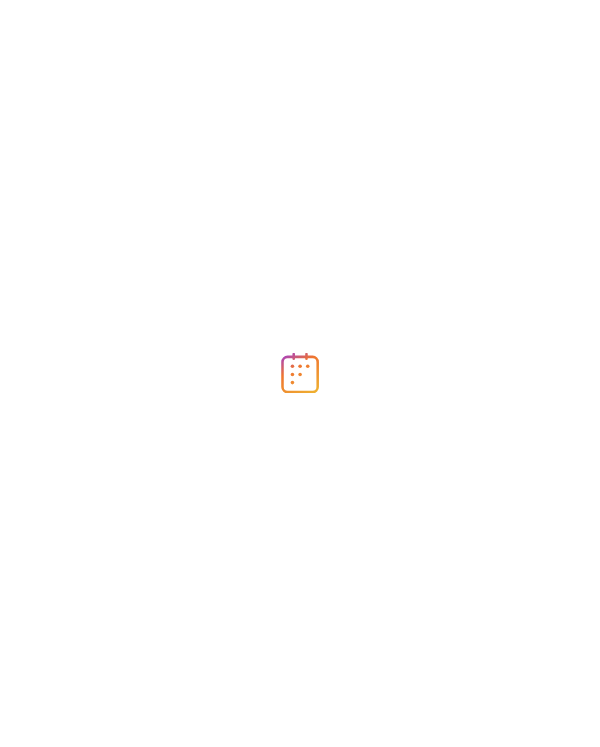scroll, scrollTop: 0, scrollLeft: 0, axis: both 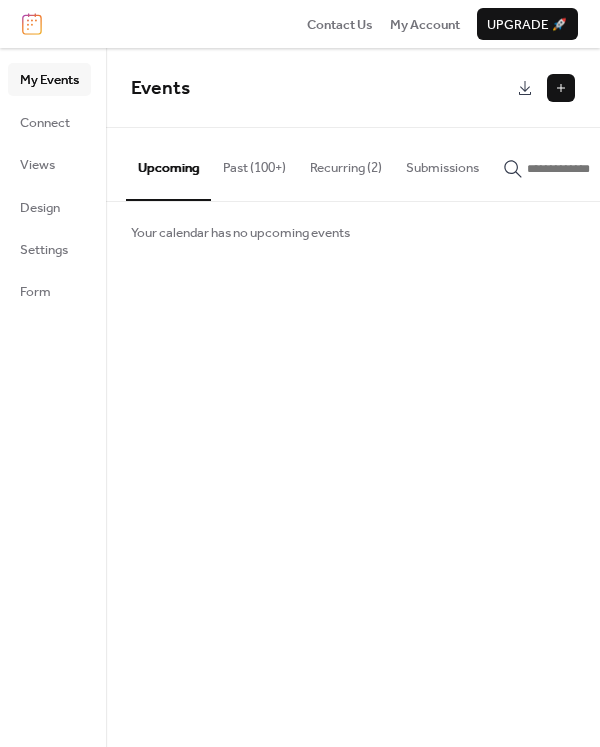 click at bounding box center (561, 88) 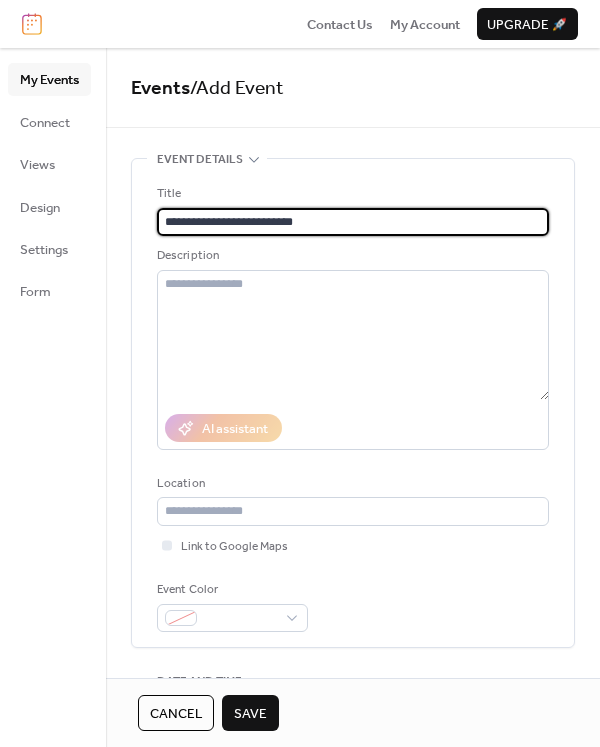 click on "**********" at bounding box center (353, 222) 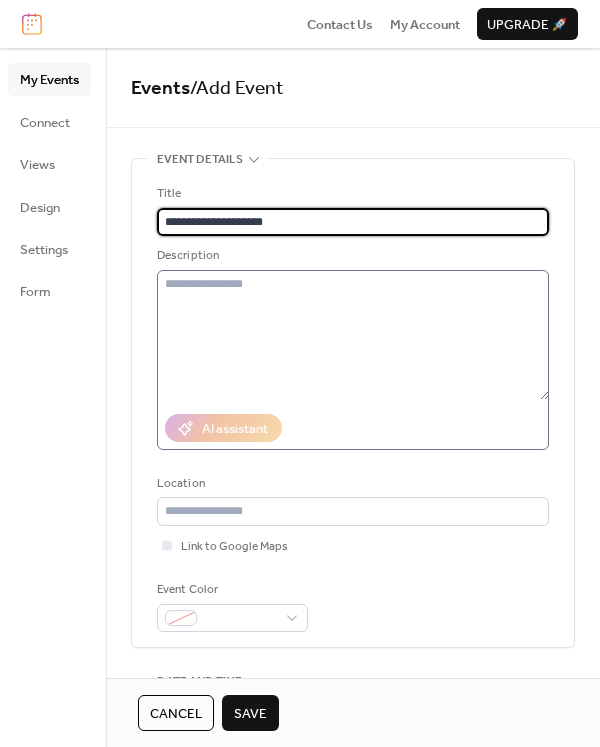 type on "**********" 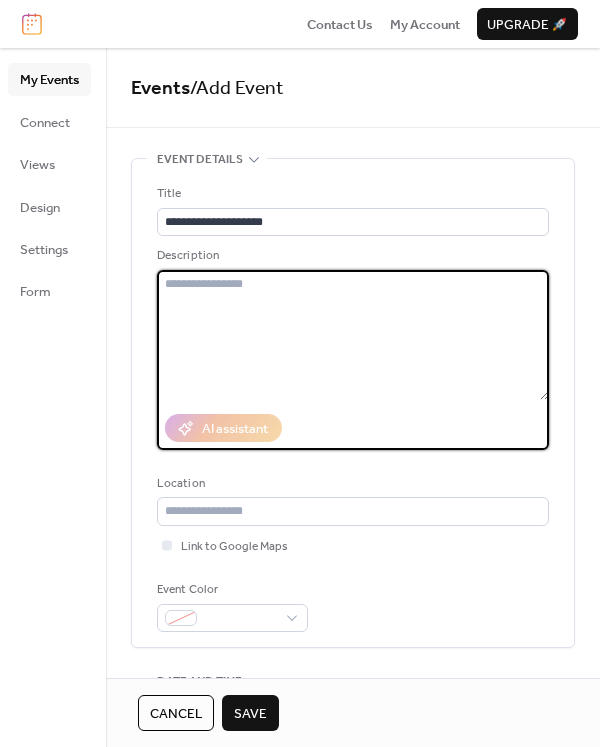 click at bounding box center (353, 335) 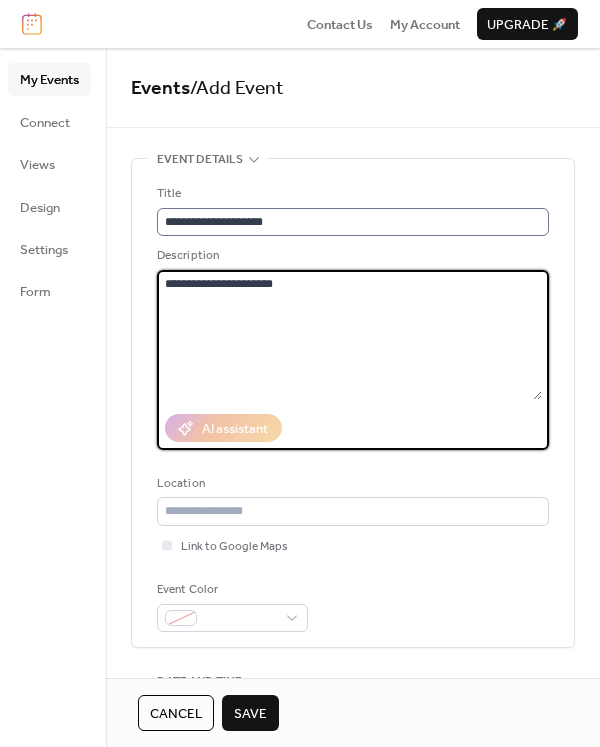 type on "**********" 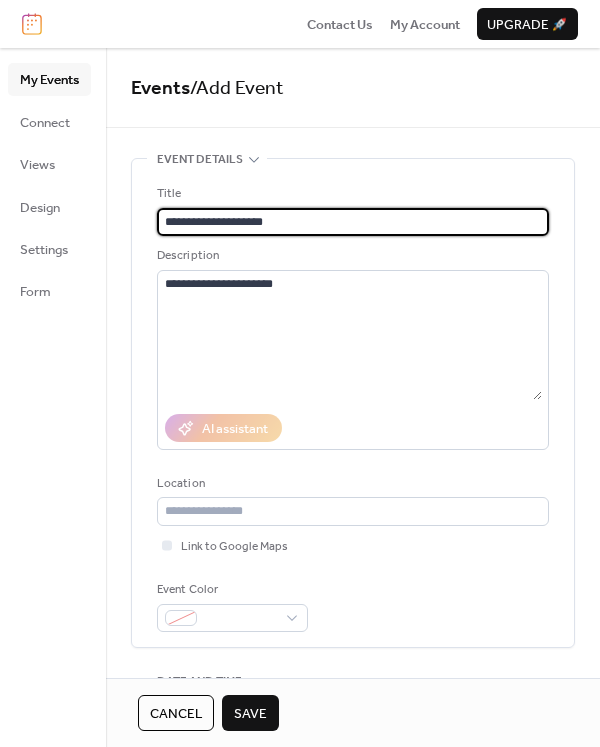 drag, startPoint x: 283, startPoint y: 222, endPoint x: 107, endPoint y: 186, distance: 179.64409 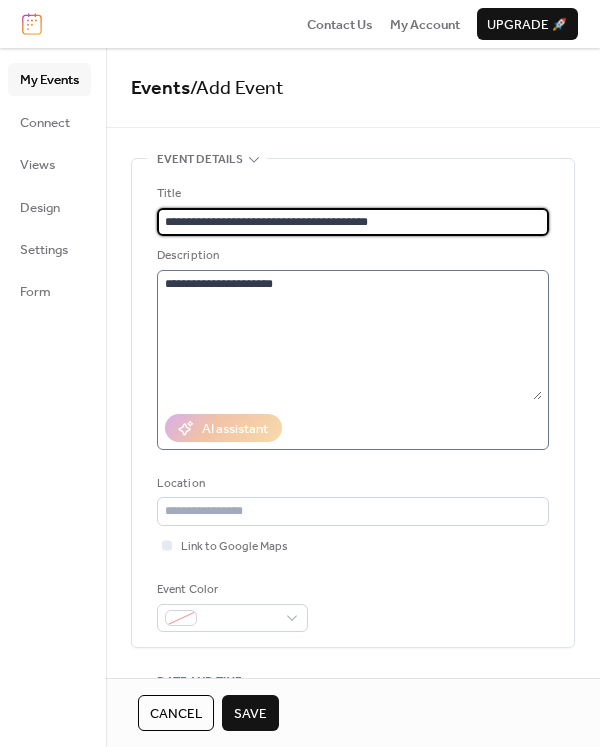 type on "**********" 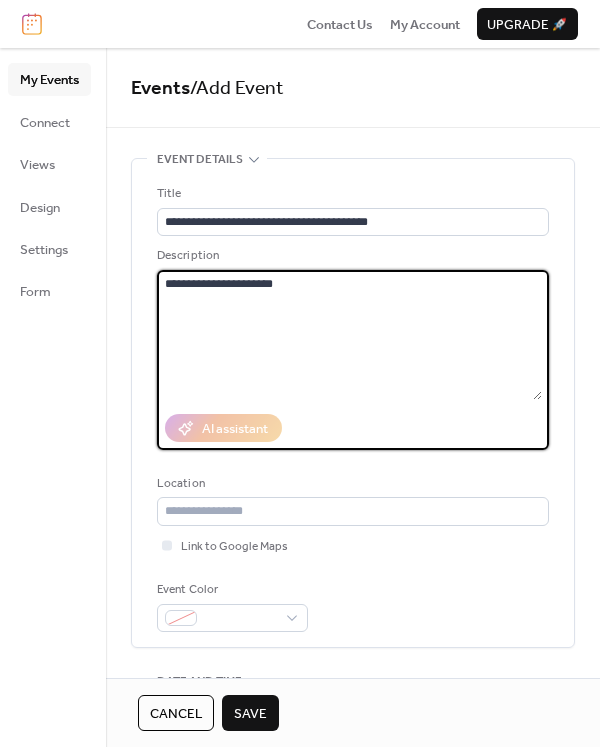 click on "**********" at bounding box center (349, 335) 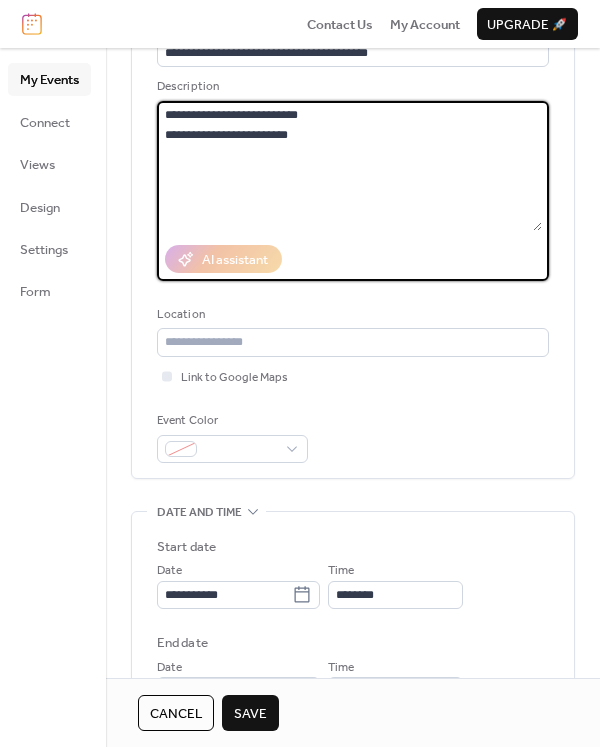 scroll, scrollTop: 204, scrollLeft: 0, axis: vertical 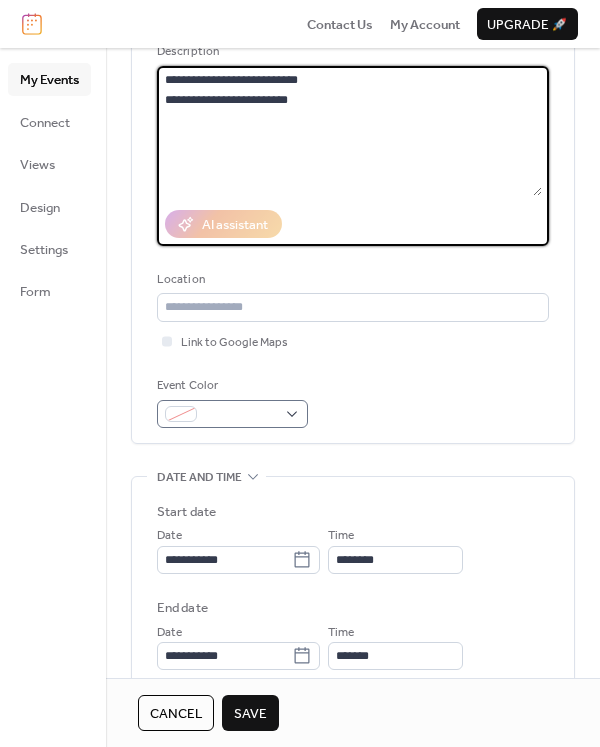type on "**********" 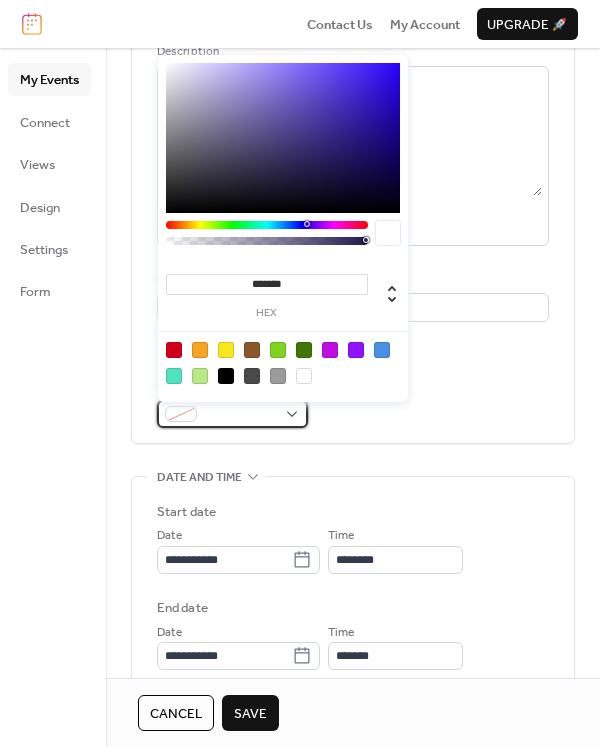 click at bounding box center (232, 414) 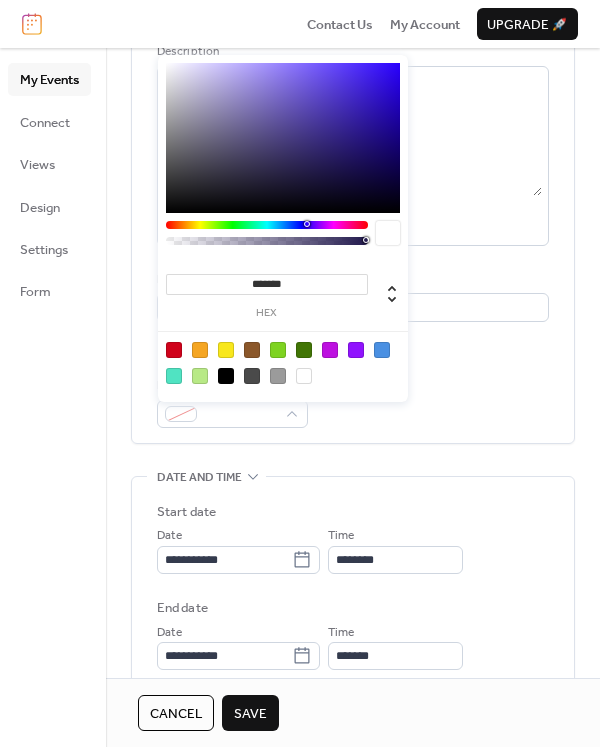 click at bounding box center [382, 350] 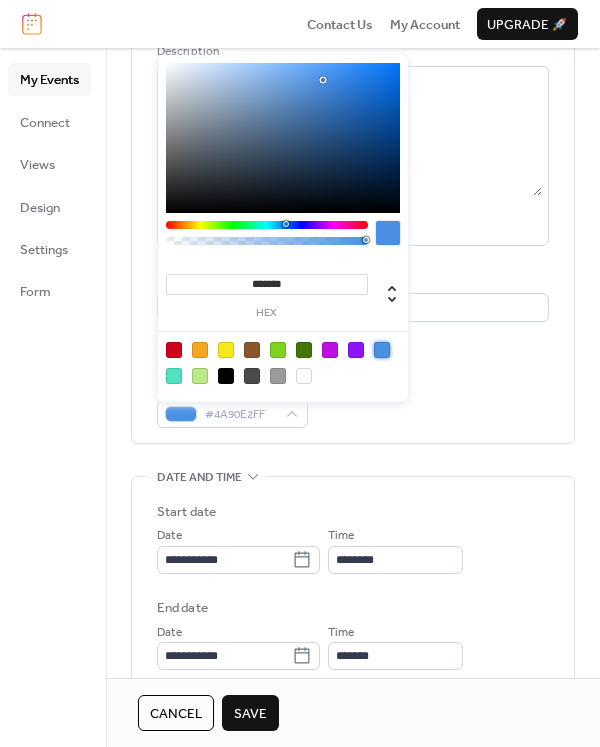 click on "**********" at bounding box center [353, 204] 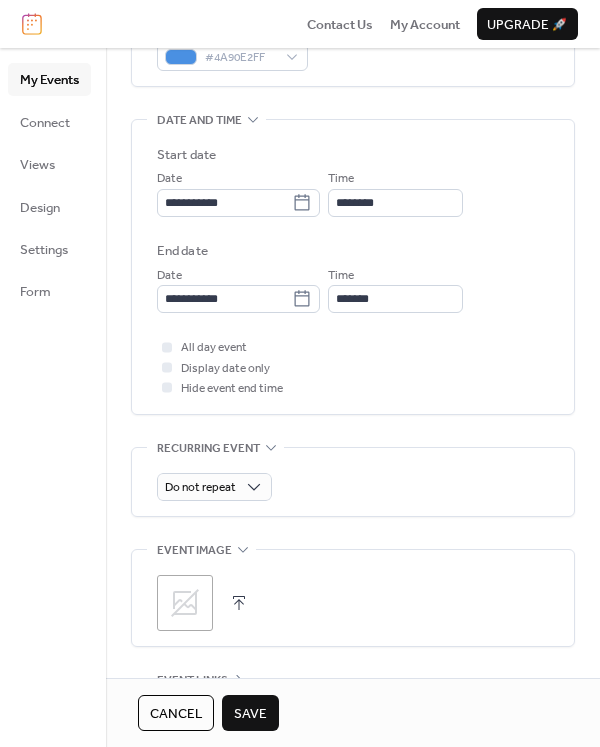 scroll, scrollTop: 491, scrollLeft: 0, axis: vertical 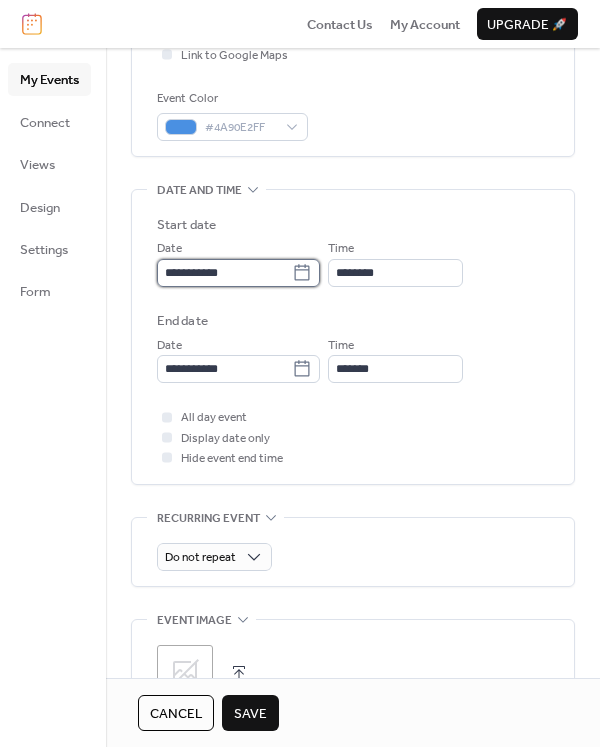 click on "**********" at bounding box center [224, 273] 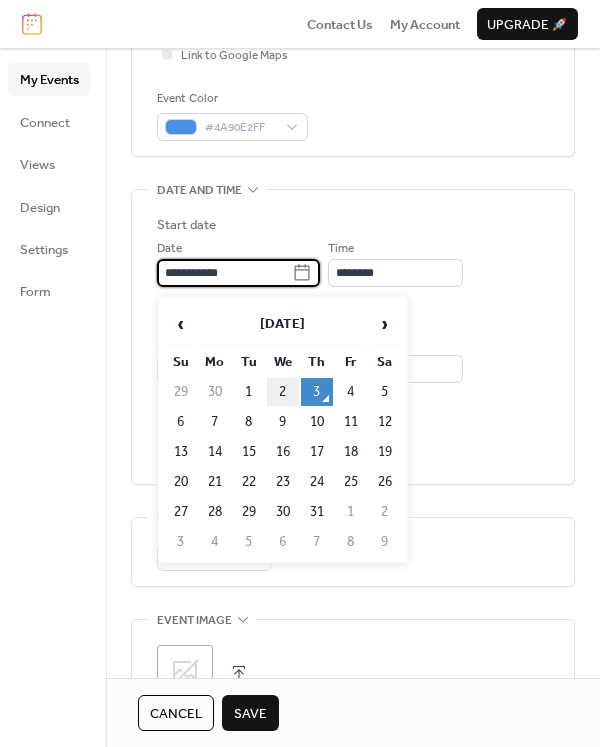 click on "2" at bounding box center [283, 392] 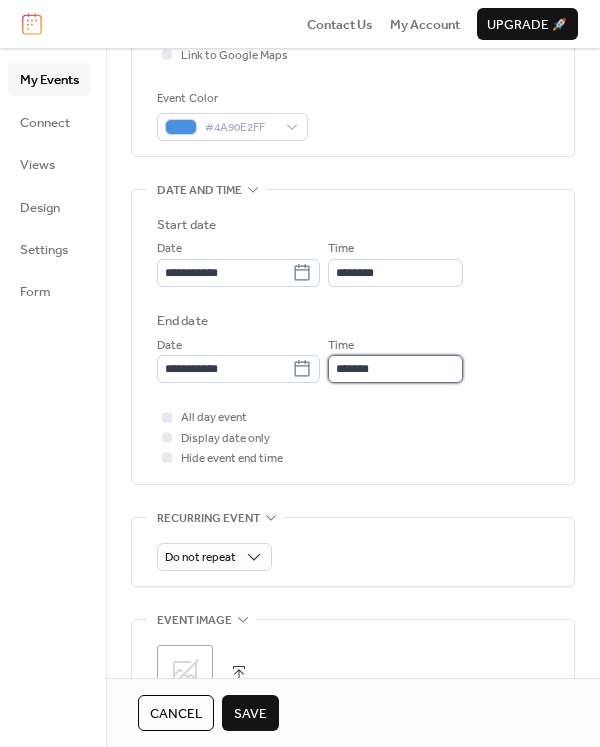 click on "*******" at bounding box center (395, 369) 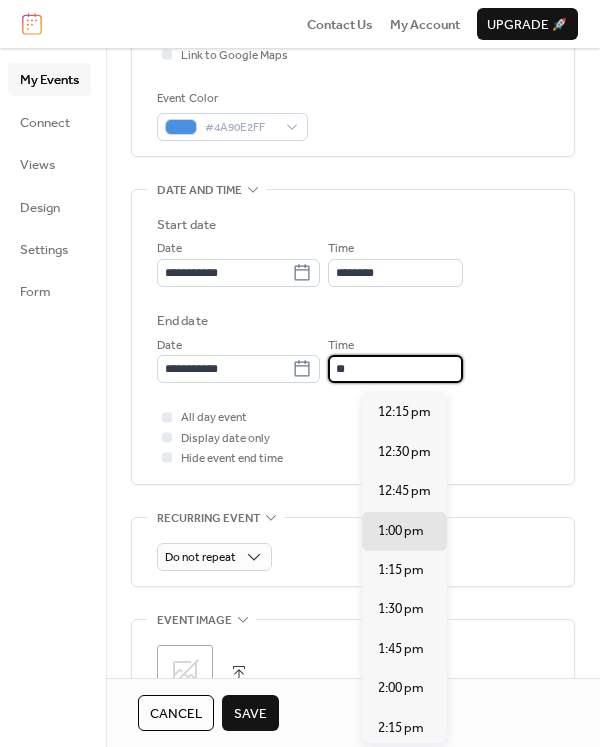 type on "*" 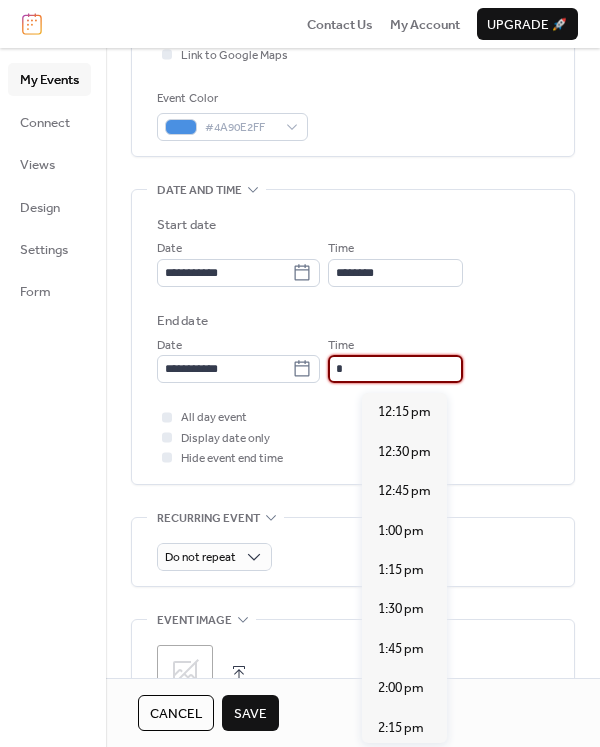 scroll, scrollTop: 1053, scrollLeft: 0, axis: vertical 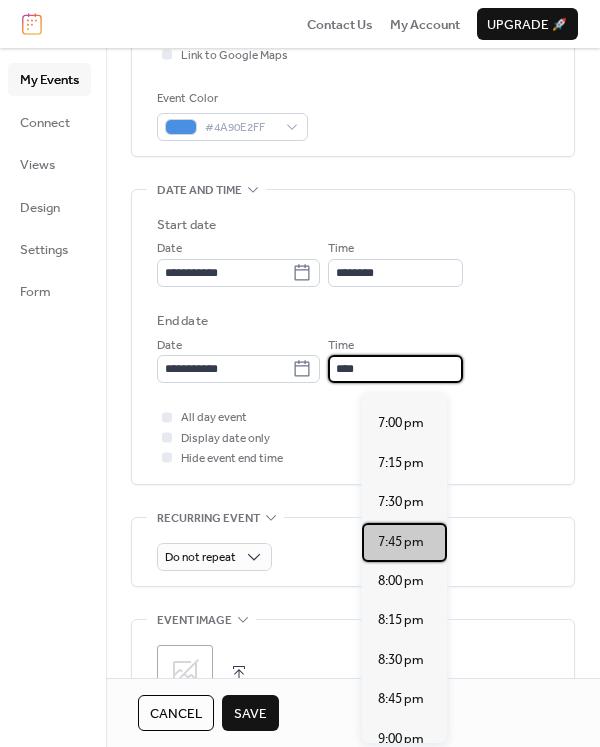click on "7:45 pm" at bounding box center (401, 542) 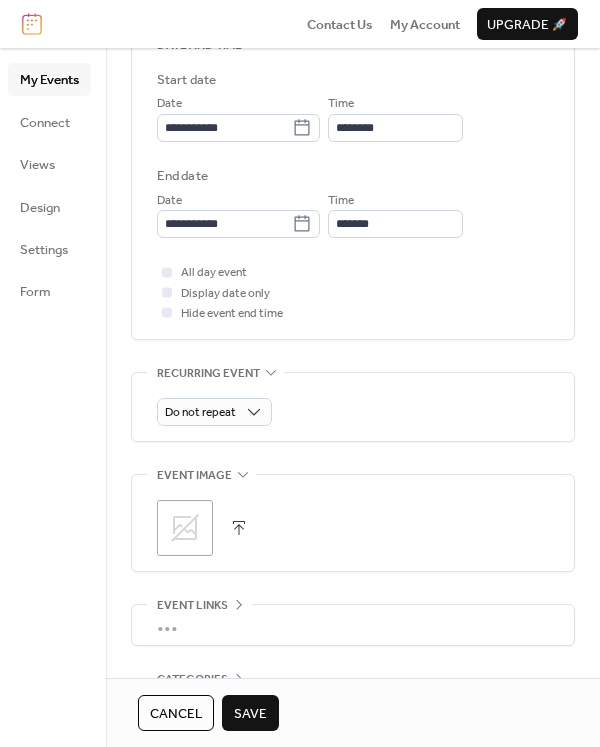 scroll, scrollTop: 670, scrollLeft: 0, axis: vertical 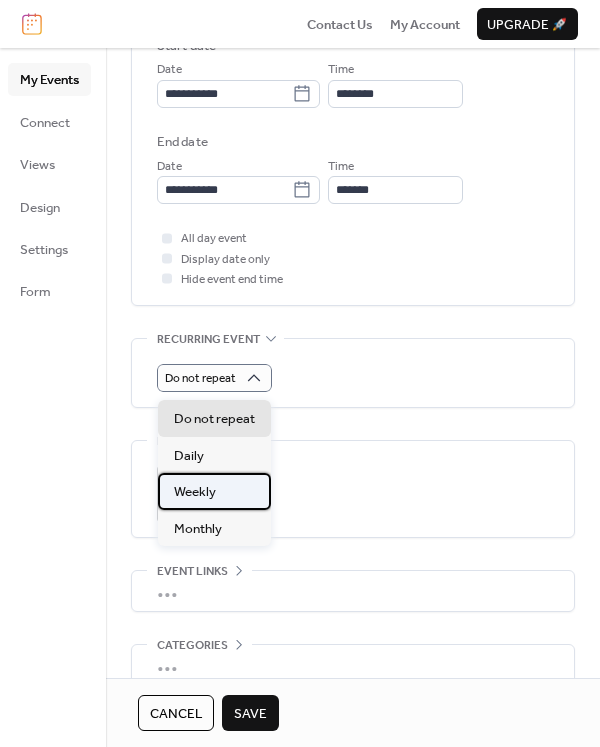 click on "Weekly" at bounding box center [195, 492] 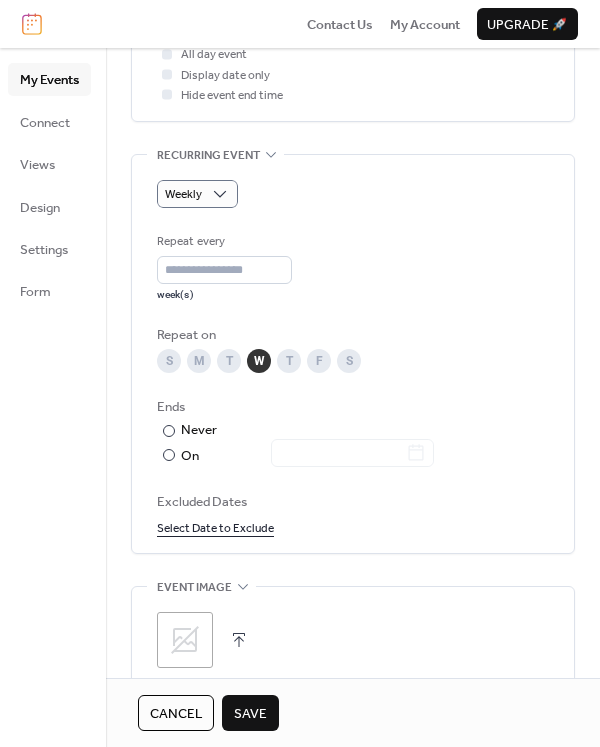 scroll, scrollTop: 1108, scrollLeft: 0, axis: vertical 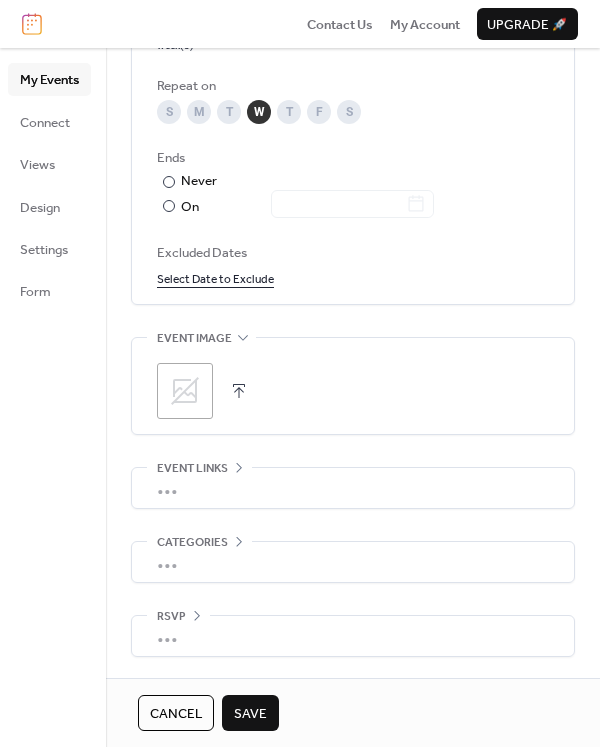 click on "Save" at bounding box center (250, 714) 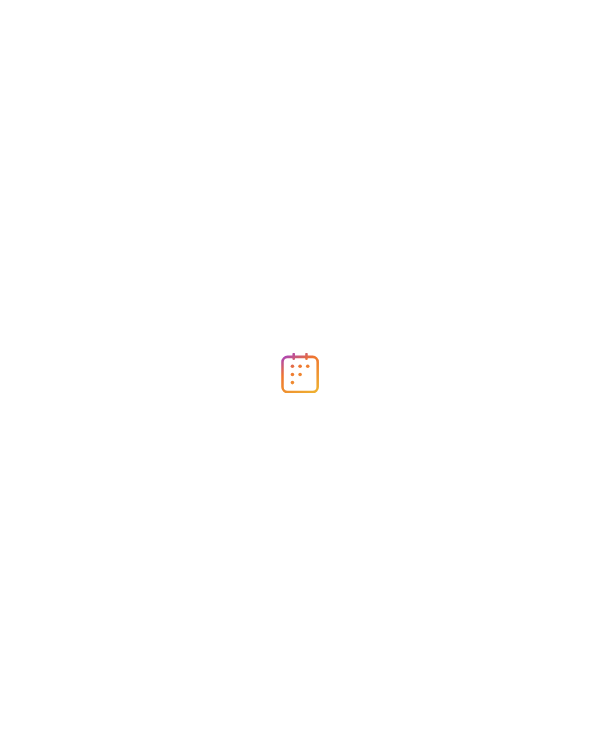 scroll, scrollTop: 0, scrollLeft: 0, axis: both 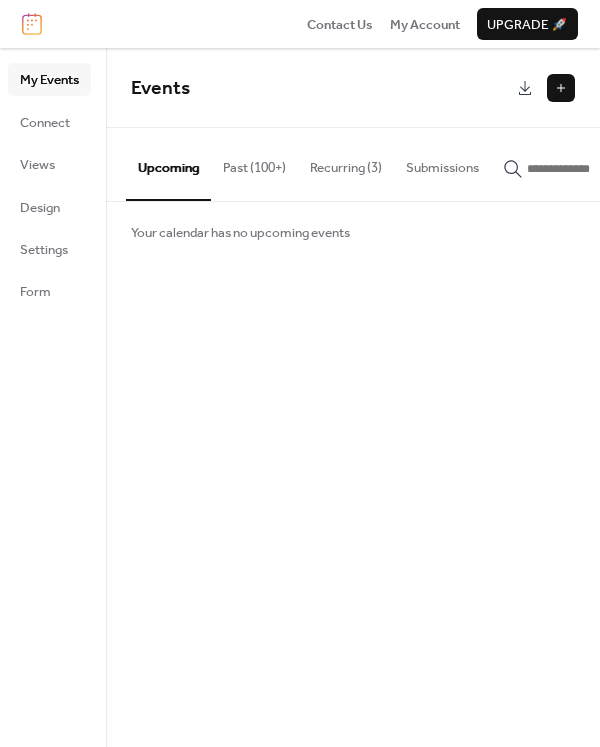 click at bounding box center (561, 88) 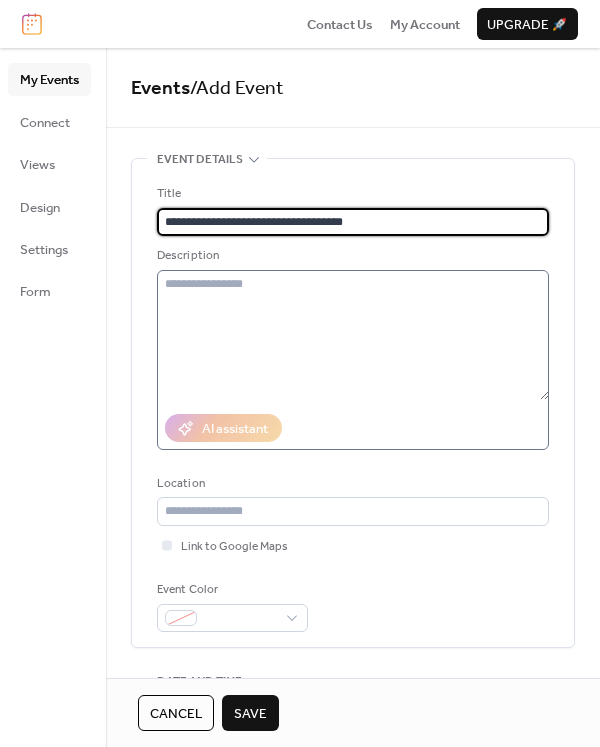 type on "**********" 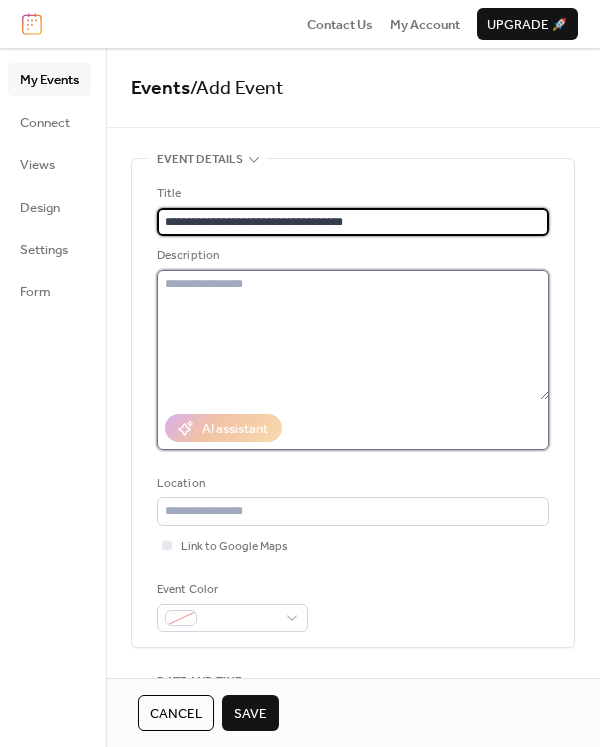 click at bounding box center [353, 335] 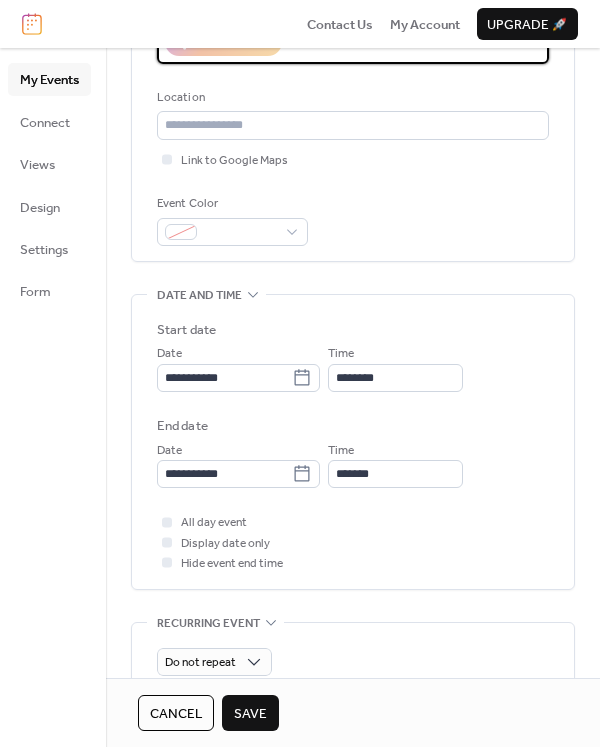 scroll, scrollTop: 423, scrollLeft: 0, axis: vertical 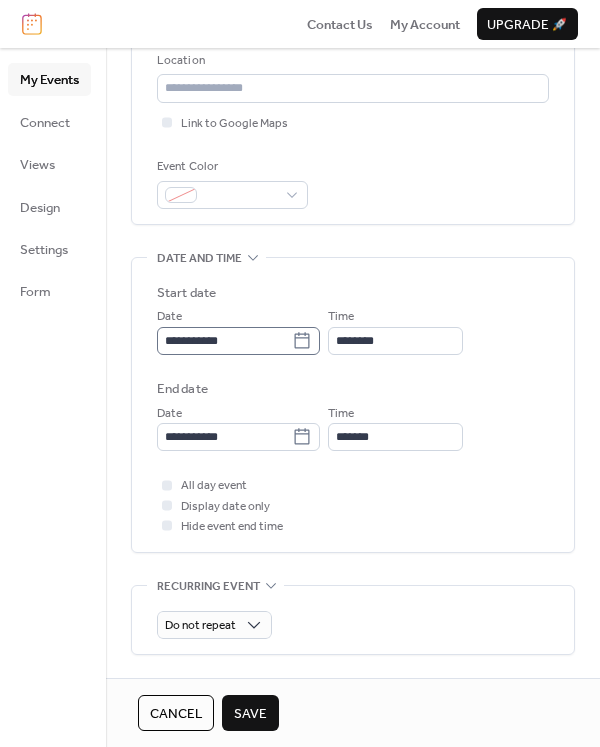 type on "**********" 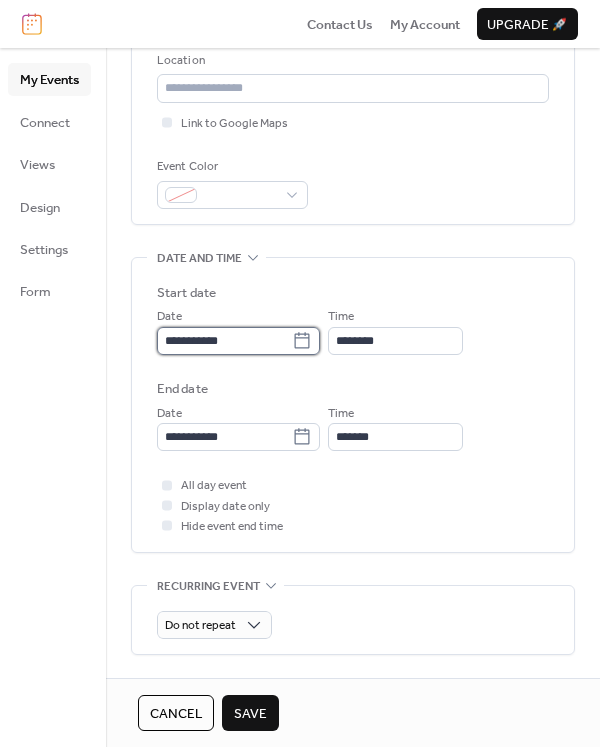 click on "**********" at bounding box center (224, 341) 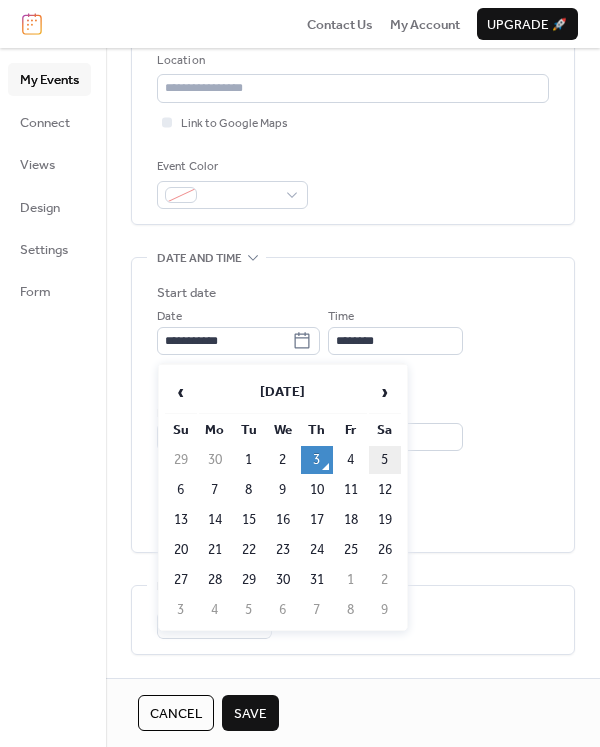 click on "5" at bounding box center [385, 460] 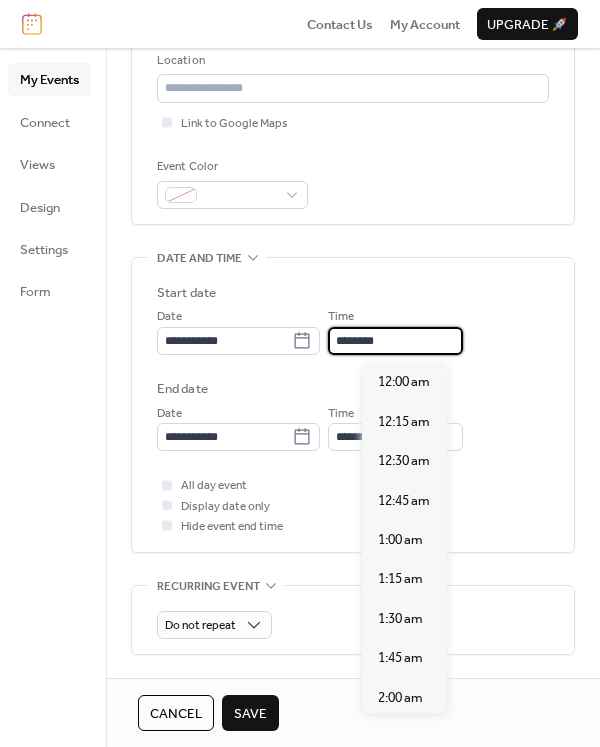 click on "********" at bounding box center (395, 341) 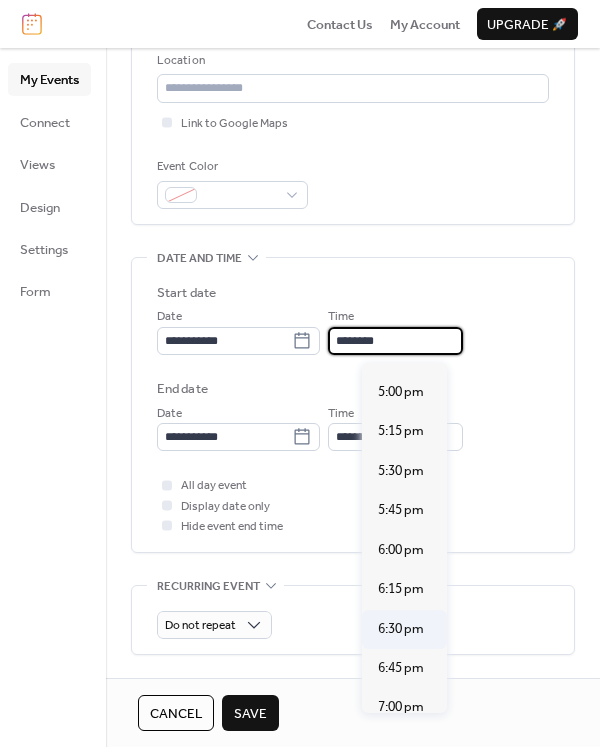 scroll, scrollTop: 2674, scrollLeft: 0, axis: vertical 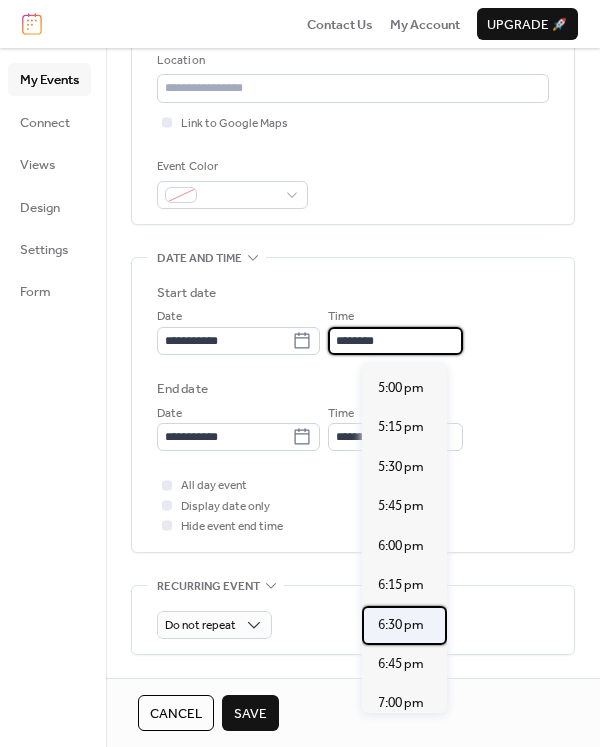 click on "6:30 pm" at bounding box center (401, 625) 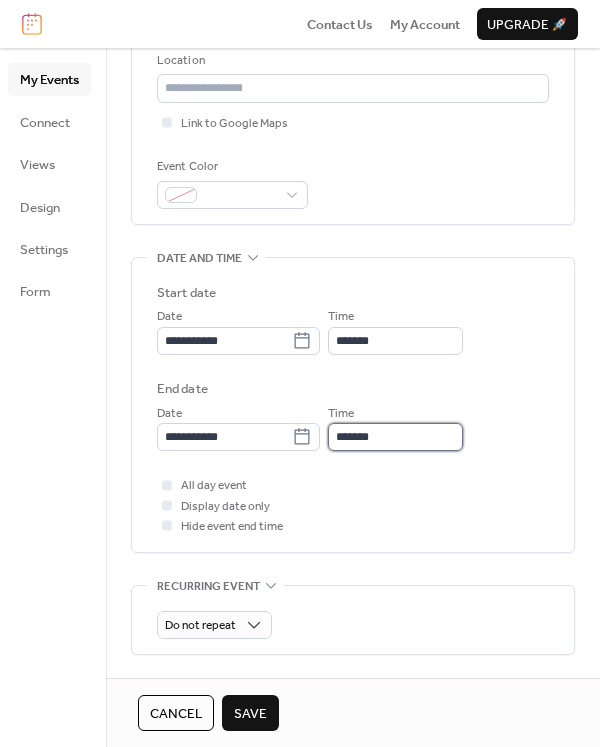 click on "*******" at bounding box center [395, 437] 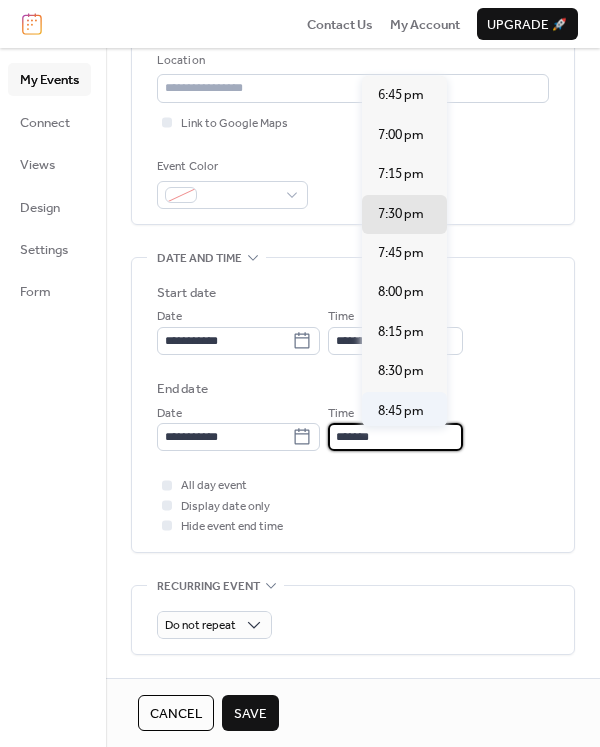 scroll, scrollTop: 30, scrollLeft: 0, axis: vertical 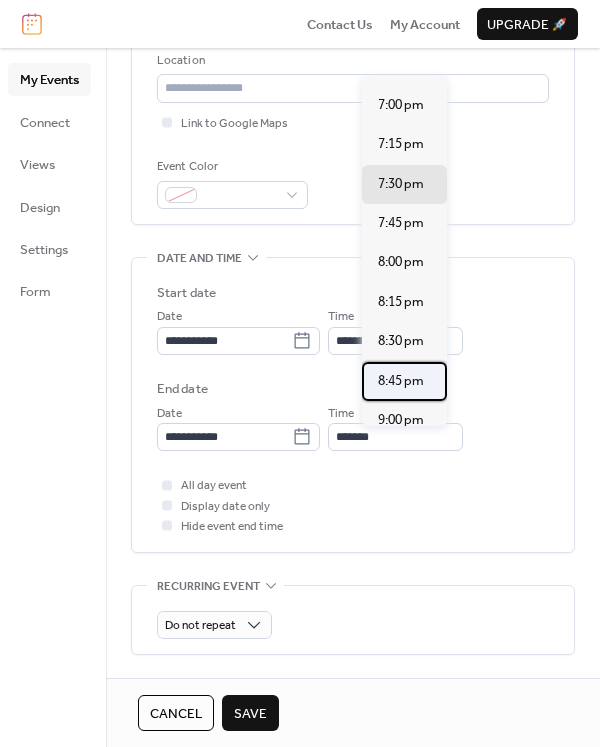 click on "8:45 pm" at bounding box center [401, 381] 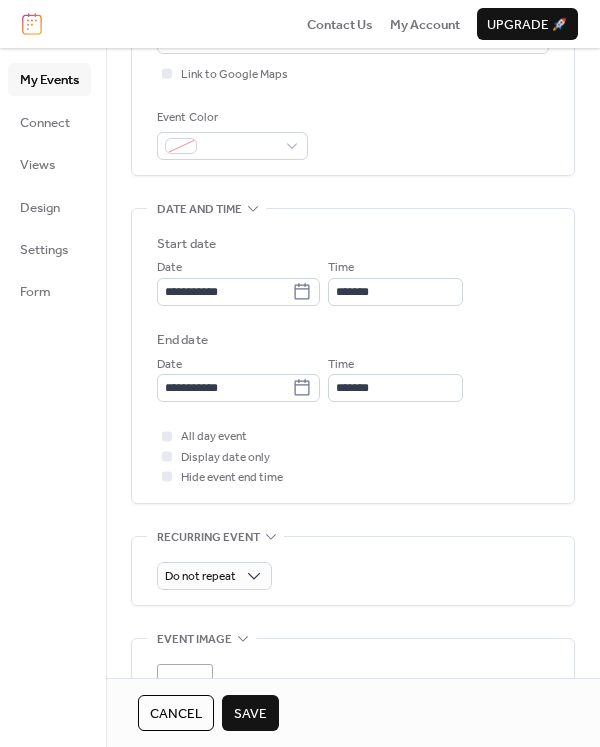 scroll, scrollTop: 510, scrollLeft: 0, axis: vertical 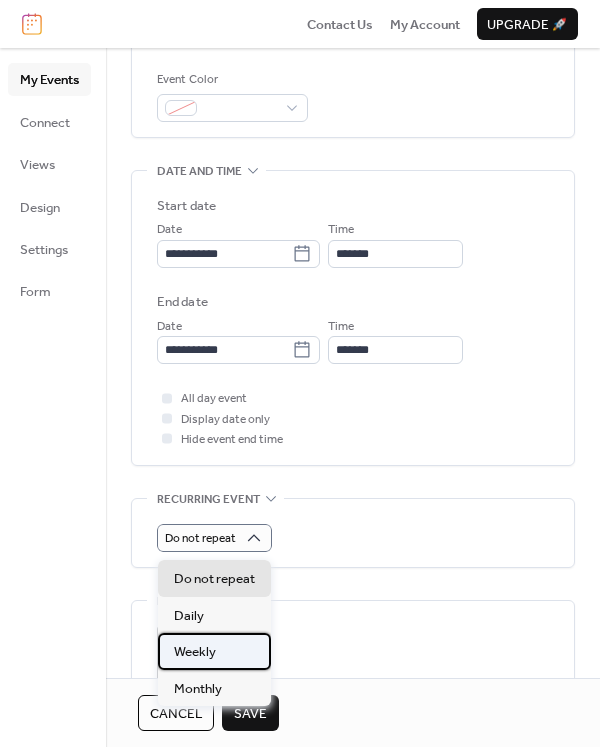 click on "Weekly" at bounding box center [195, 652] 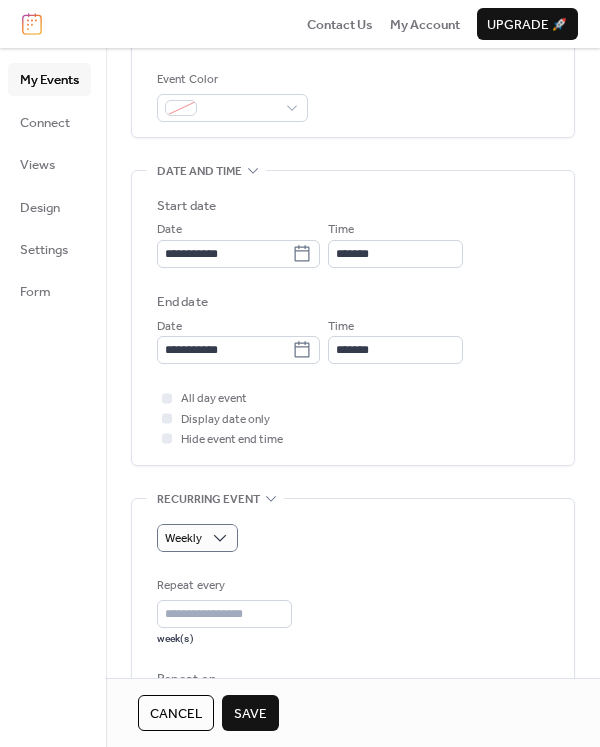 scroll, scrollTop: 86, scrollLeft: 0, axis: vertical 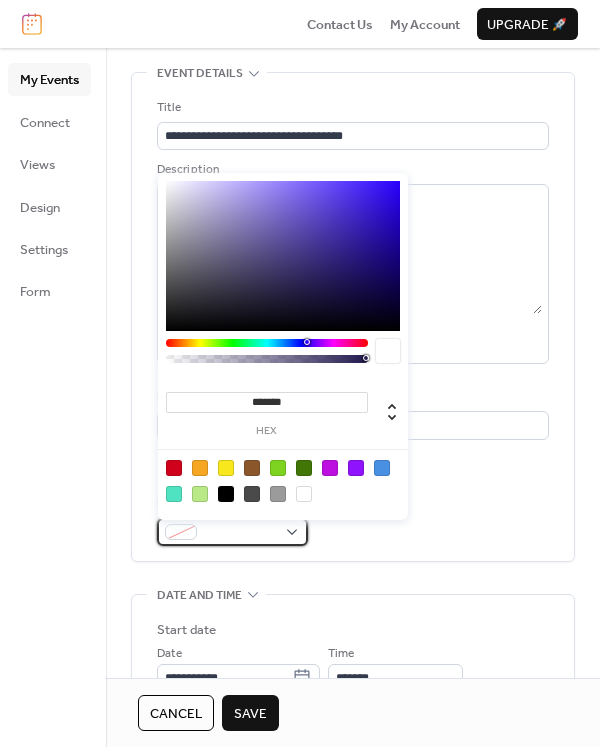 click at bounding box center (240, 533) 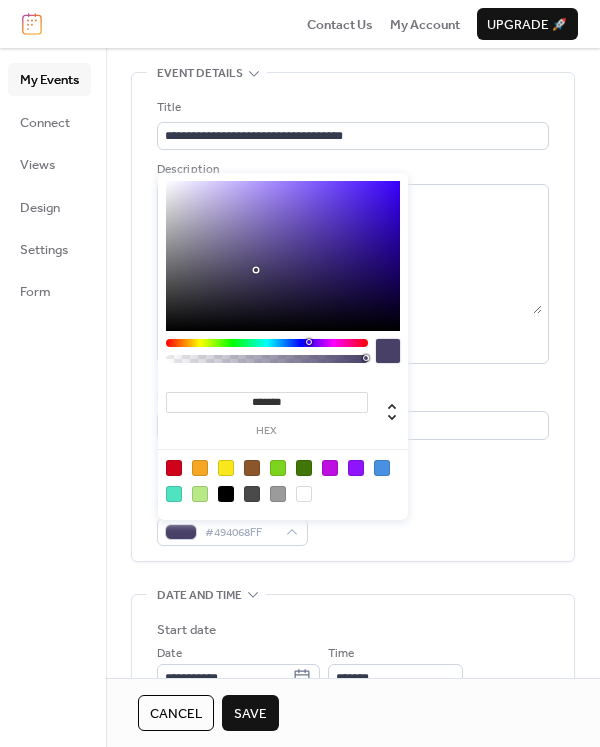 drag, startPoint x: 351, startPoint y: 280, endPoint x: 257, endPoint y: 270, distance: 94.53042 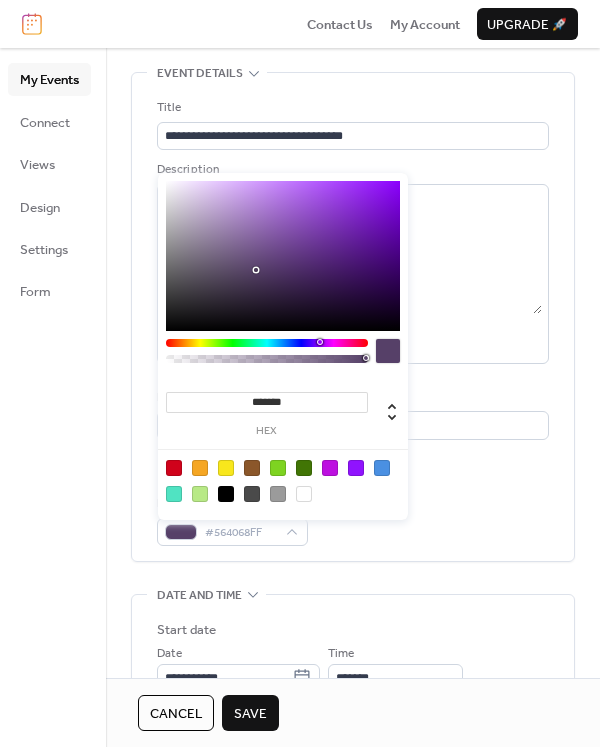 click at bounding box center (320, 342) 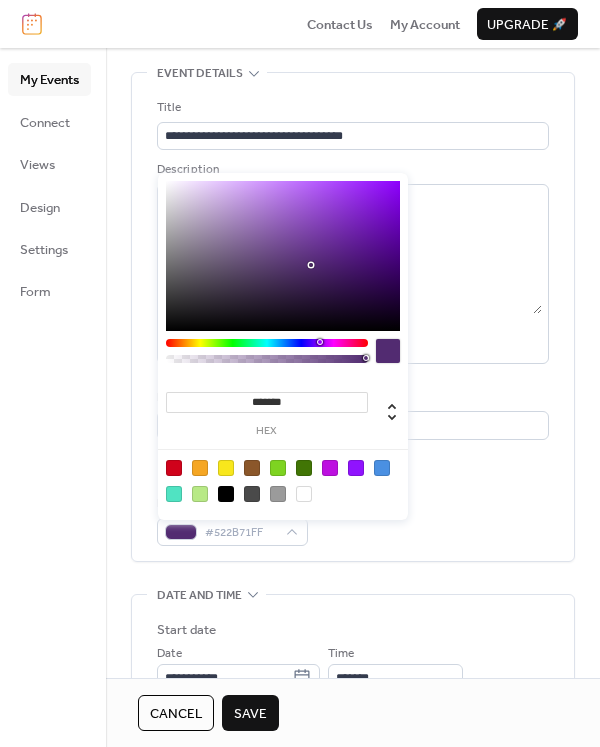 type on "*******" 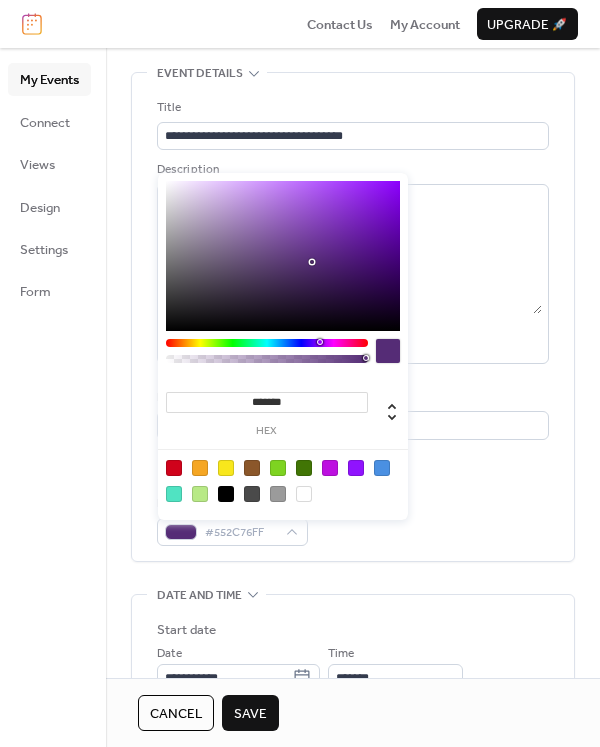 drag, startPoint x: 262, startPoint y: 274, endPoint x: 313, endPoint y: 262, distance: 52.392746 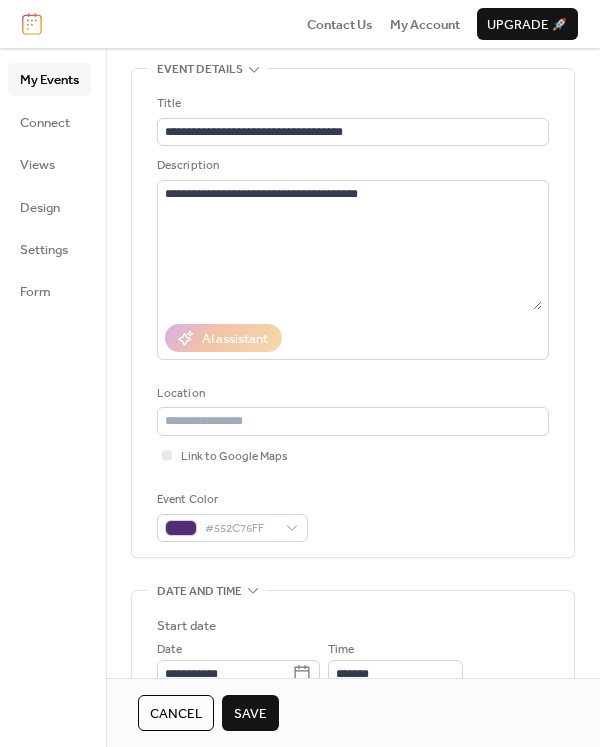 scroll, scrollTop: 0, scrollLeft: 0, axis: both 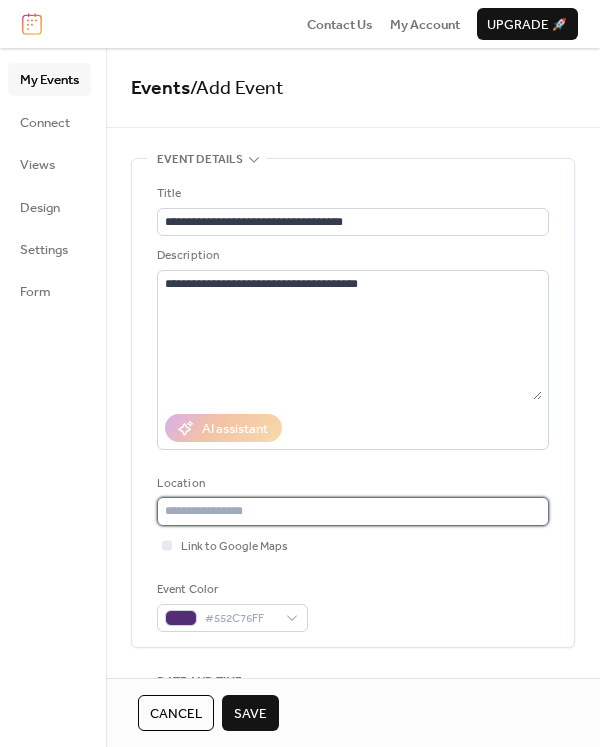 click at bounding box center [353, 511] 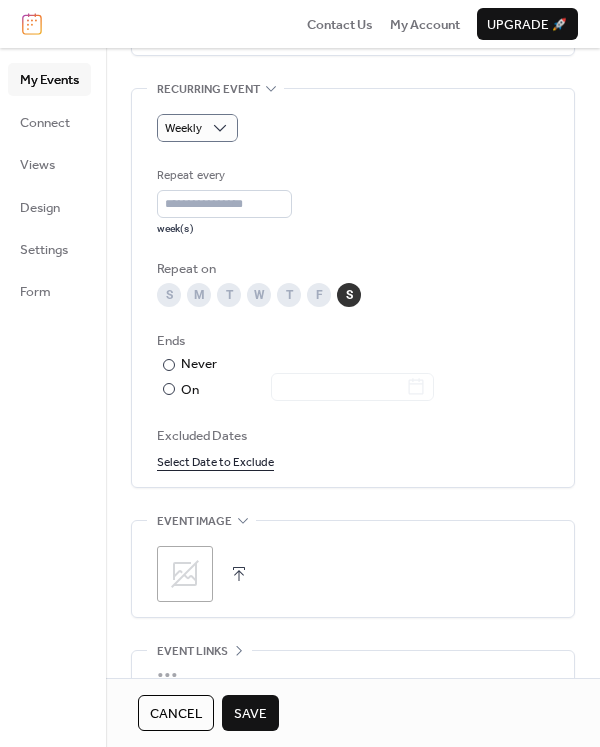 scroll, scrollTop: 1108, scrollLeft: 0, axis: vertical 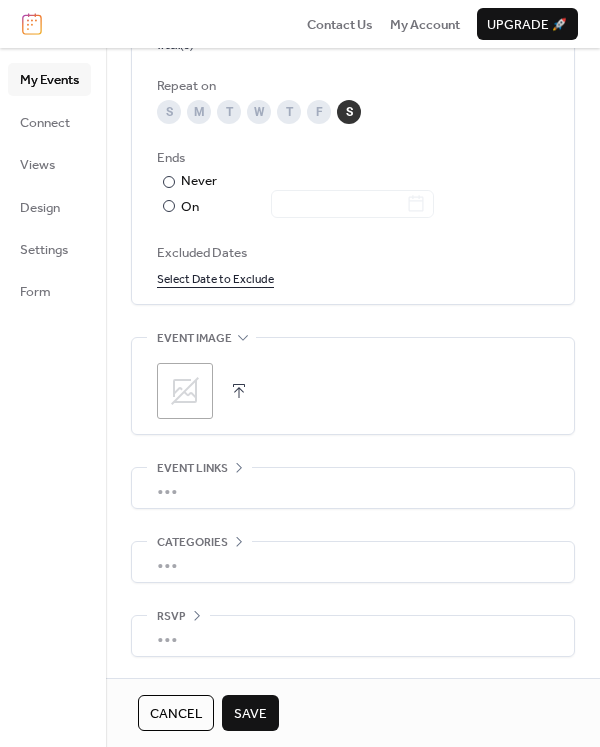 type on "**********" 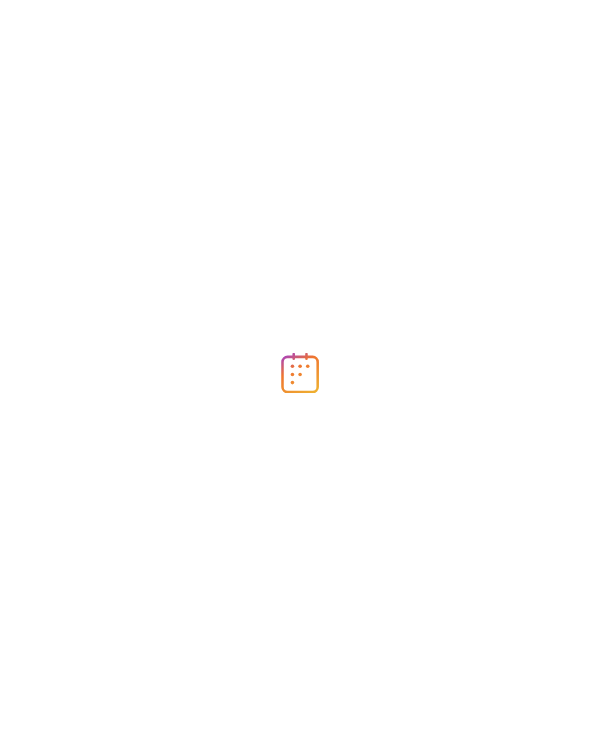 scroll, scrollTop: 0, scrollLeft: 0, axis: both 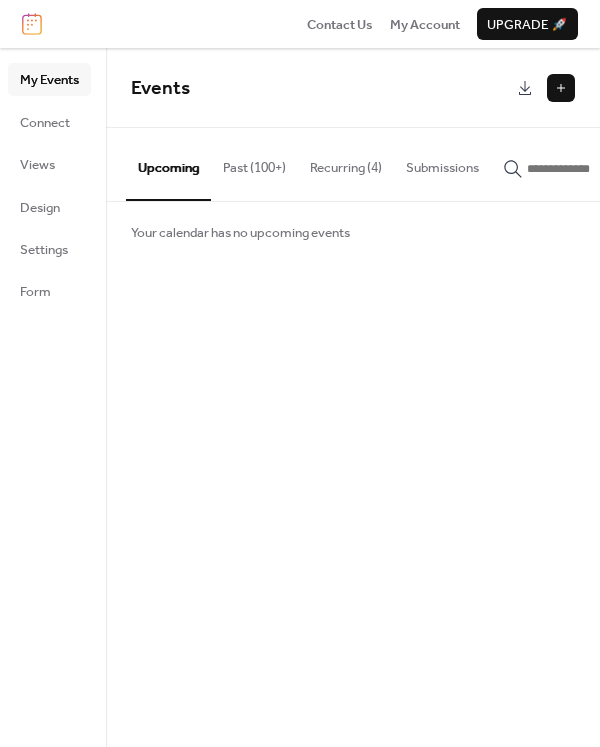 click at bounding box center [561, 88] 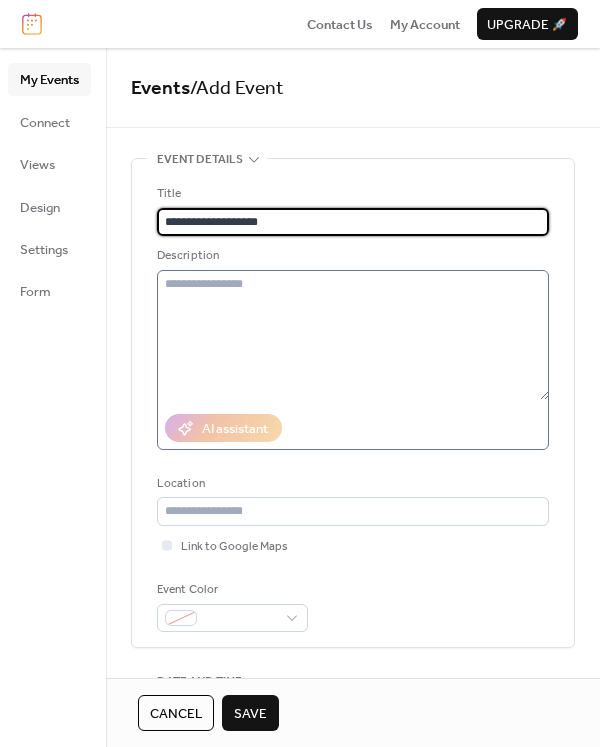 type on "**********" 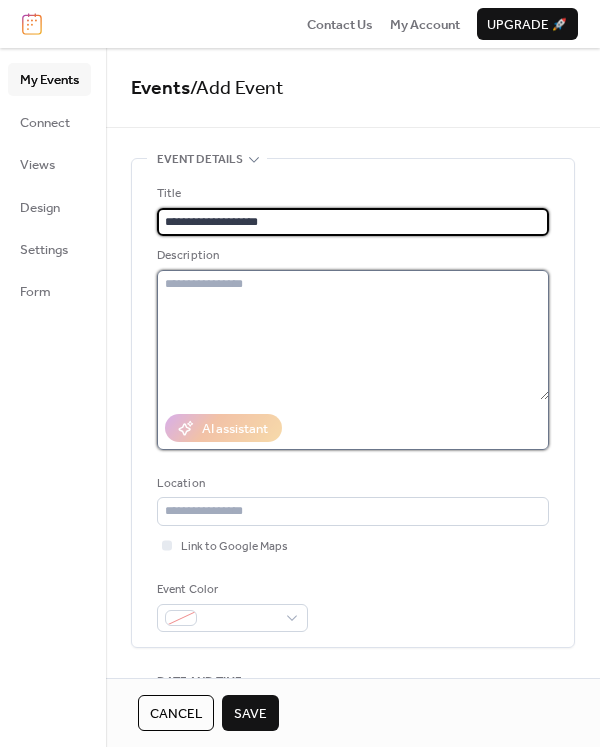 click at bounding box center [353, 335] 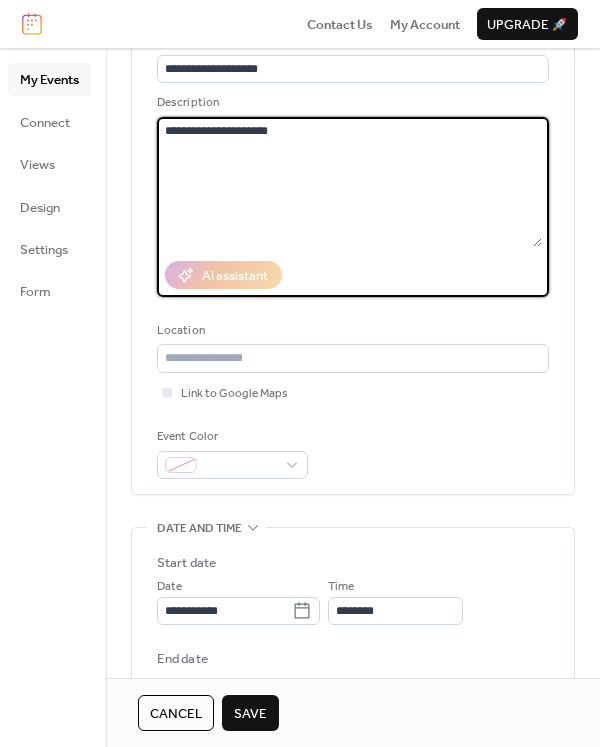 scroll, scrollTop: 157, scrollLeft: 0, axis: vertical 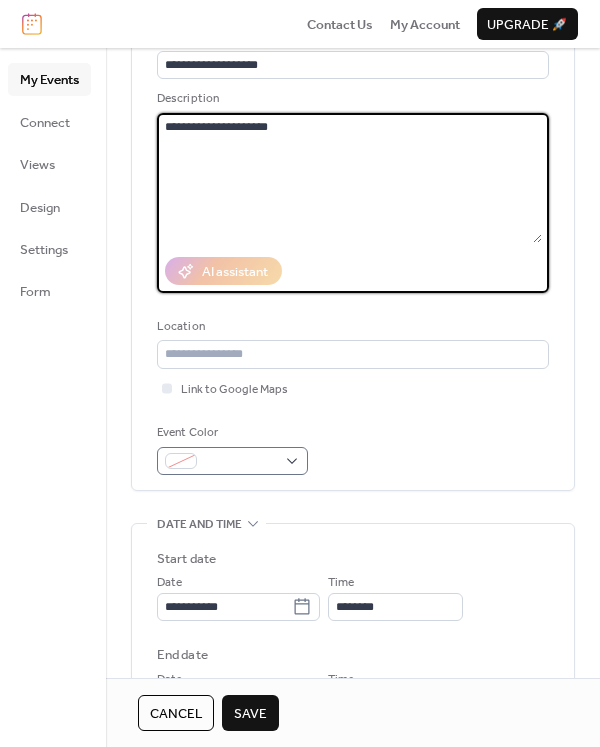 type on "**********" 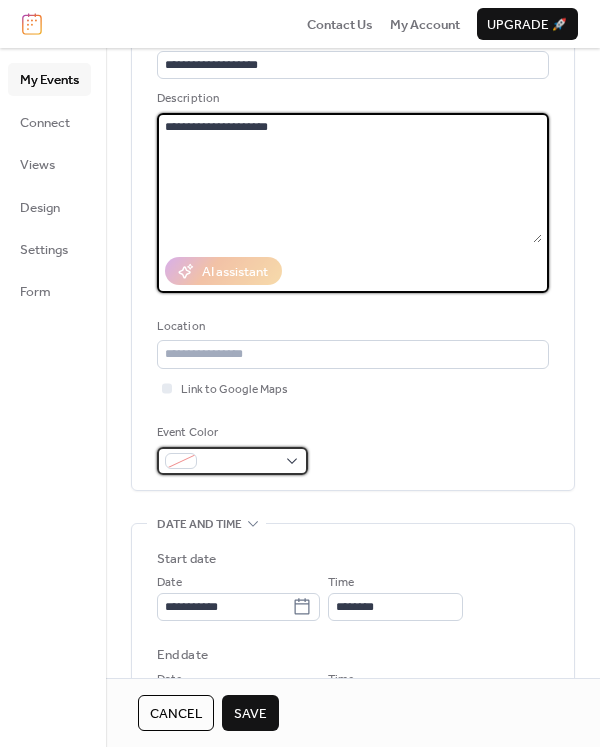 click at bounding box center [232, 461] 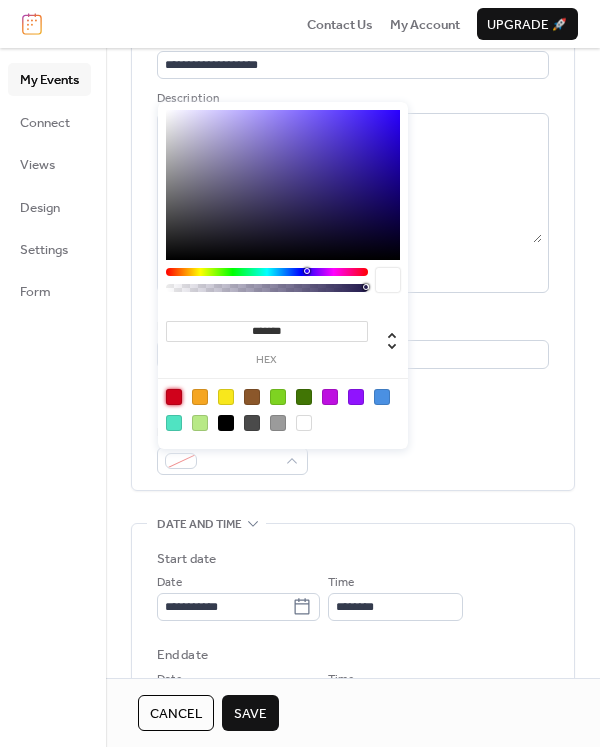 click at bounding box center (174, 397) 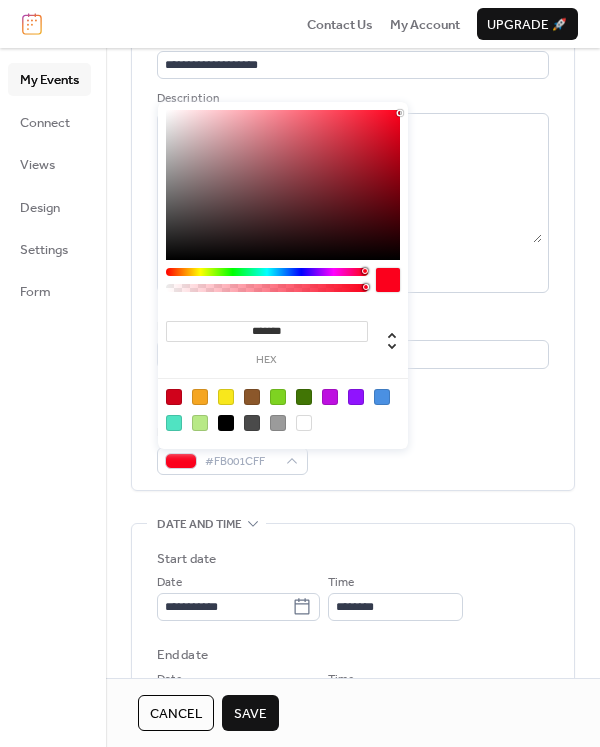 type on "*******" 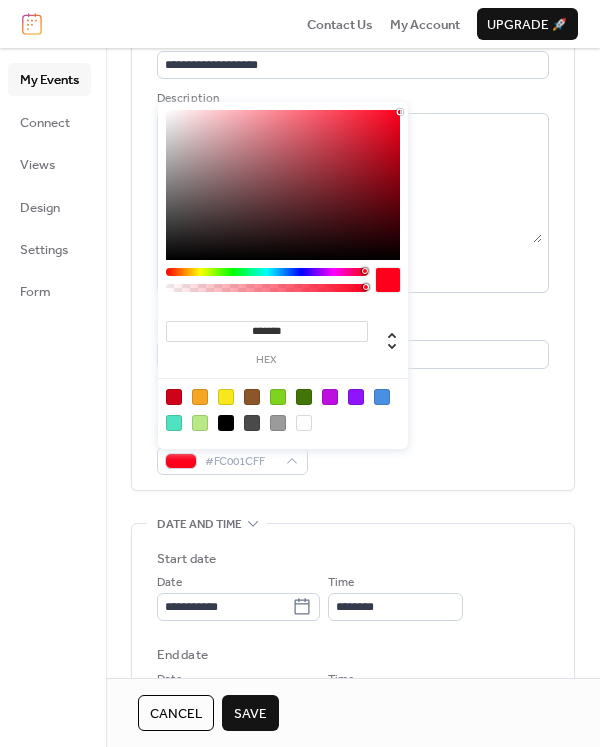 drag, startPoint x: 398, startPoint y: 136, endPoint x: 400, endPoint y: 112, distance: 24.083189 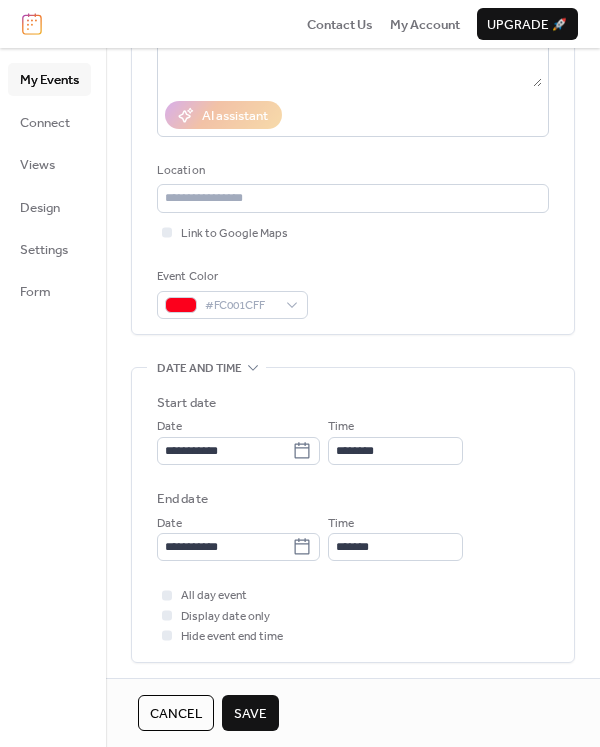 scroll, scrollTop: 353, scrollLeft: 0, axis: vertical 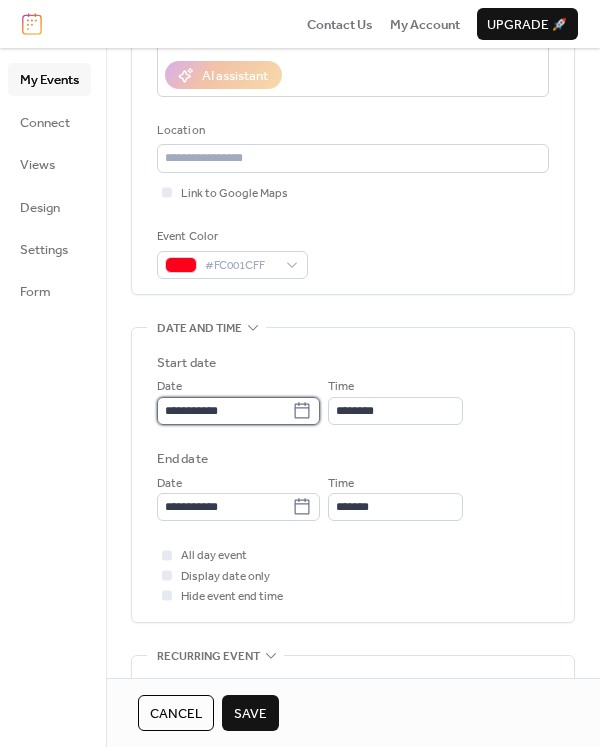 click on "**********" at bounding box center [224, 411] 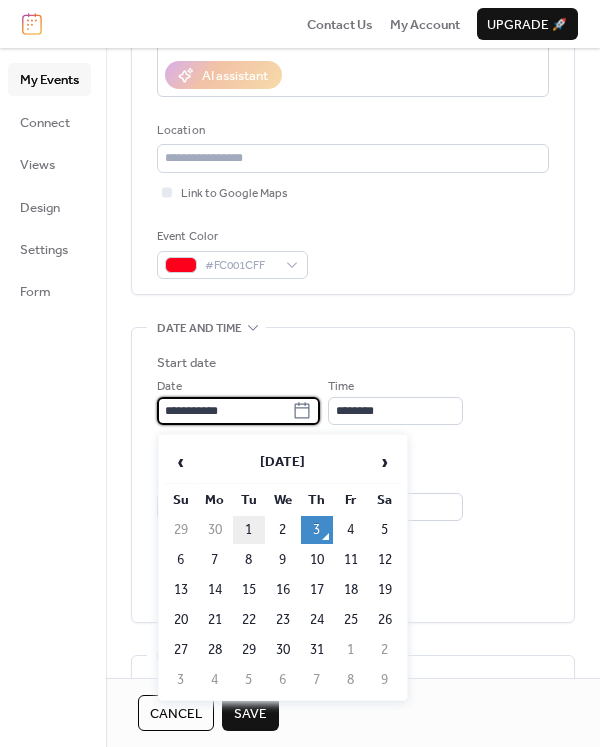 click on "1" at bounding box center (249, 530) 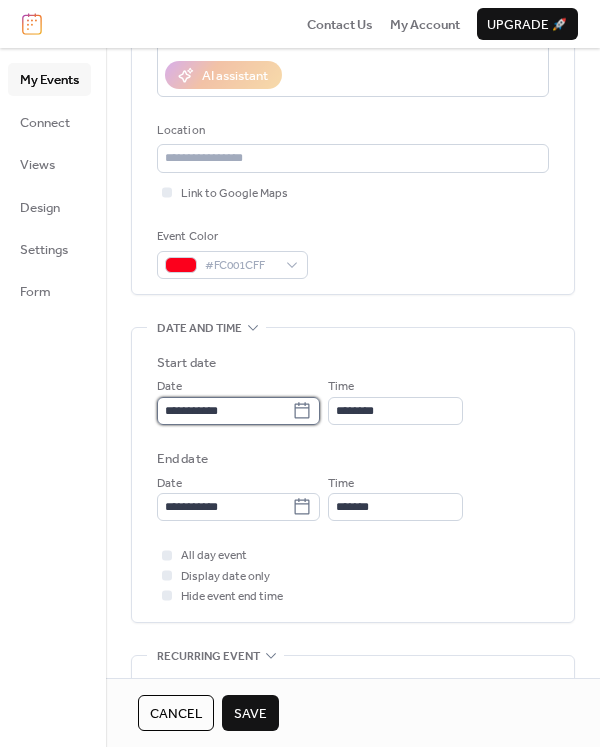 click on "**********" at bounding box center [224, 411] 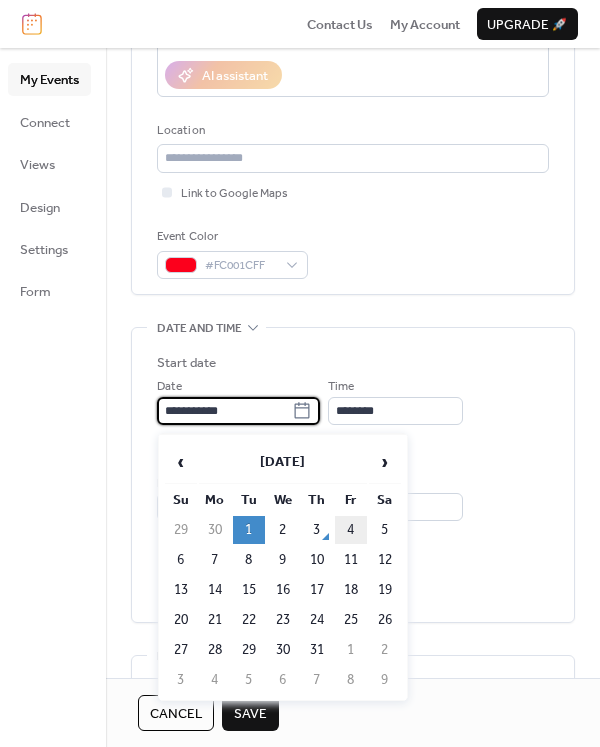 click on "4" at bounding box center (351, 530) 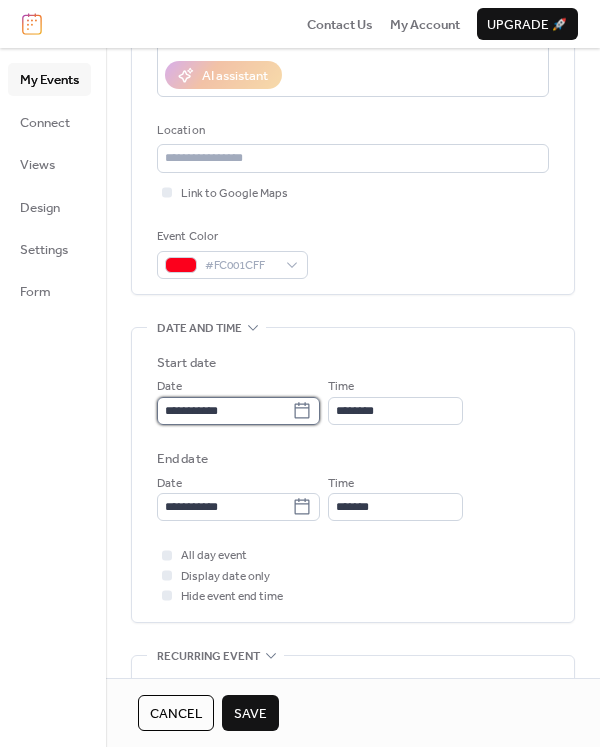 click on "**********" at bounding box center [224, 411] 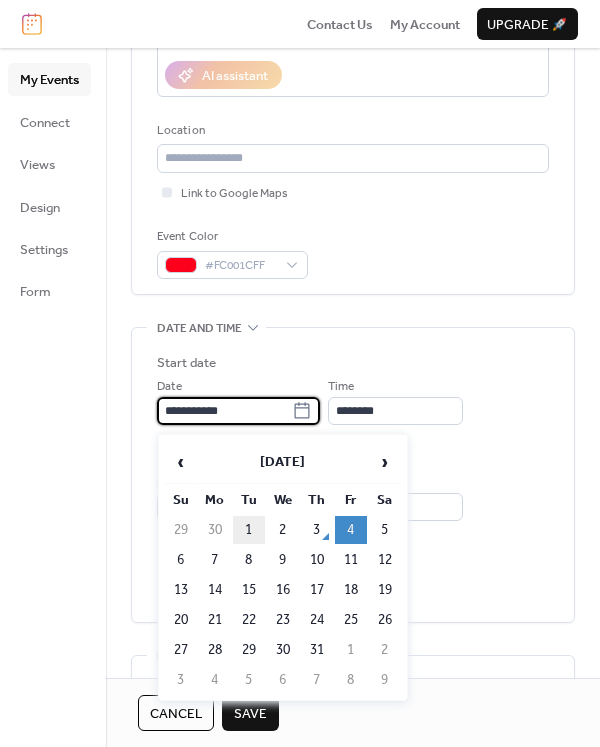 click on "1" at bounding box center (249, 530) 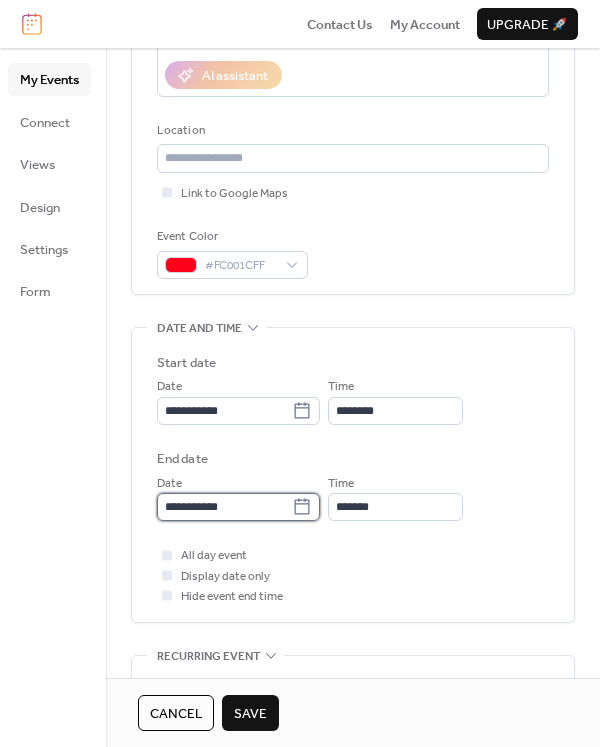 click on "**********" at bounding box center [224, 507] 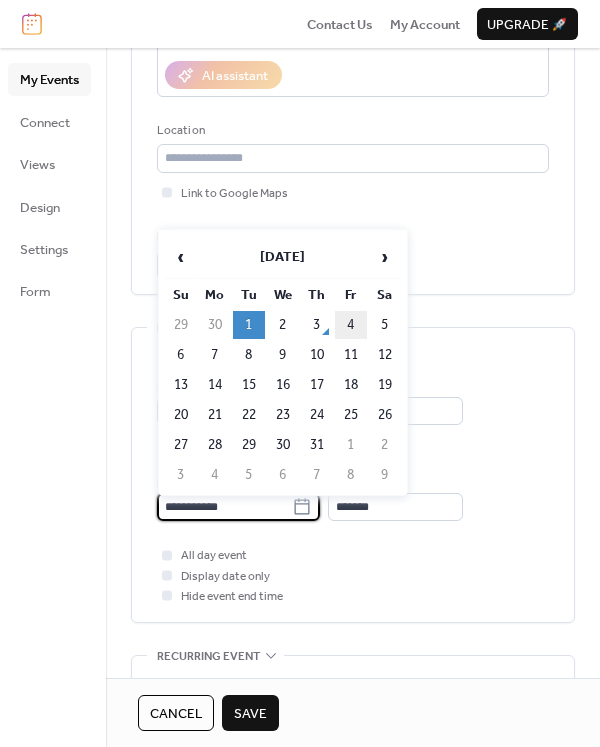 click on "4" at bounding box center (351, 325) 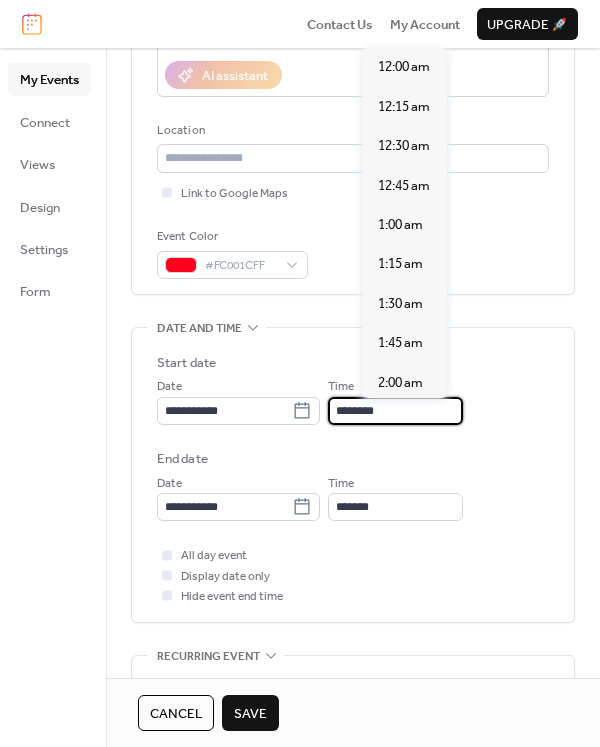 scroll, scrollTop: 1872, scrollLeft: 0, axis: vertical 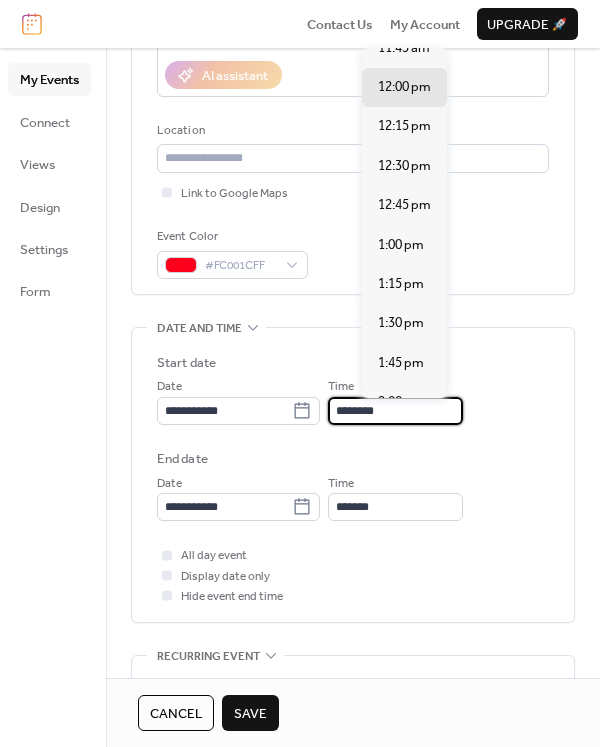 drag, startPoint x: 445, startPoint y: 408, endPoint x: 360, endPoint y: 395, distance: 85.98837 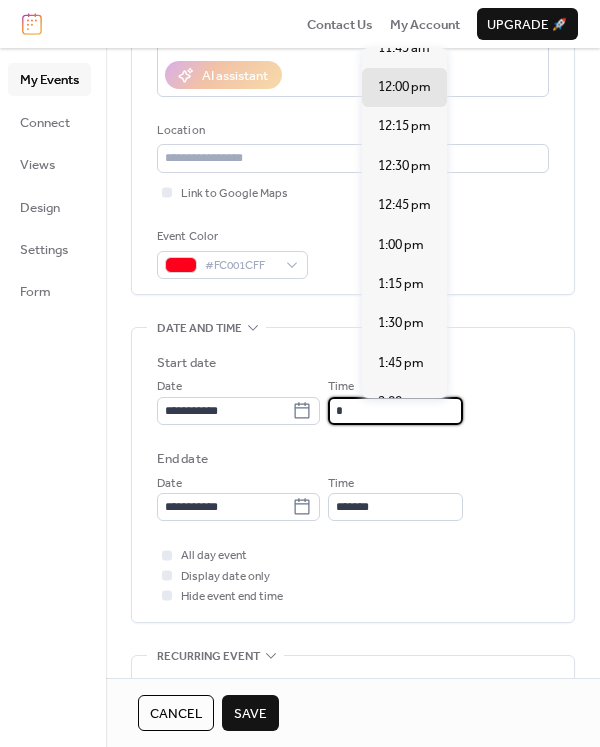 scroll, scrollTop: 936, scrollLeft: 0, axis: vertical 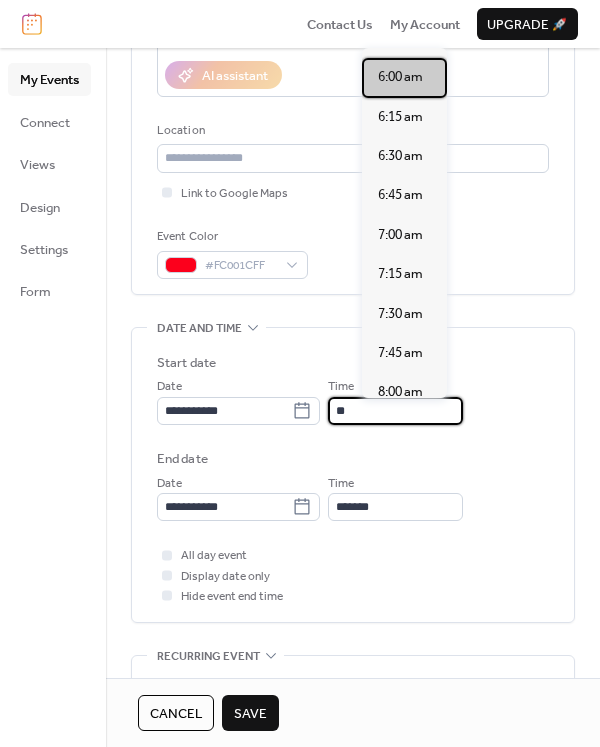 click on "6:00 am" at bounding box center [400, 77] 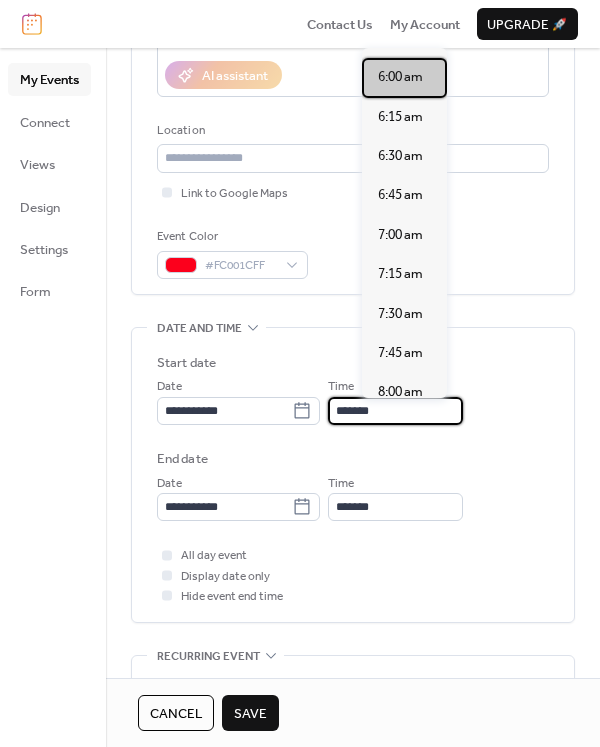 type on "*******" 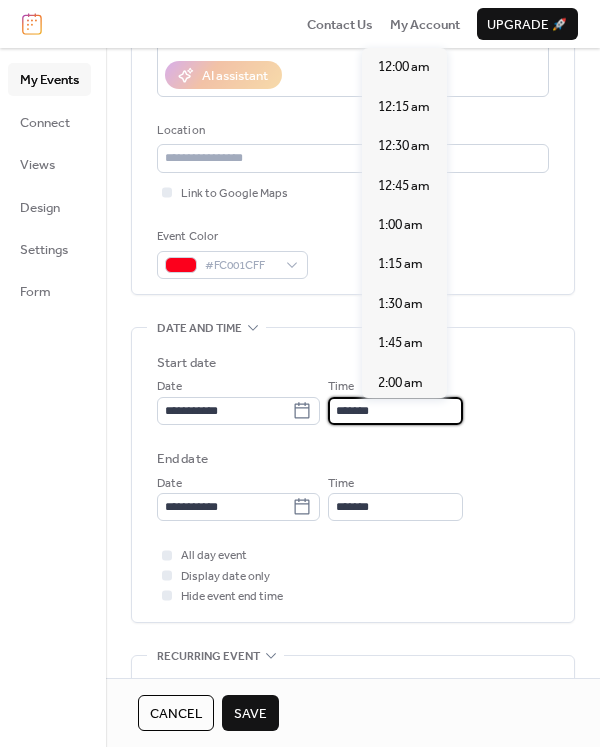 click on "*******" at bounding box center [395, 411] 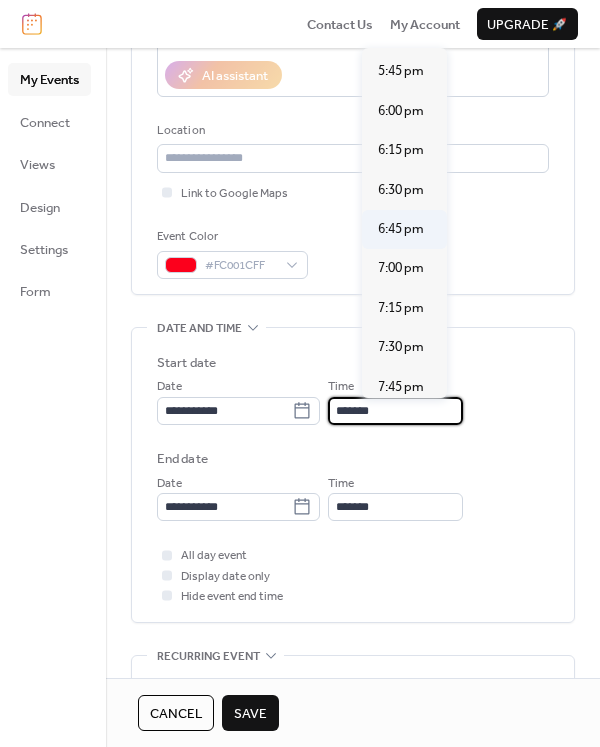 scroll, scrollTop: 2670, scrollLeft: 0, axis: vertical 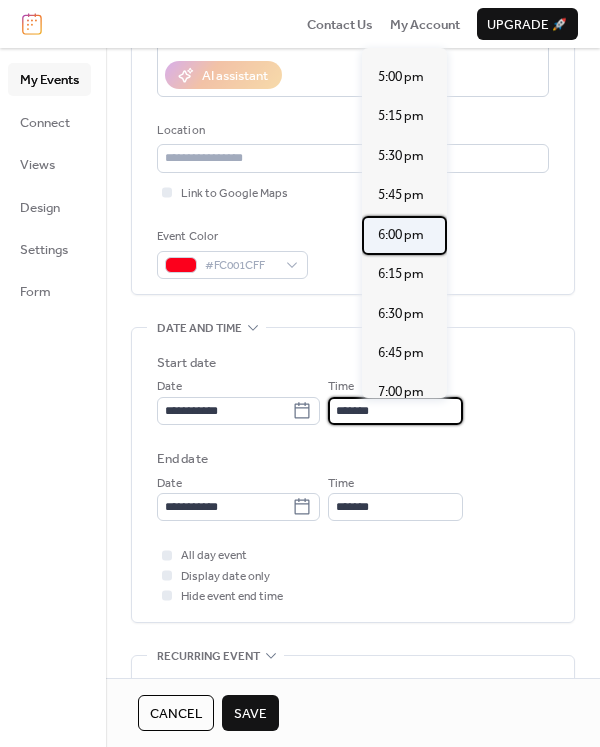 click on "6:00 pm" at bounding box center (401, 235) 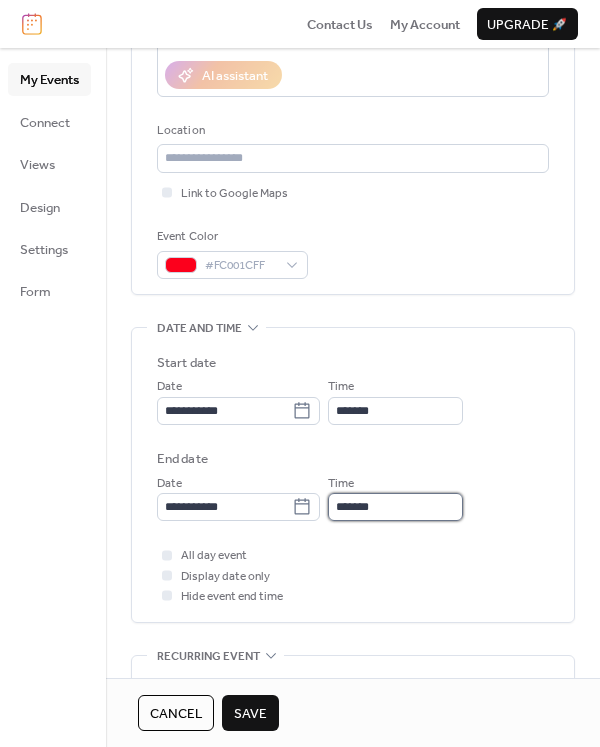 click on "*******" at bounding box center [395, 507] 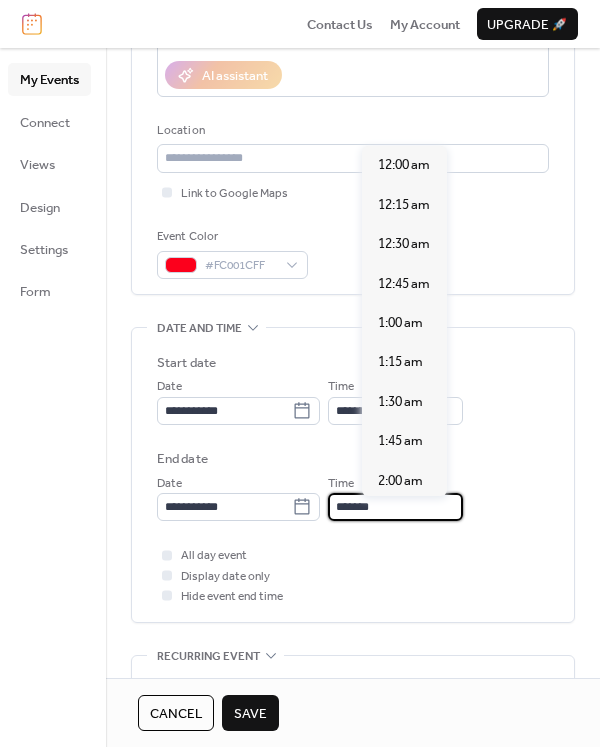 scroll, scrollTop: 2964, scrollLeft: 0, axis: vertical 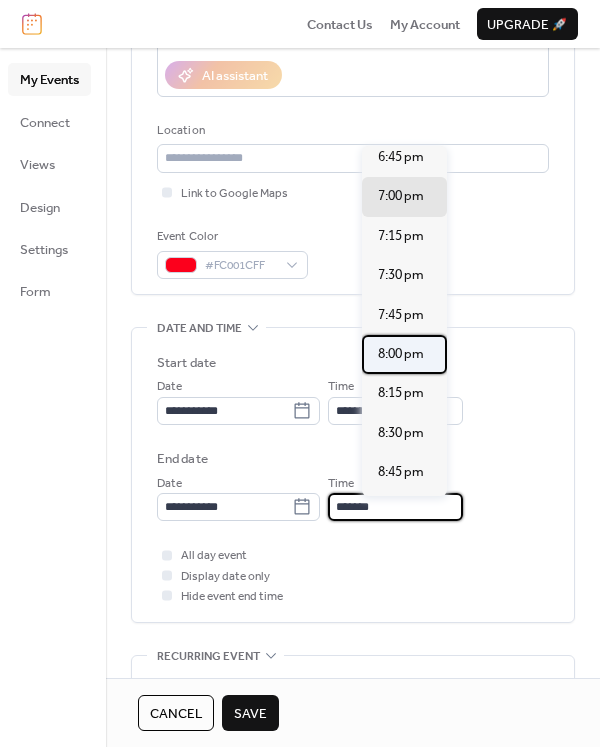 click on "8:00 pm" at bounding box center [401, 354] 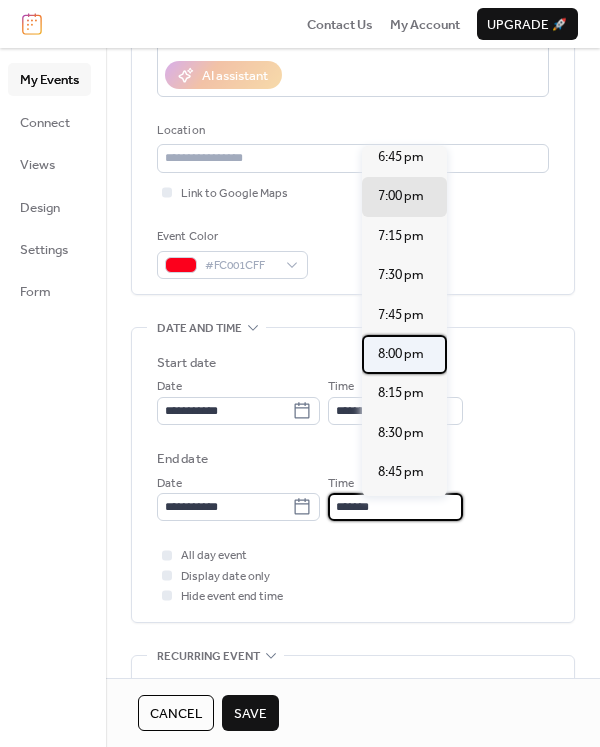 type on "*******" 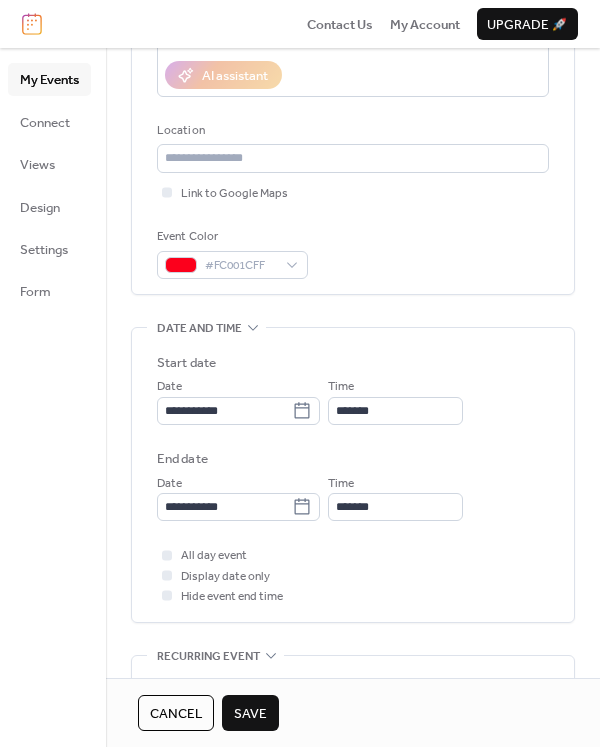 click 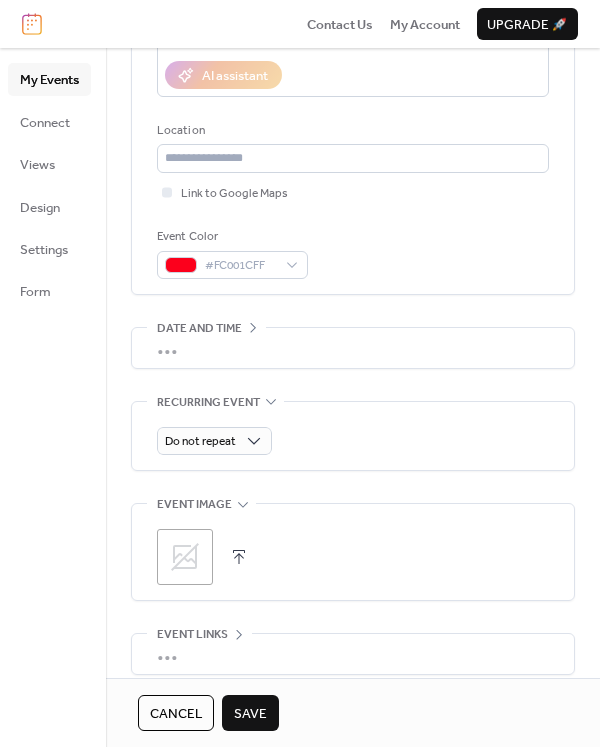 click on "•••" at bounding box center (353, 348) 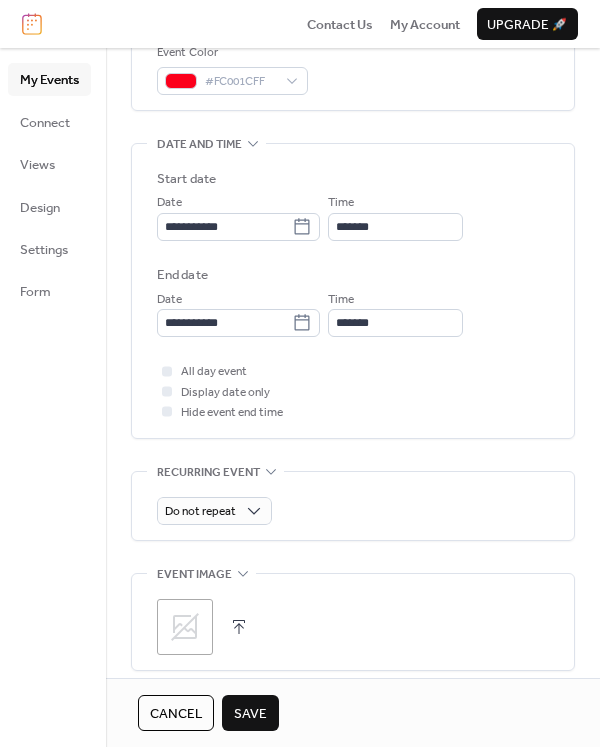 scroll, scrollTop: 705, scrollLeft: 0, axis: vertical 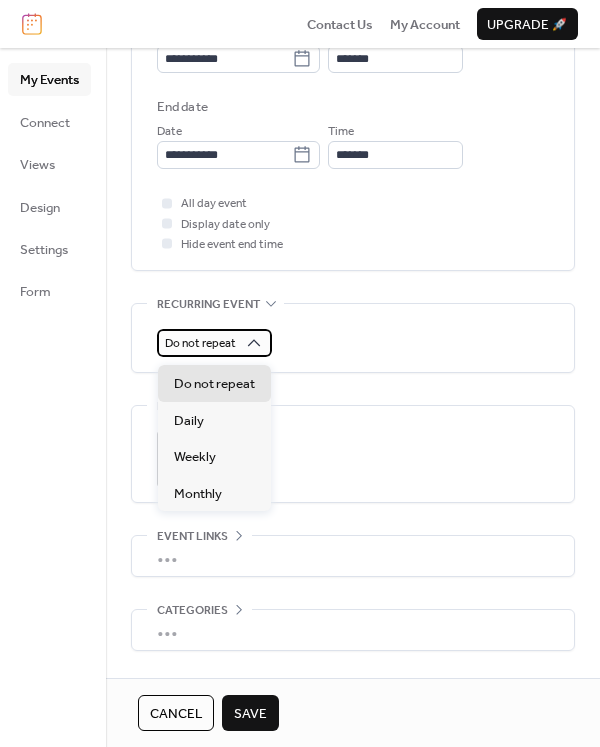 click on "Do not repeat" at bounding box center [200, 343] 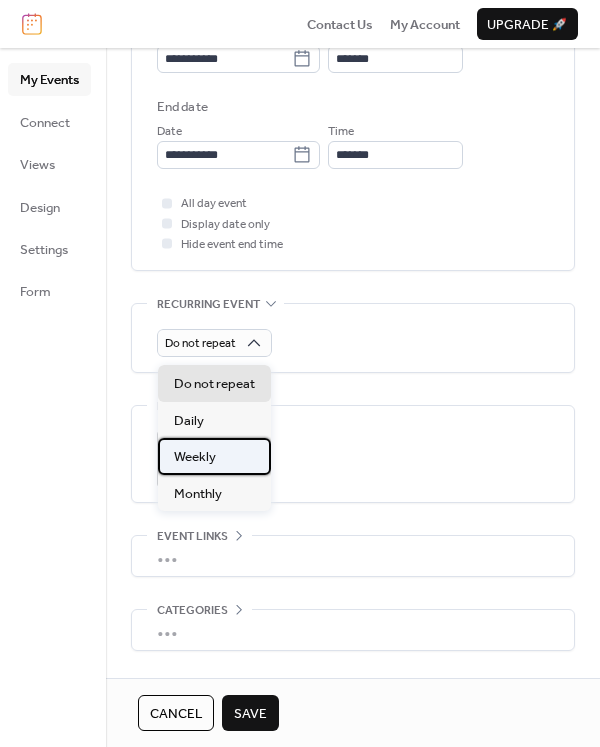 click on "Weekly" at bounding box center (195, 457) 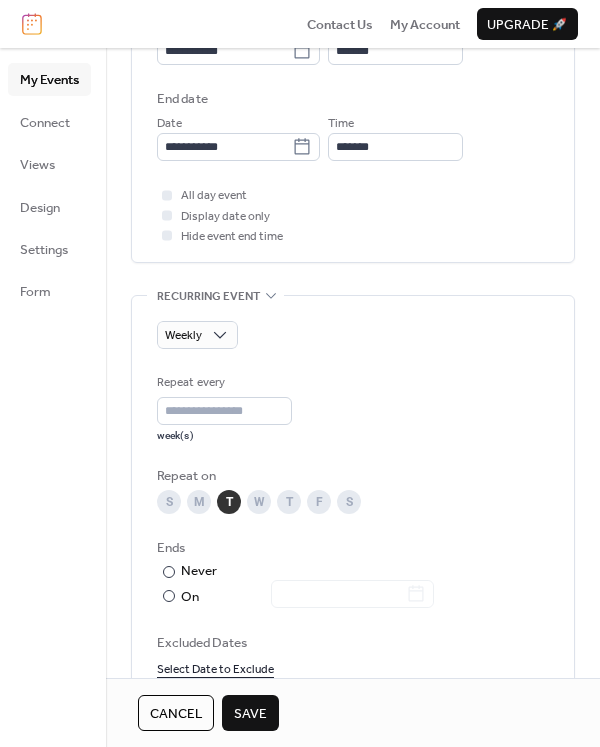 scroll, scrollTop: 733, scrollLeft: 0, axis: vertical 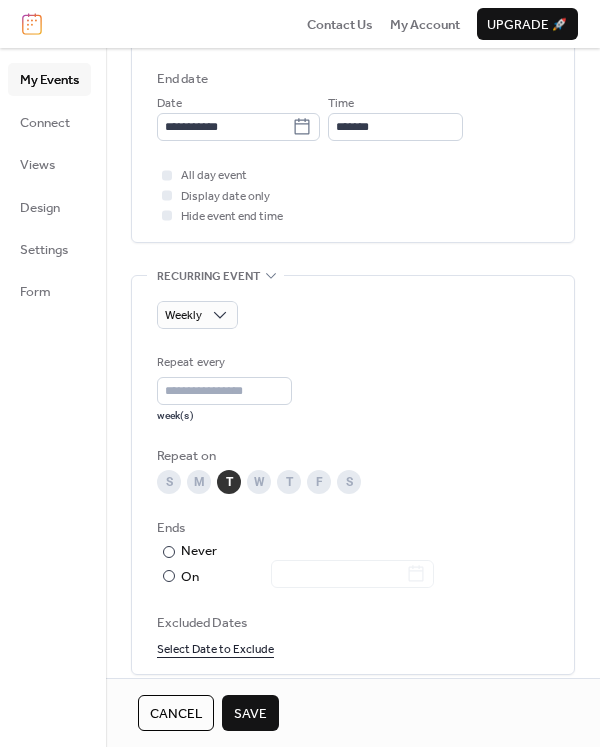 click on "F" at bounding box center [319, 482] 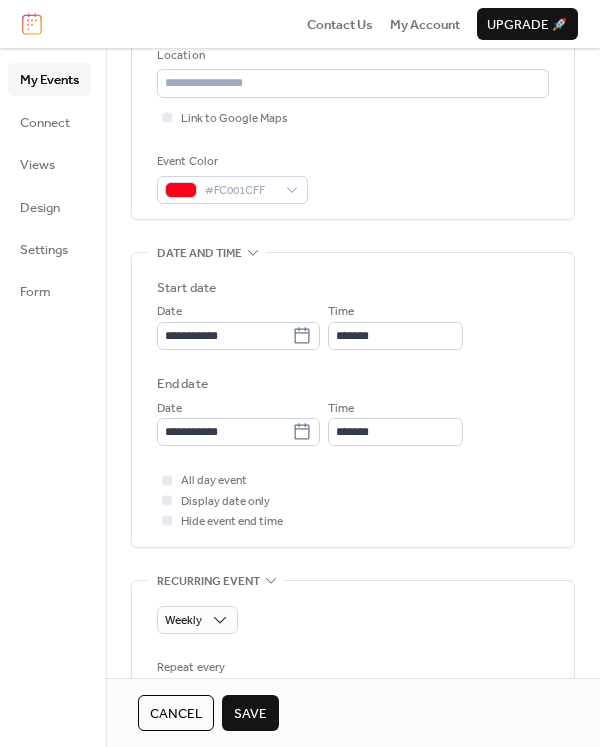 scroll, scrollTop: 424, scrollLeft: 0, axis: vertical 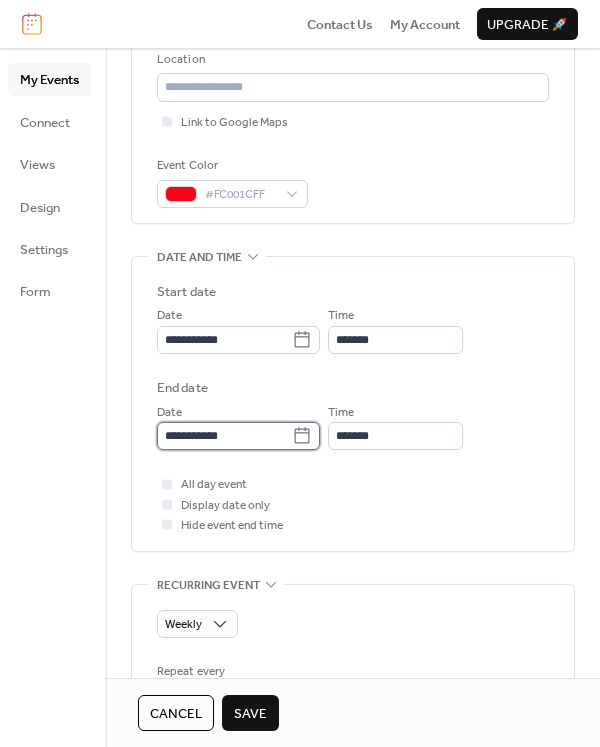 click on "**********" at bounding box center [224, 436] 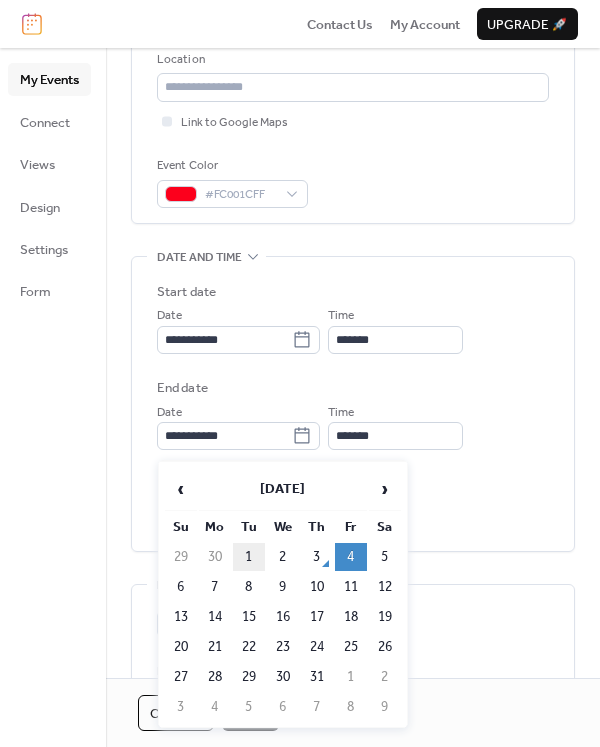 click on "1" at bounding box center [249, 557] 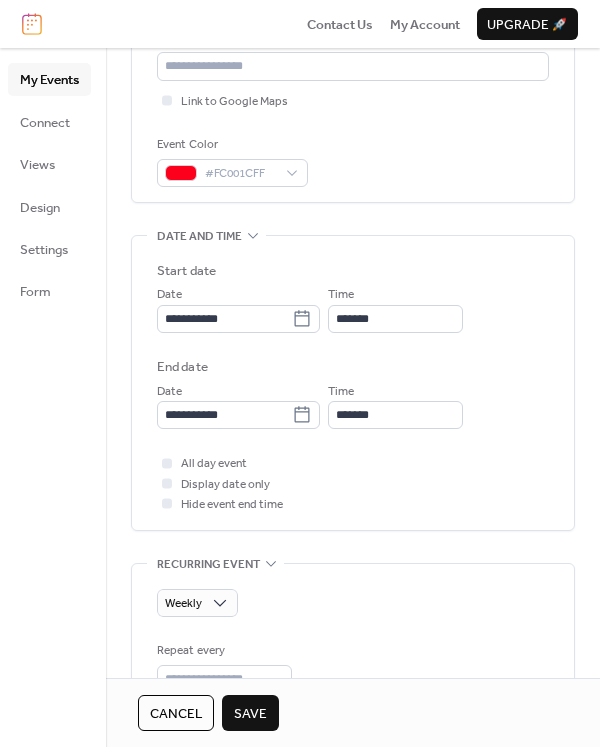 scroll, scrollTop: 393, scrollLeft: 0, axis: vertical 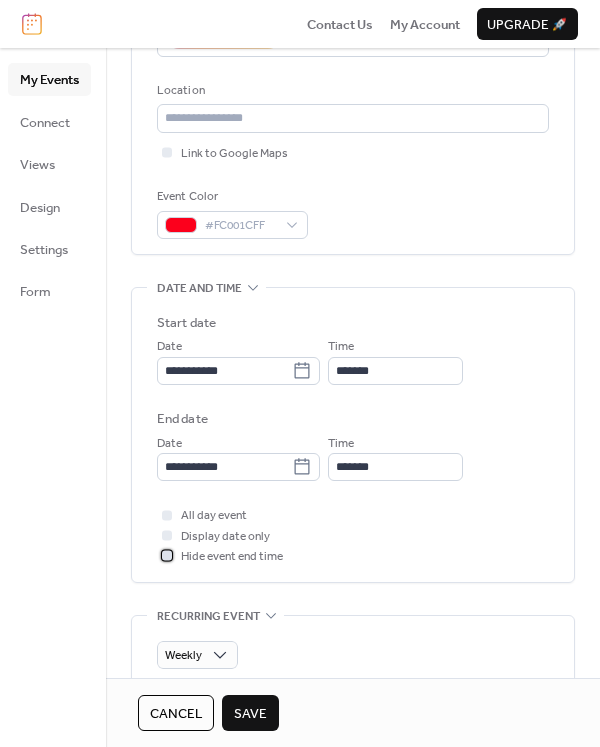click at bounding box center [167, 556] 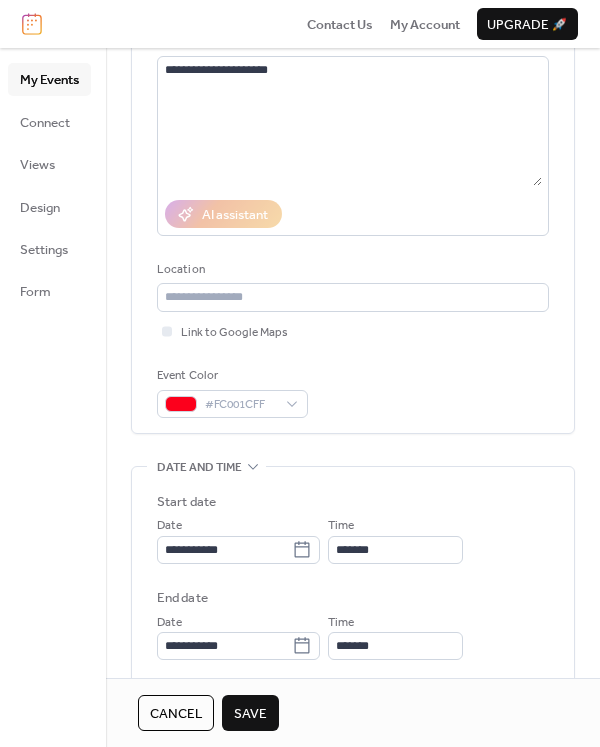 scroll, scrollTop: 378, scrollLeft: 0, axis: vertical 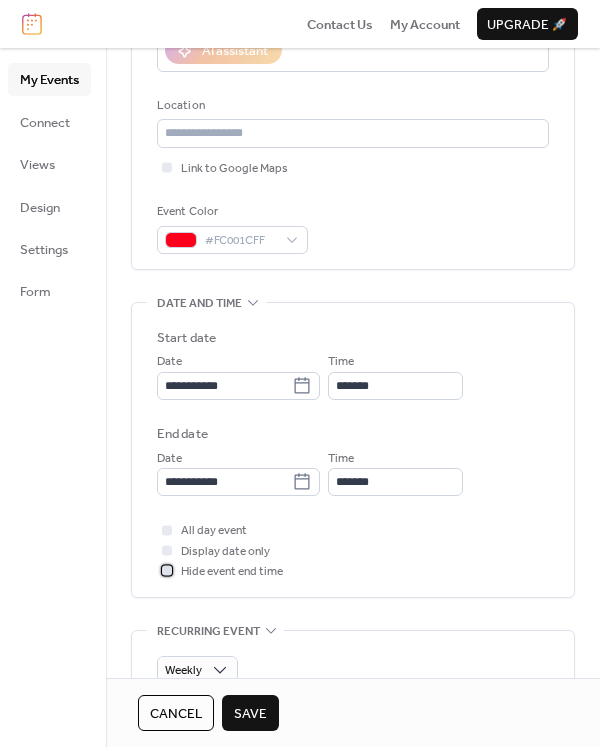 click 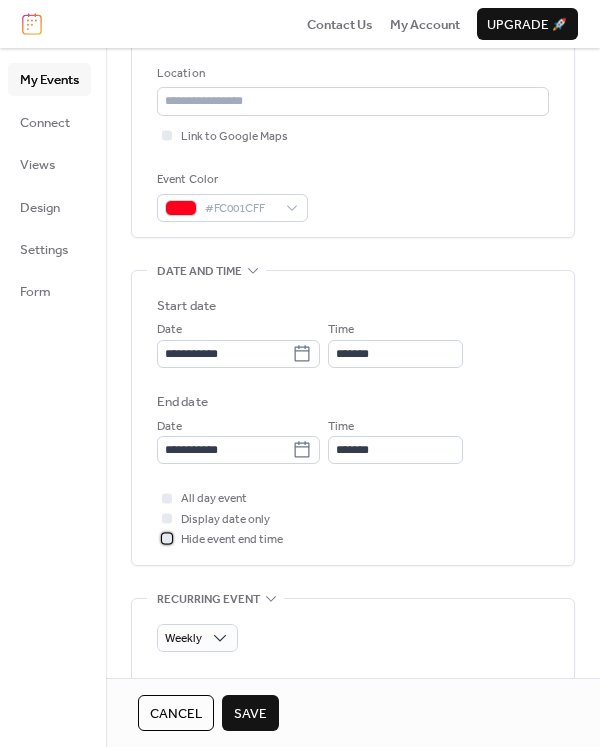 scroll, scrollTop: 495, scrollLeft: 0, axis: vertical 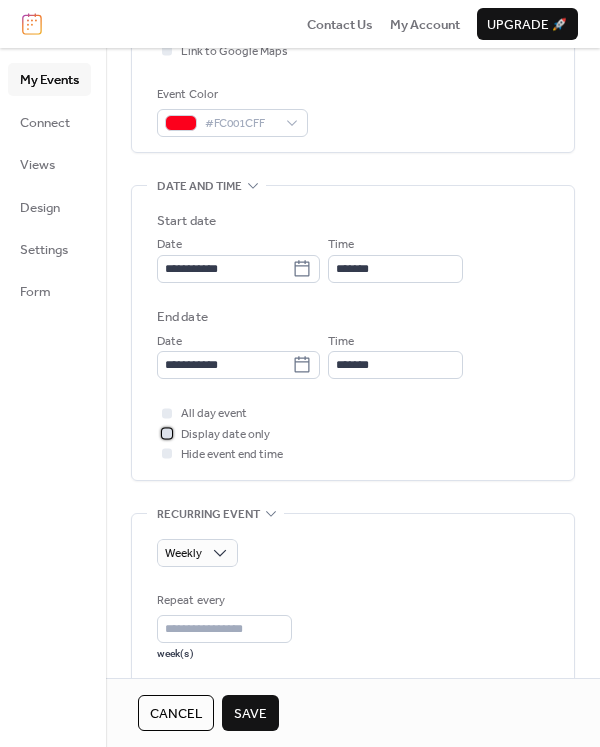 click at bounding box center [167, 433] 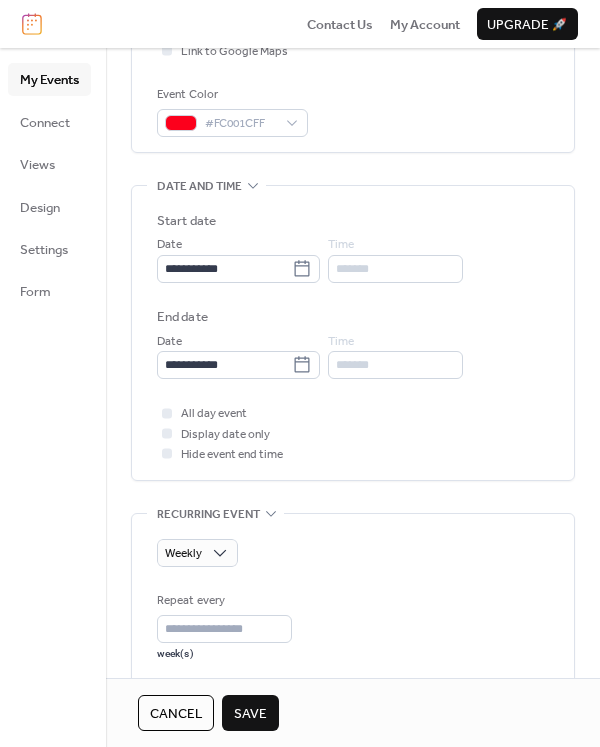 click at bounding box center [167, 454] 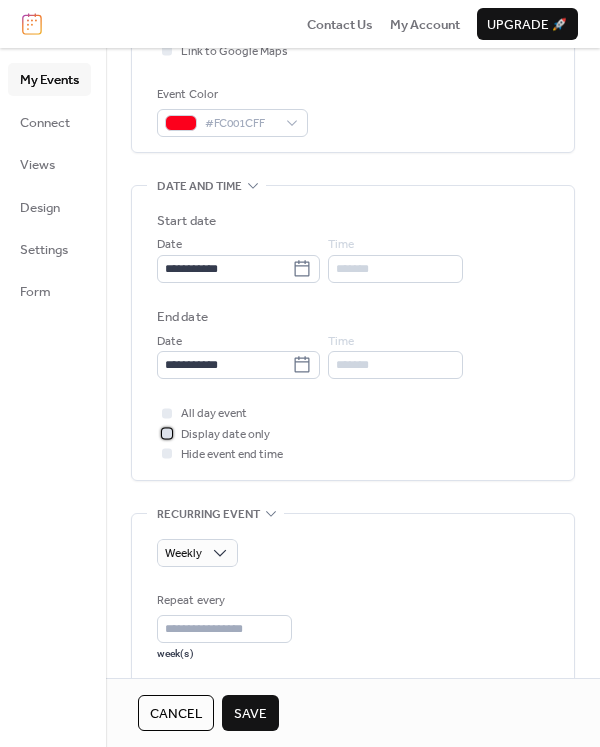 click 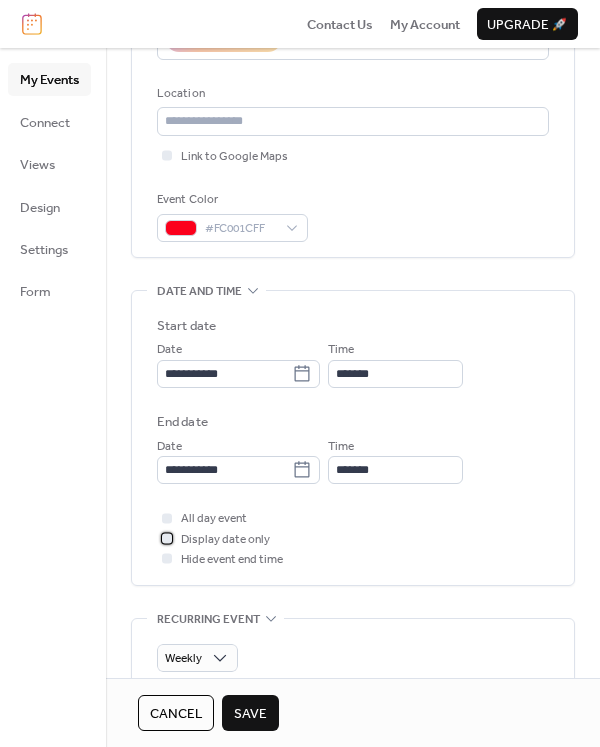scroll, scrollTop: 421, scrollLeft: 0, axis: vertical 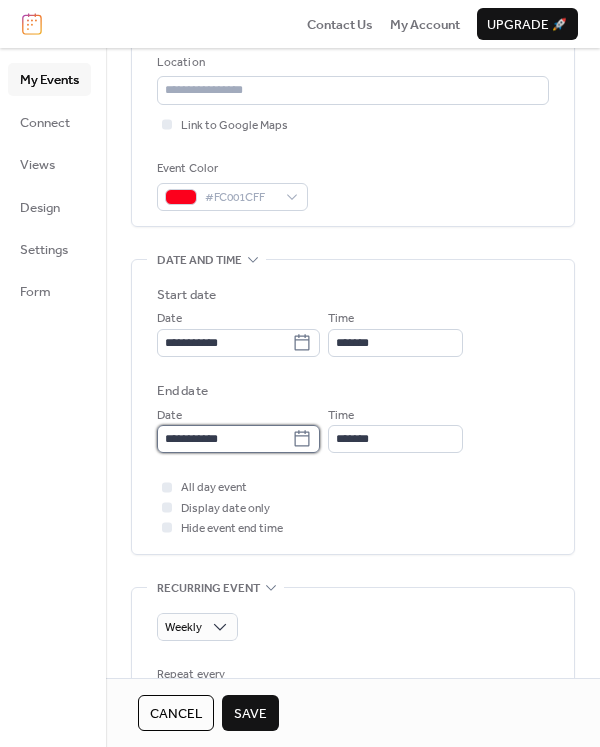 click on "**********" at bounding box center [224, 439] 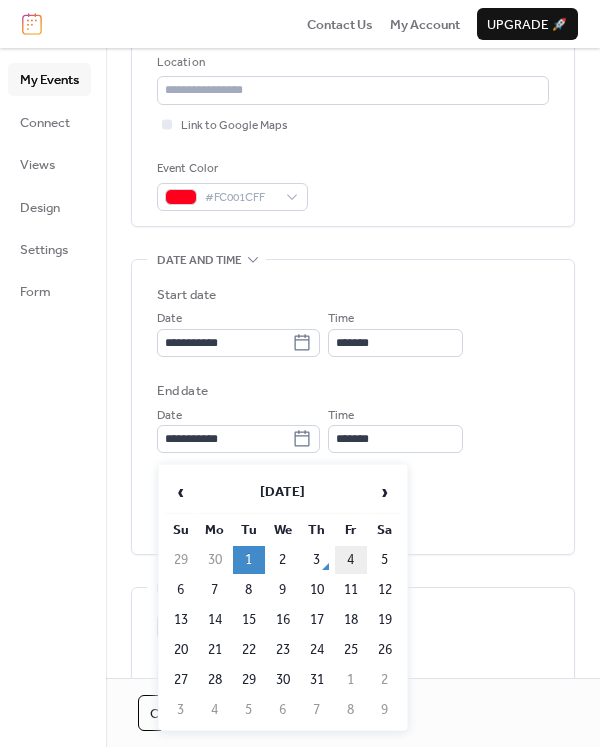 click on "4" at bounding box center (351, 560) 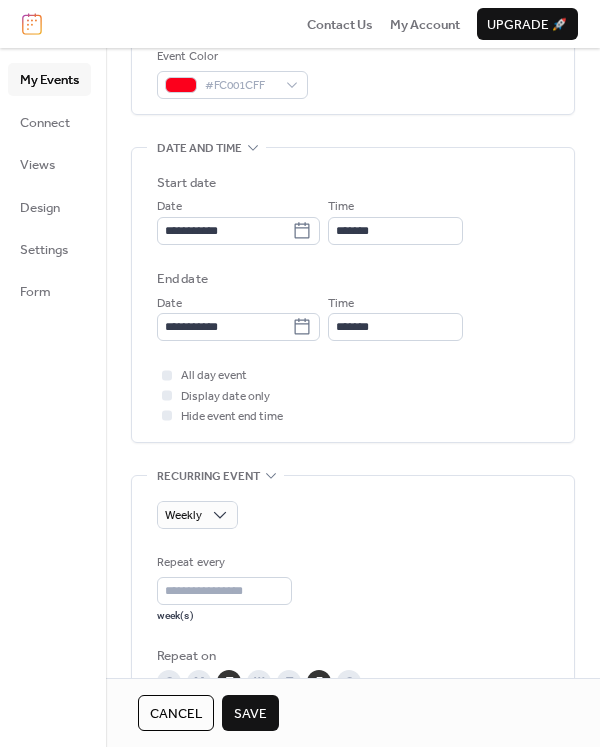 scroll, scrollTop: 498, scrollLeft: 0, axis: vertical 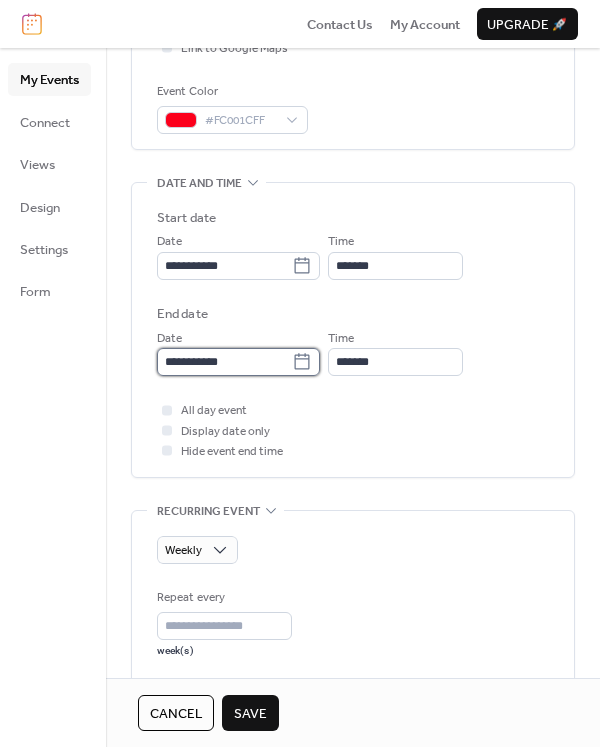 click on "**********" at bounding box center (224, 362) 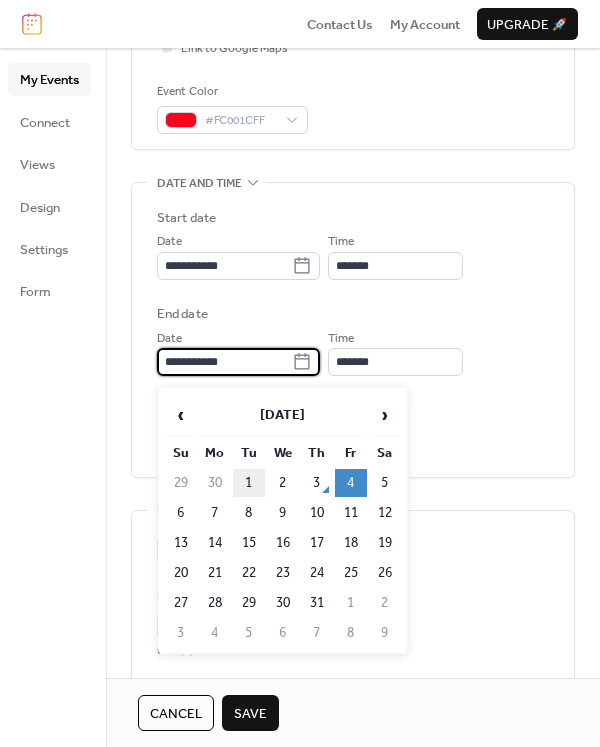 click on "1" at bounding box center [249, 483] 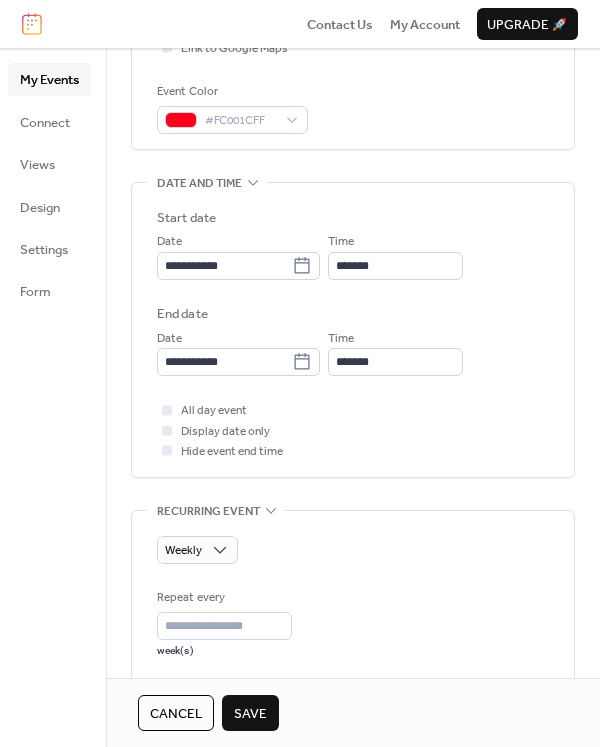 type on "**********" 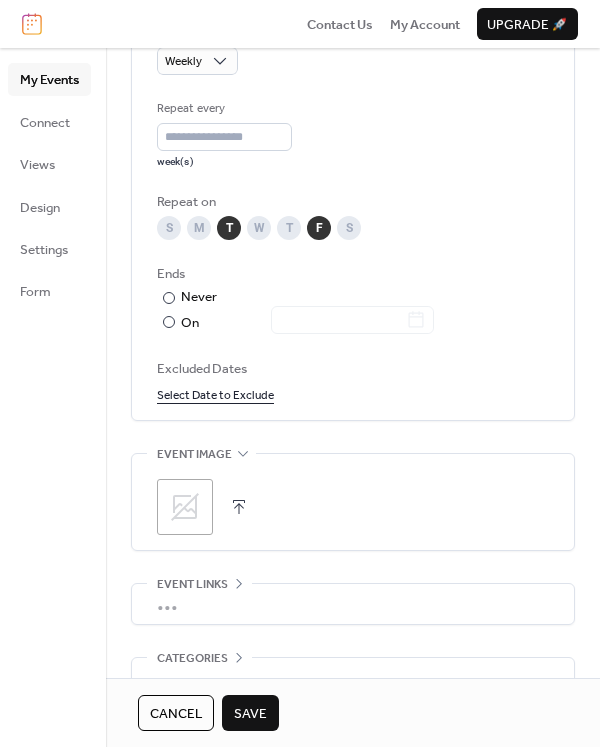 scroll, scrollTop: 1021, scrollLeft: 0, axis: vertical 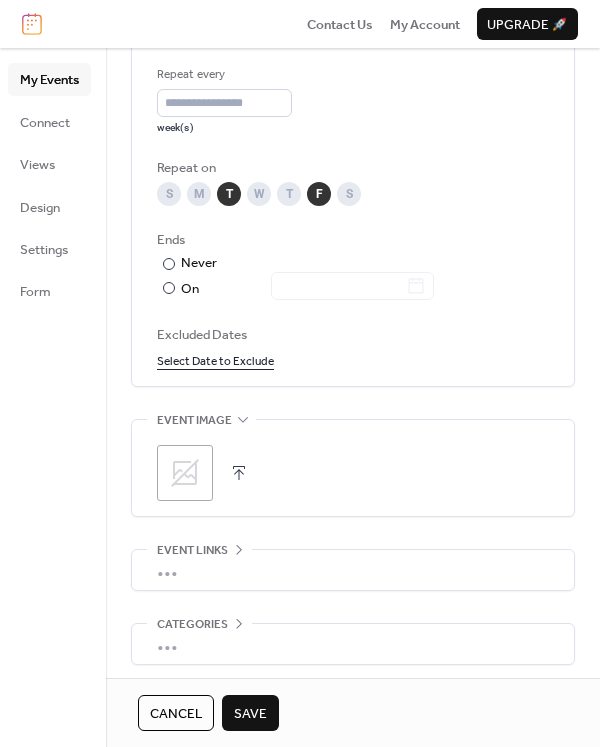 click on "Select Date to Exclude" at bounding box center [215, 360] 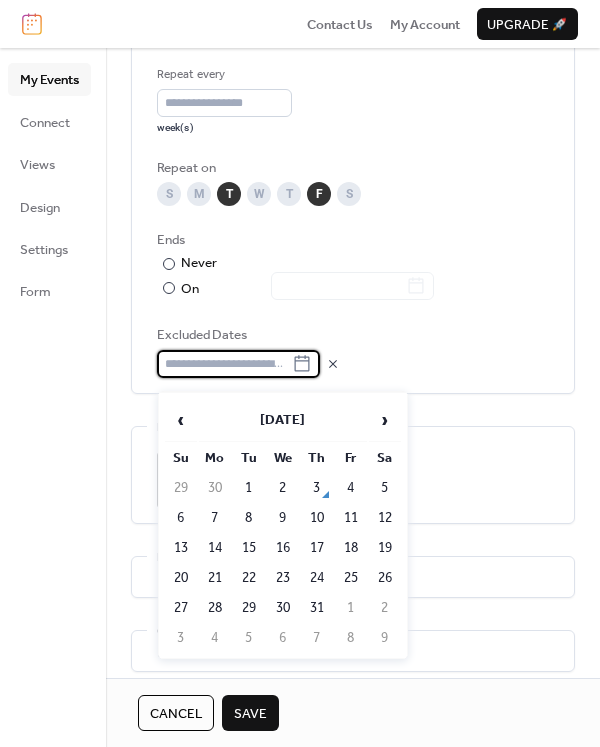 click 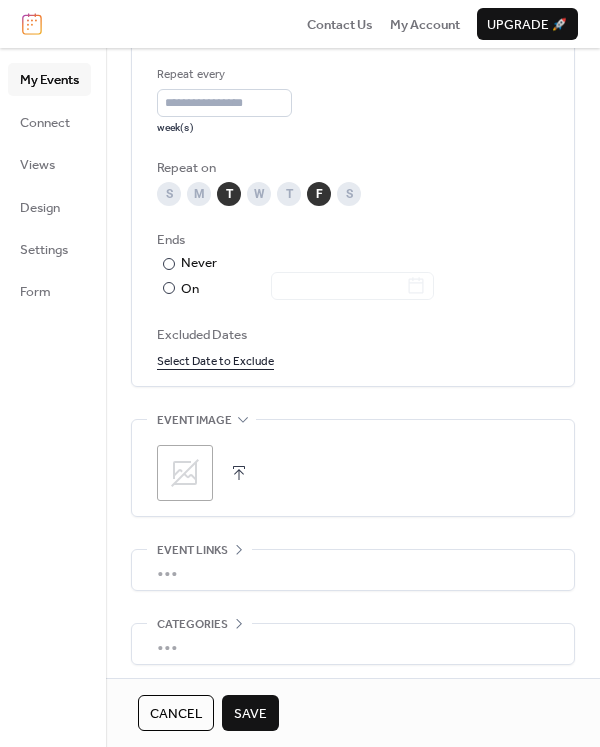 scroll, scrollTop: 1108, scrollLeft: 0, axis: vertical 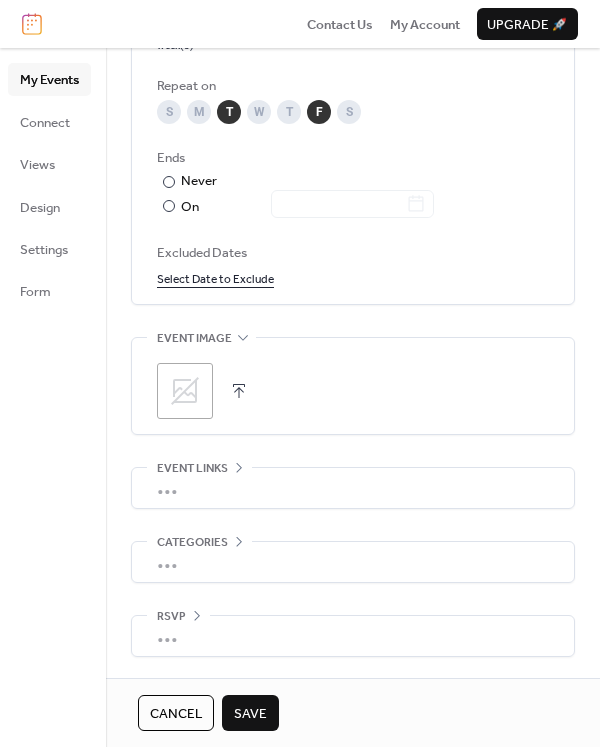 click on "Save" at bounding box center (250, 714) 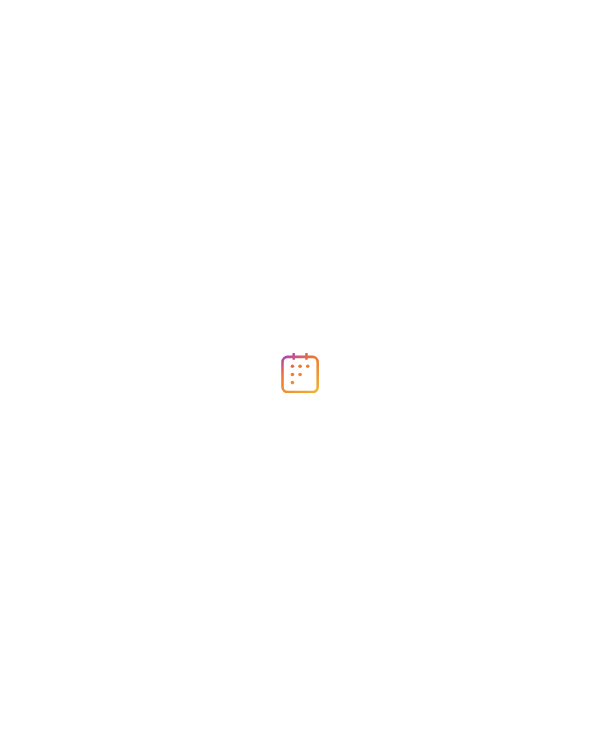 scroll, scrollTop: 0, scrollLeft: 0, axis: both 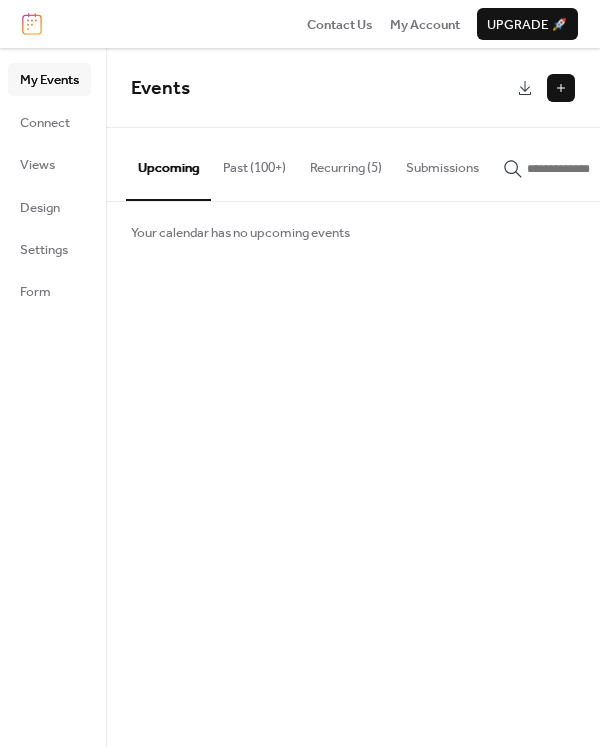 click on "Recurring  (5)" at bounding box center (346, 163) 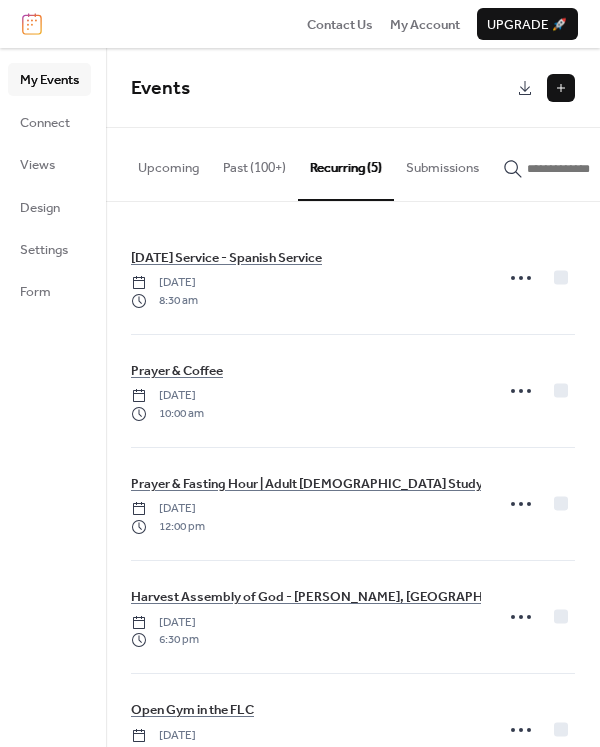 click on "Upcoming" at bounding box center [168, 163] 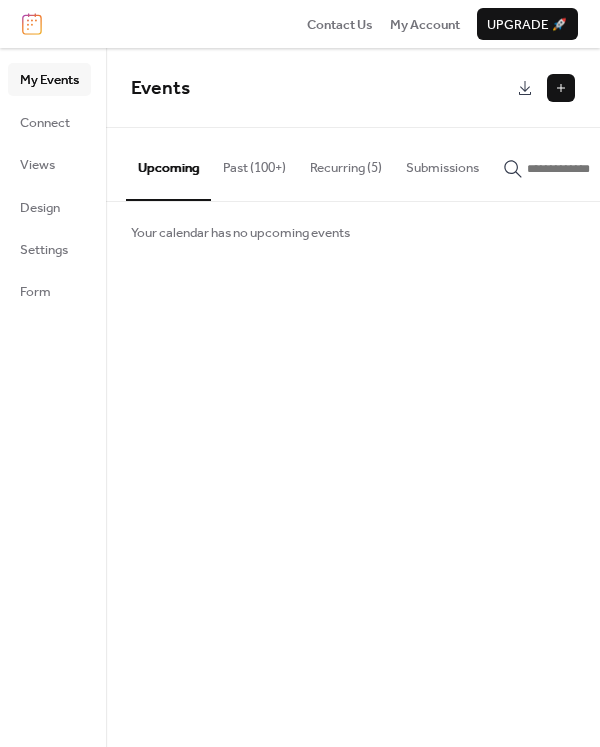 click at bounding box center [561, 88] 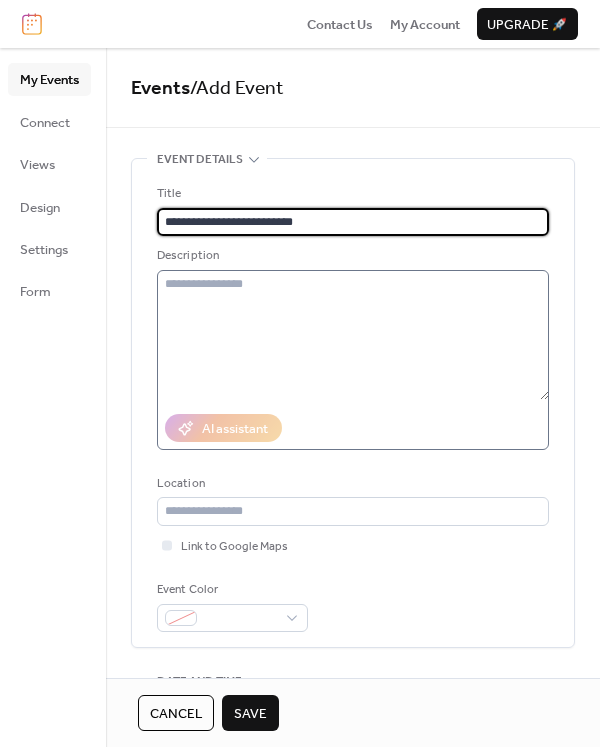 type on "**********" 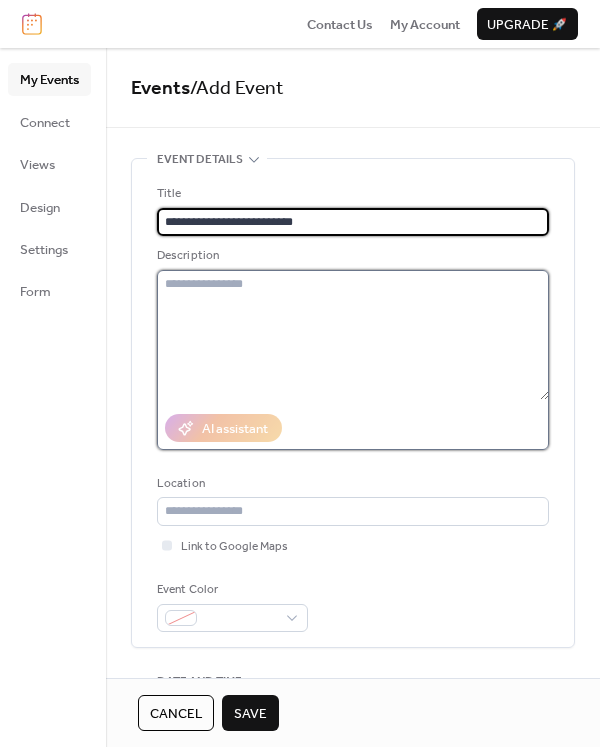 click at bounding box center [353, 335] 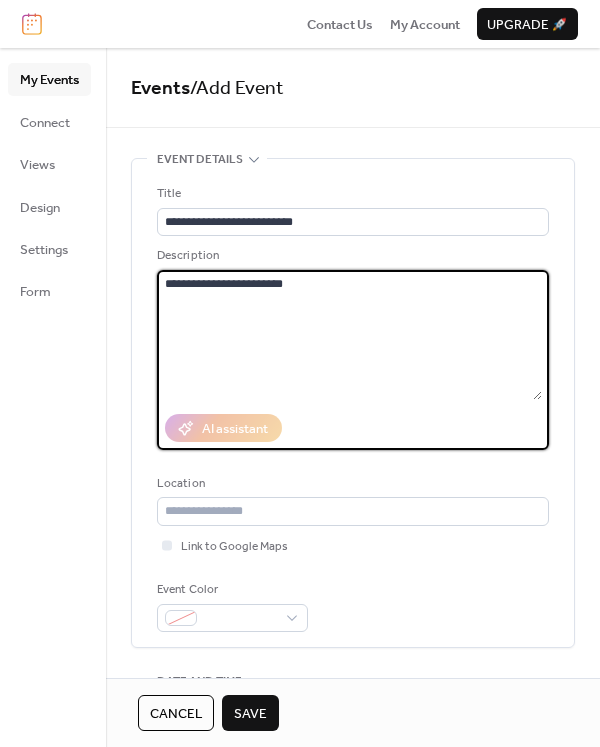 scroll, scrollTop: 194, scrollLeft: 0, axis: vertical 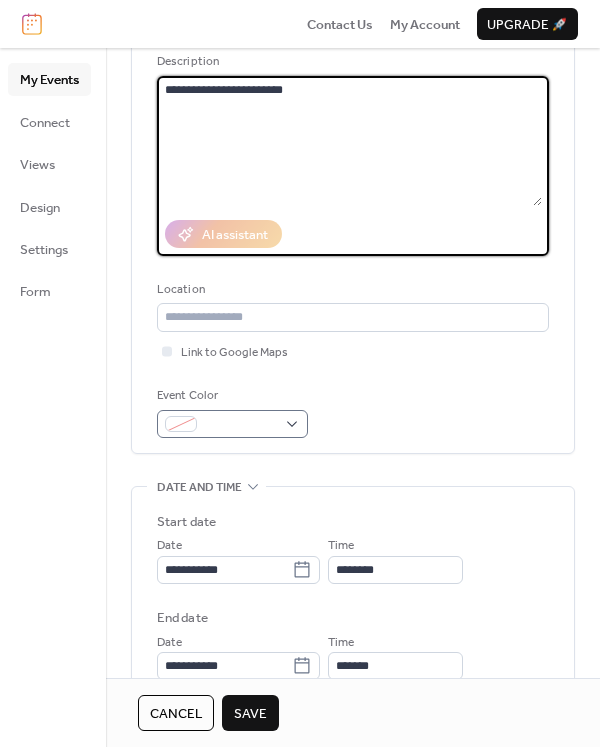 type on "**********" 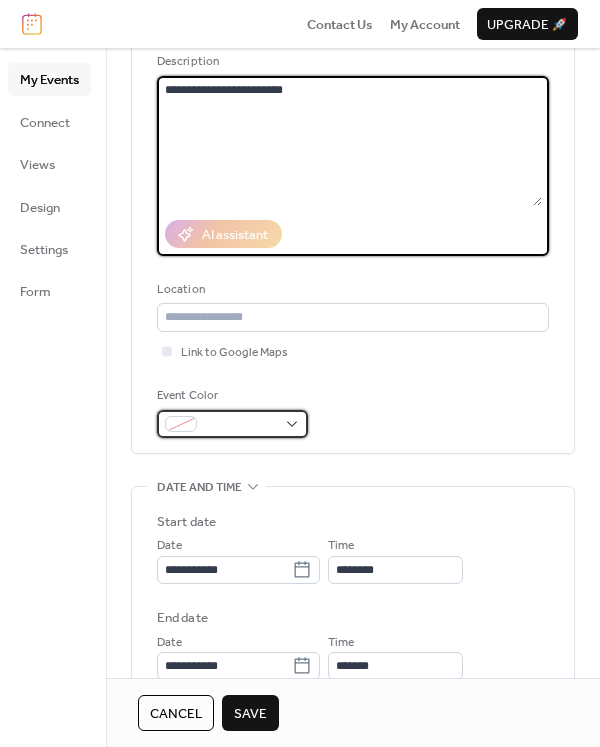 click at bounding box center [232, 424] 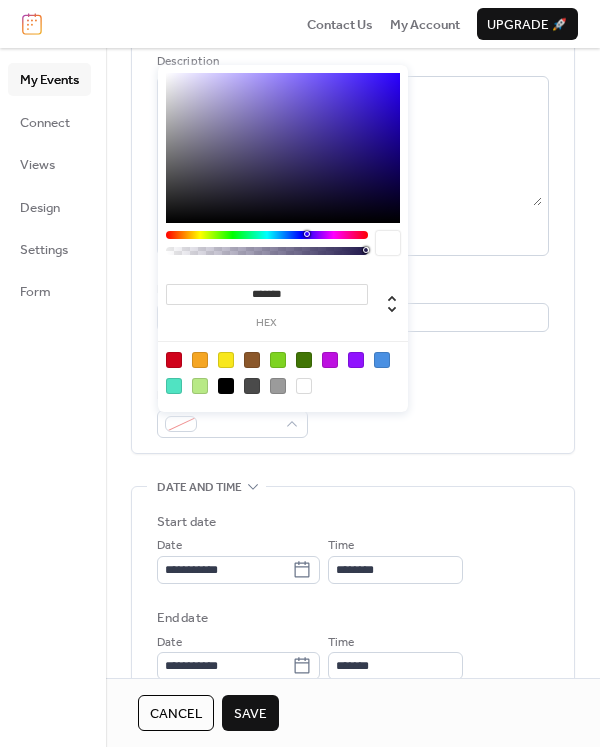 click at bounding box center [330, 360] 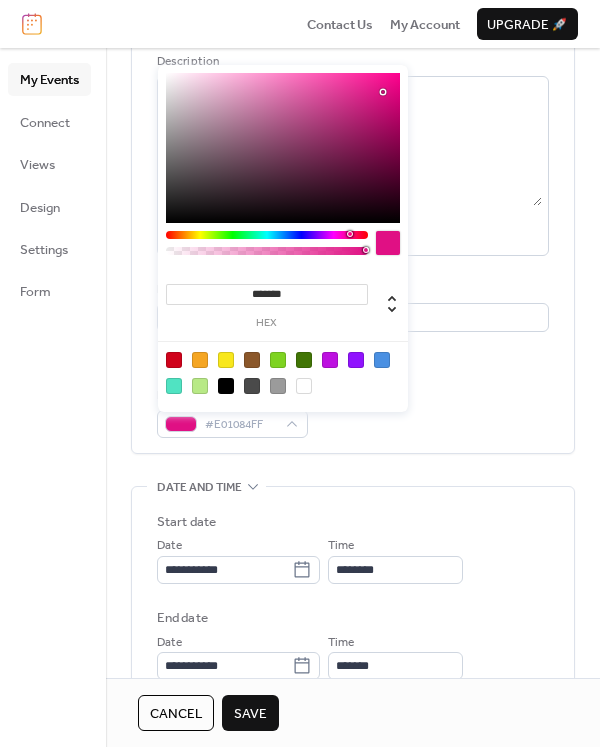 drag, startPoint x: 329, startPoint y: 234, endPoint x: 349, endPoint y: 234, distance: 20 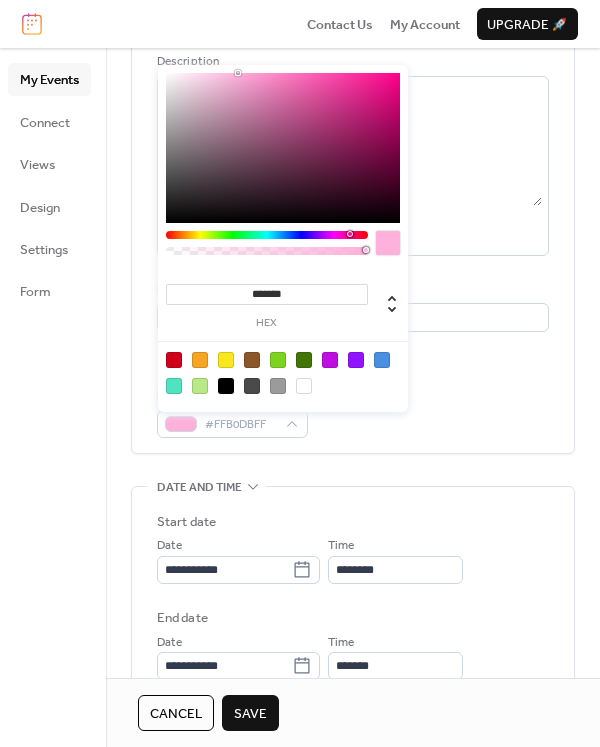 drag, startPoint x: 382, startPoint y: 91, endPoint x: 238, endPoint y: 71, distance: 145.38225 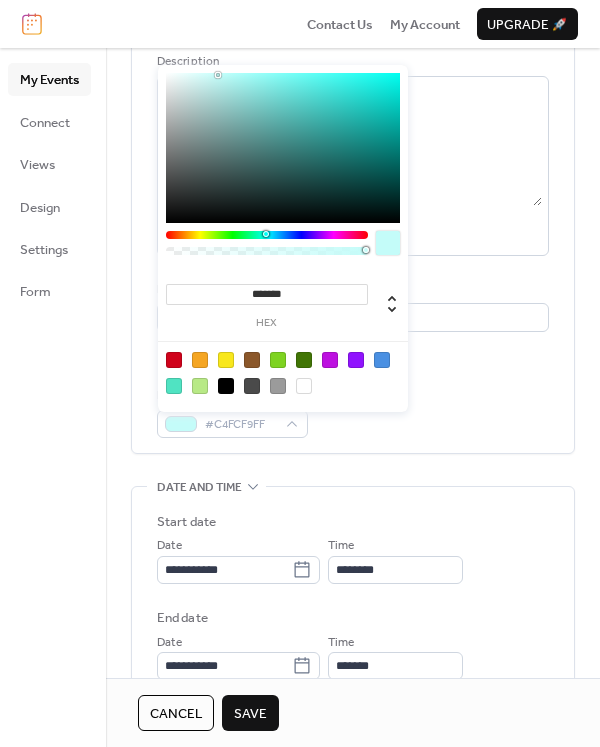 type on "*******" 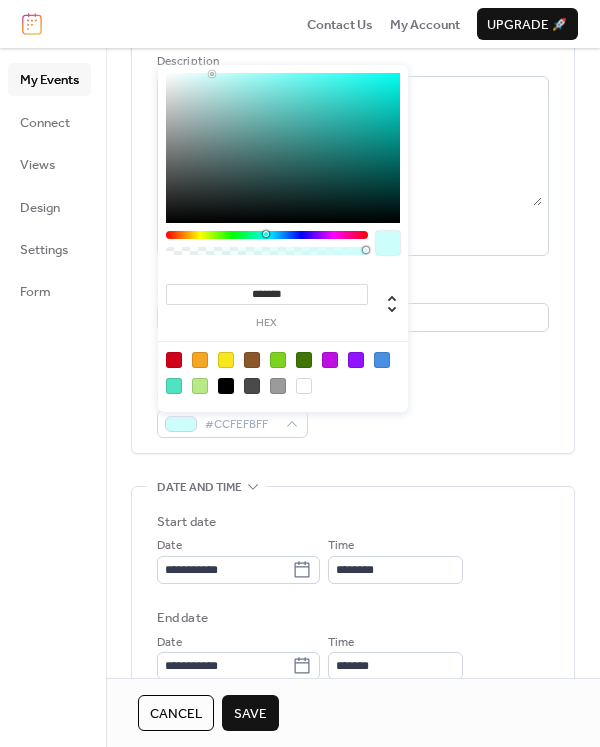 drag, startPoint x: 237, startPoint y: 74, endPoint x: 212, endPoint y: 74, distance: 25 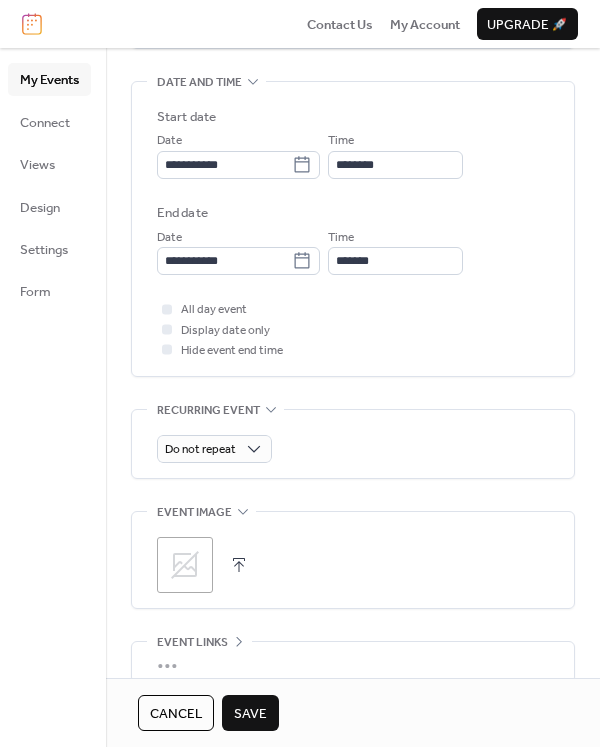 scroll, scrollTop: 603, scrollLeft: 0, axis: vertical 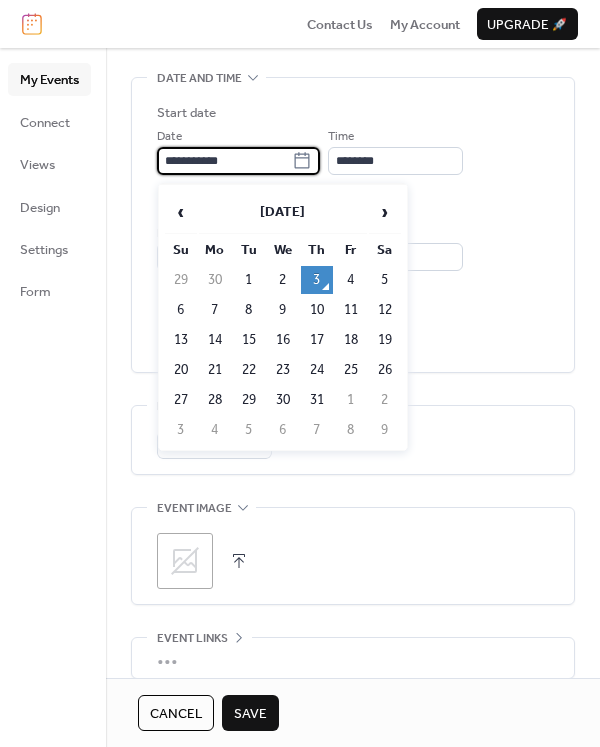 click on "**********" at bounding box center [224, 161] 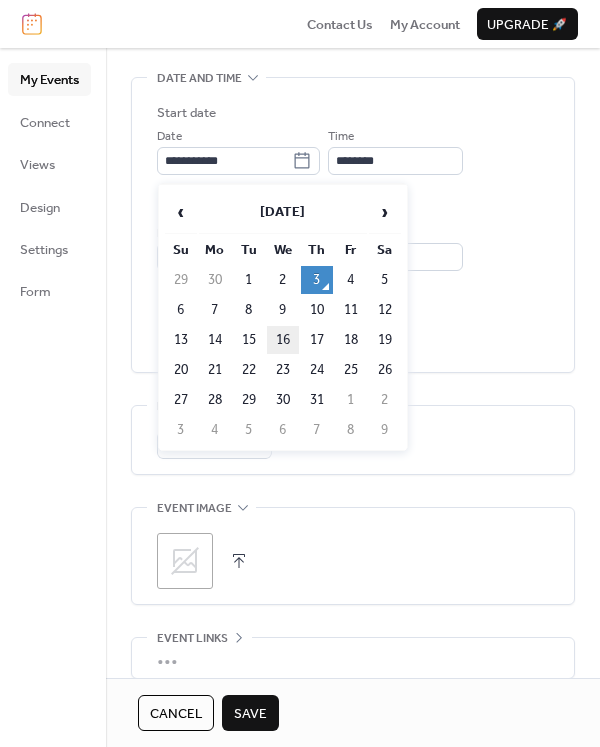 click on "16" at bounding box center (283, 340) 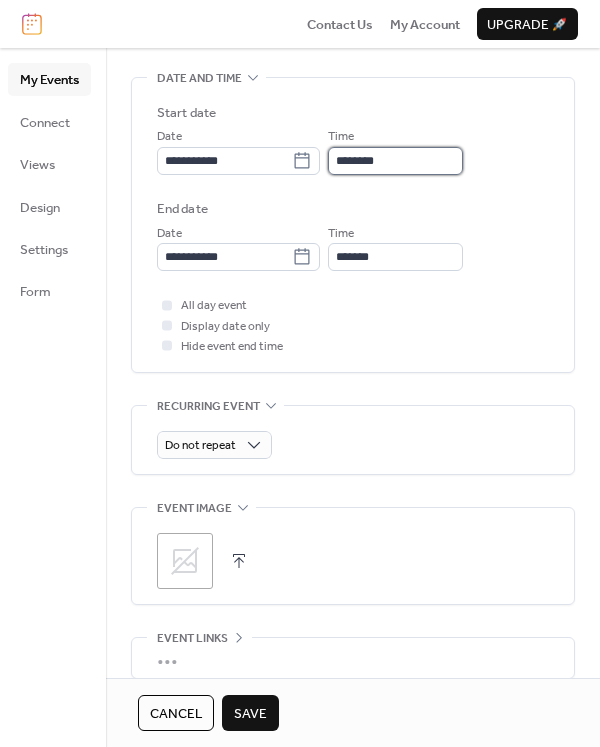 click on "********" at bounding box center (395, 161) 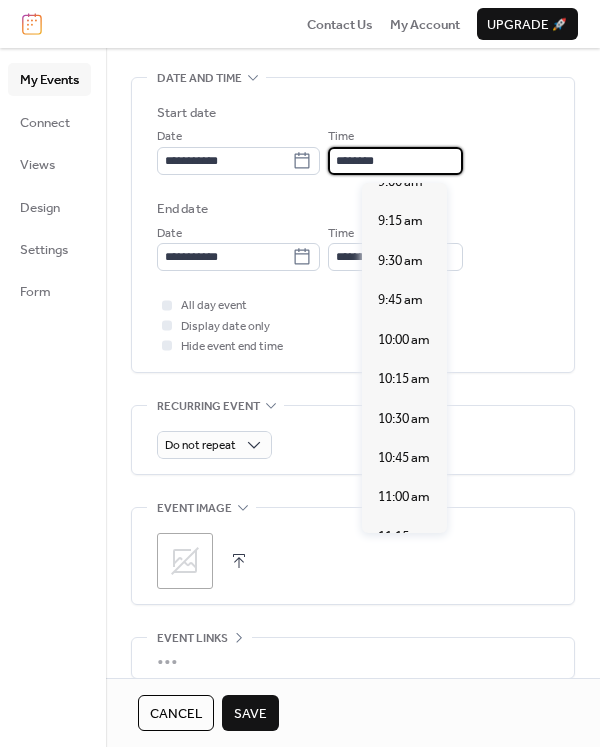 scroll, scrollTop: 1246, scrollLeft: 0, axis: vertical 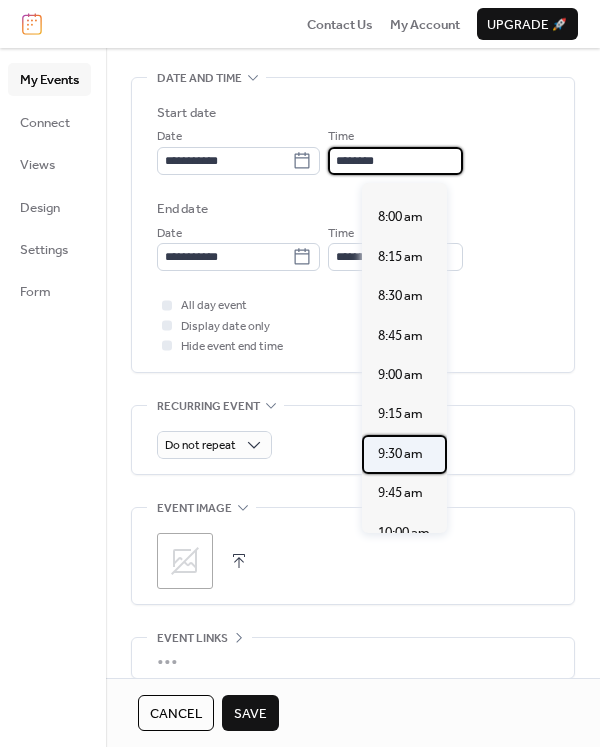click on "9:30 am" at bounding box center [400, 454] 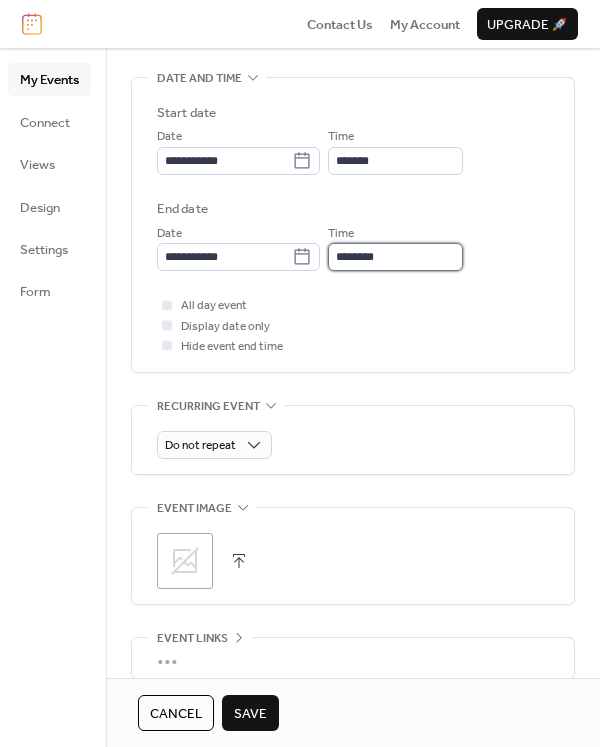 click on "********" at bounding box center [395, 257] 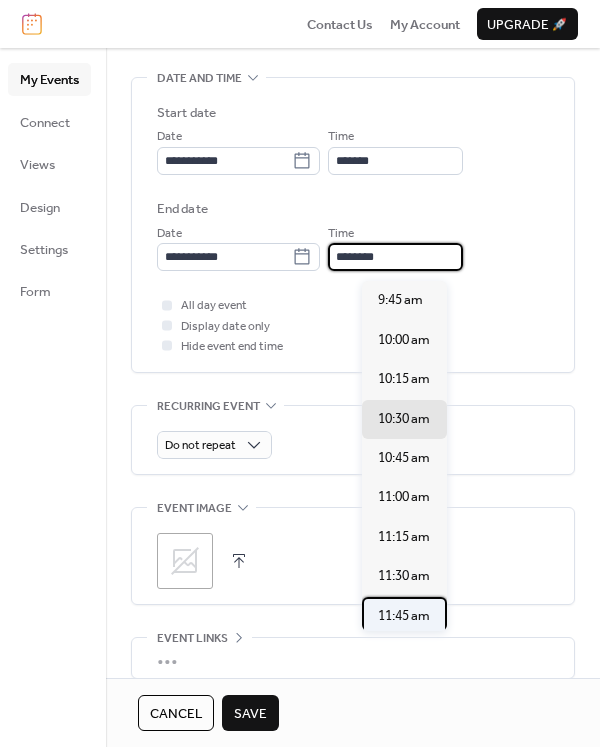 click on "11:45 am" at bounding box center [404, 616] 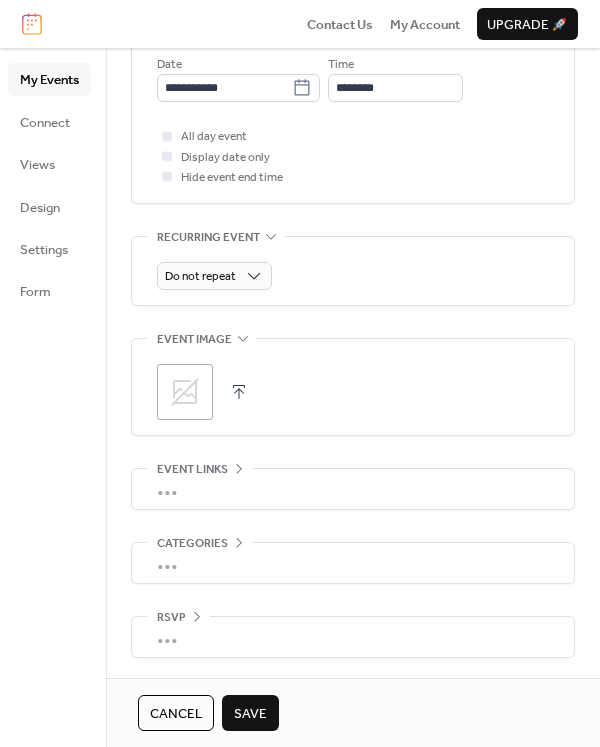 scroll, scrollTop: 776, scrollLeft: 0, axis: vertical 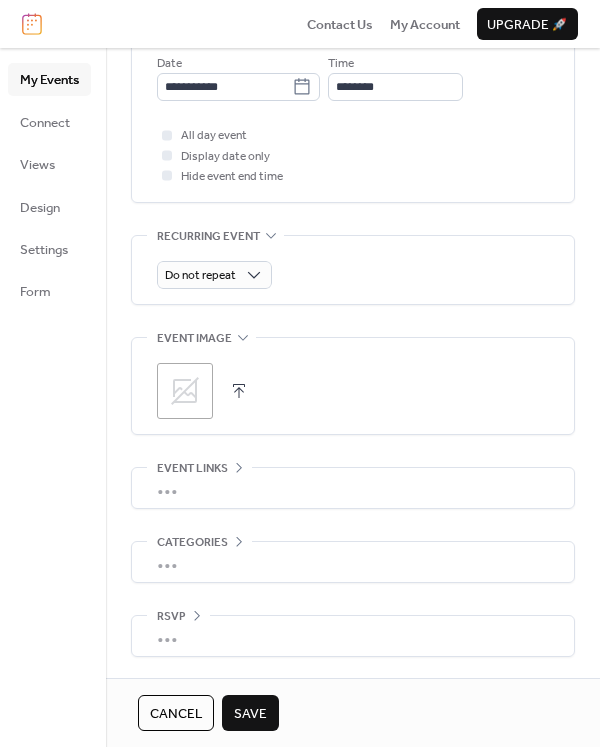 click on "Save" at bounding box center [250, 714] 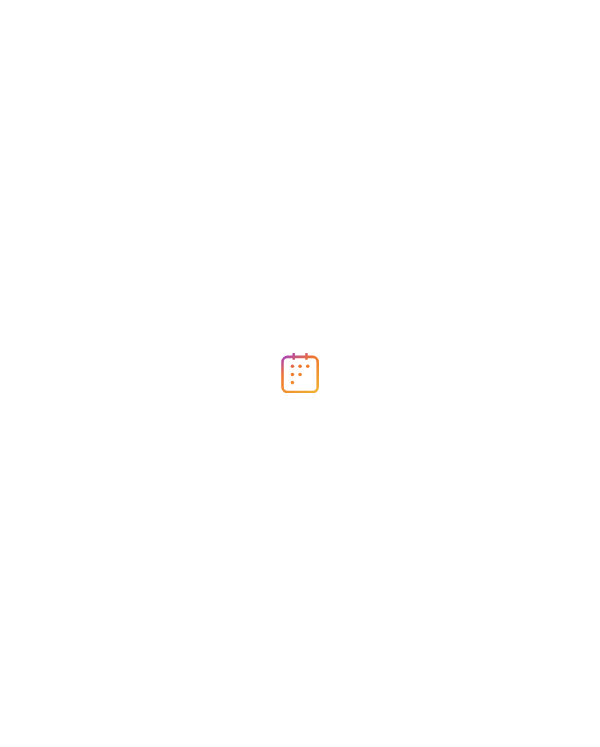 scroll, scrollTop: 0, scrollLeft: 0, axis: both 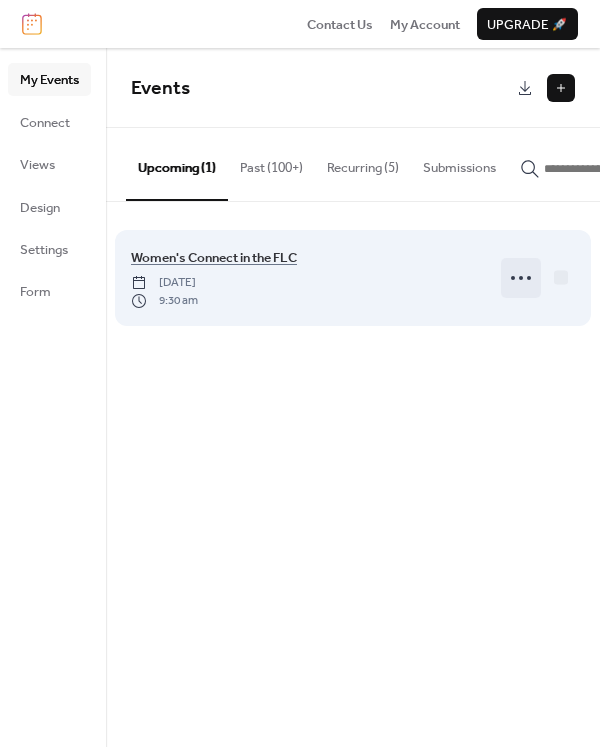 click 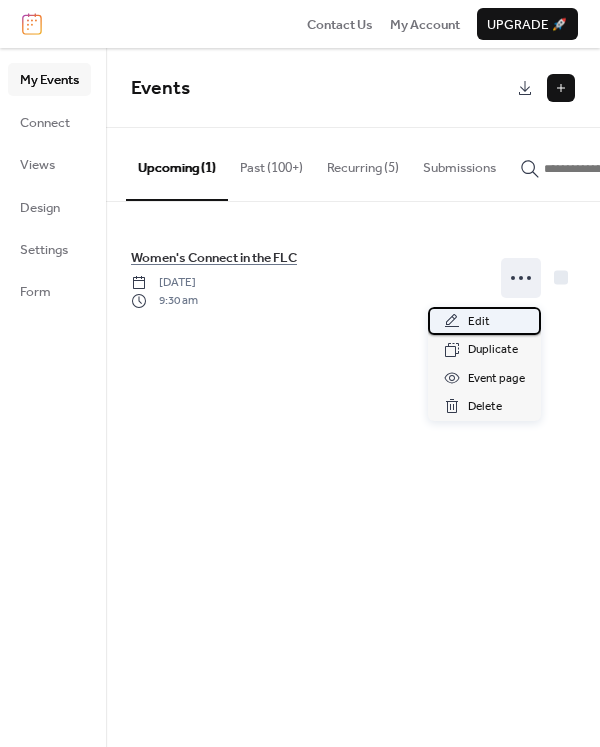 click on "Edit" at bounding box center (479, 322) 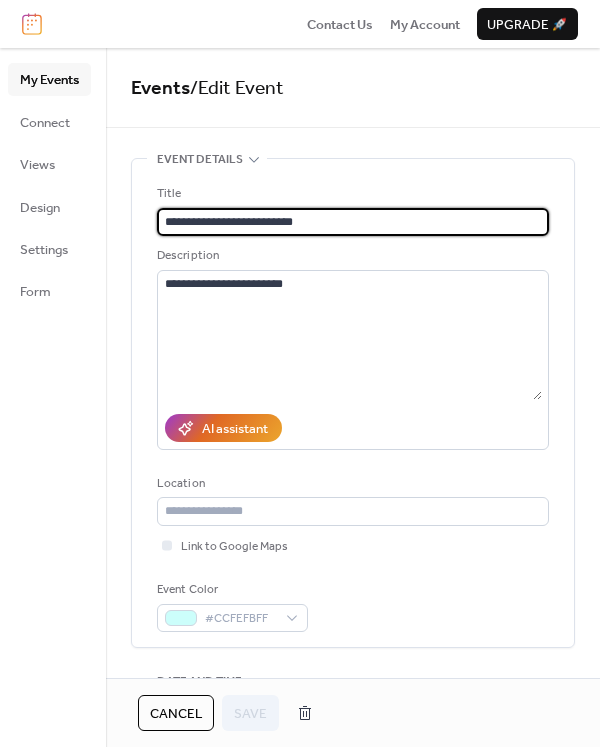 scroll, scrollTop: 163, scrollLeft: 0, axis: vertical 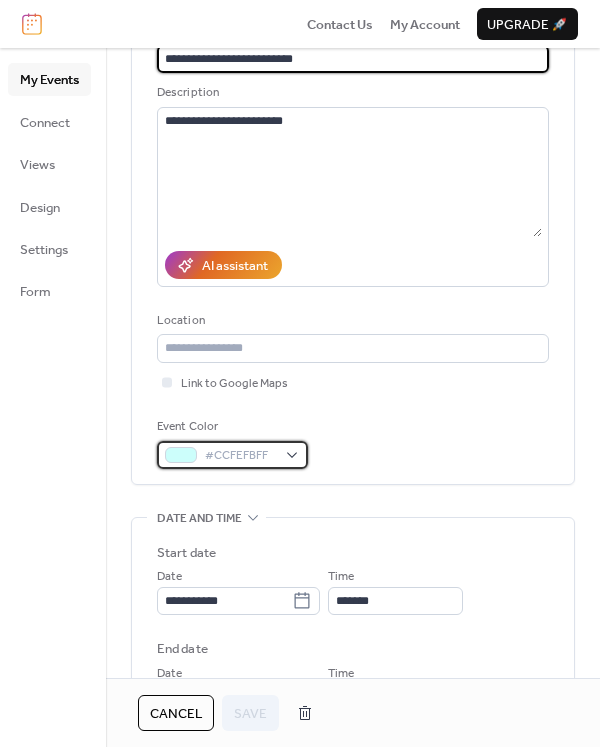 click on "#CCFEFBFF" at bounding box center [240, 456] 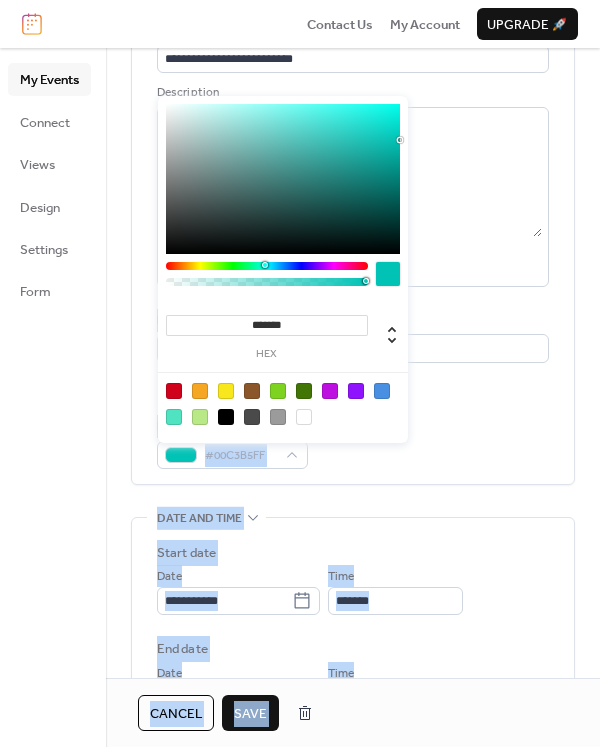 type on "*******" 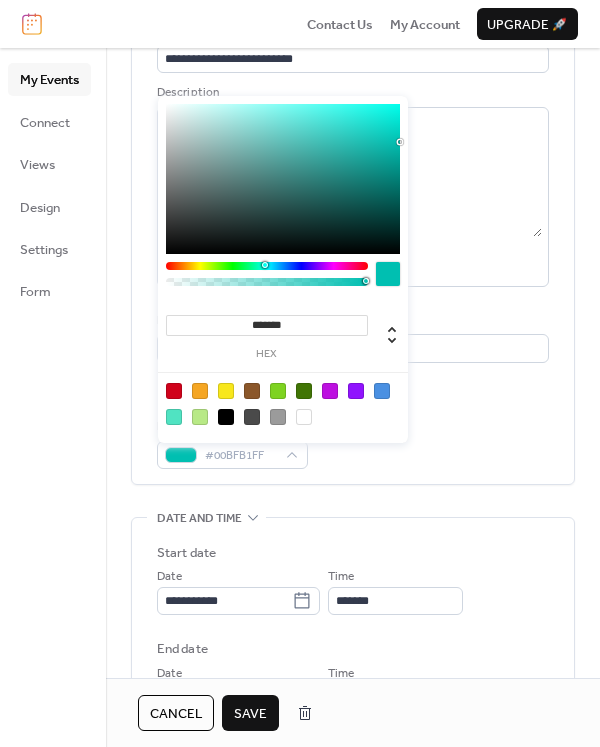 drag, startPoint x: 214, startPoint y: 104, endPoint x: 401, endPoint y: 142, distance: 190.8219 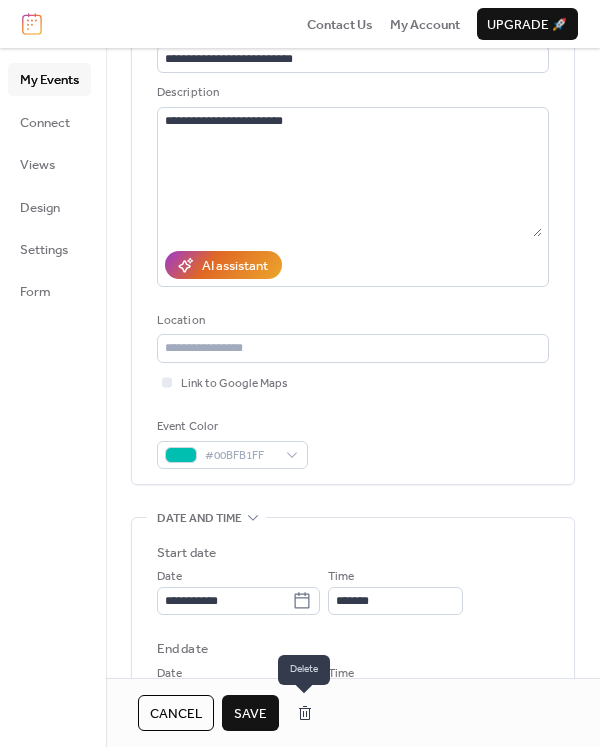 click on "Save" at bounding box center [250, 714] 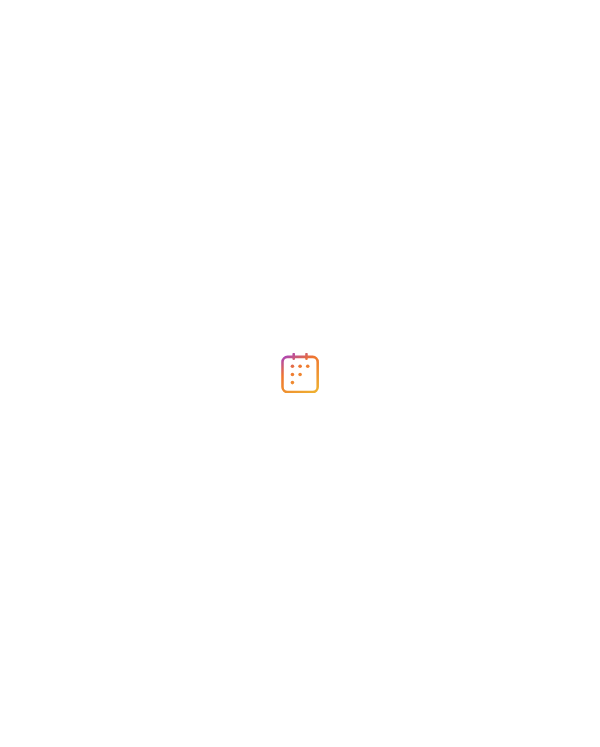 scroll, scrollTop: 0, scrollLeft: 0, axis: both 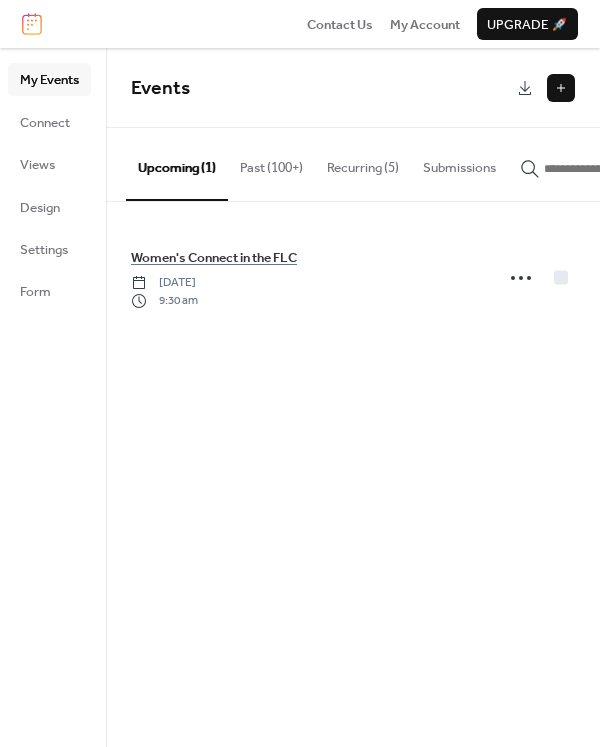 click at bounding box center (561, 88) 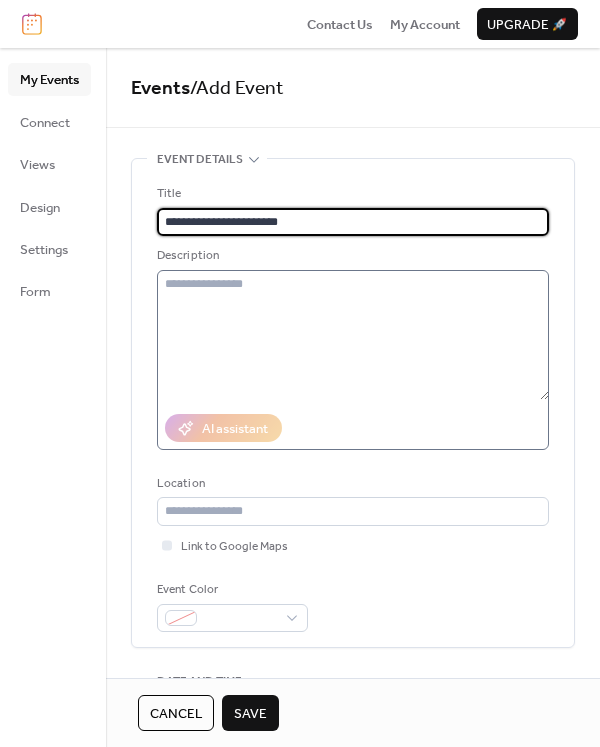 type on "**********" 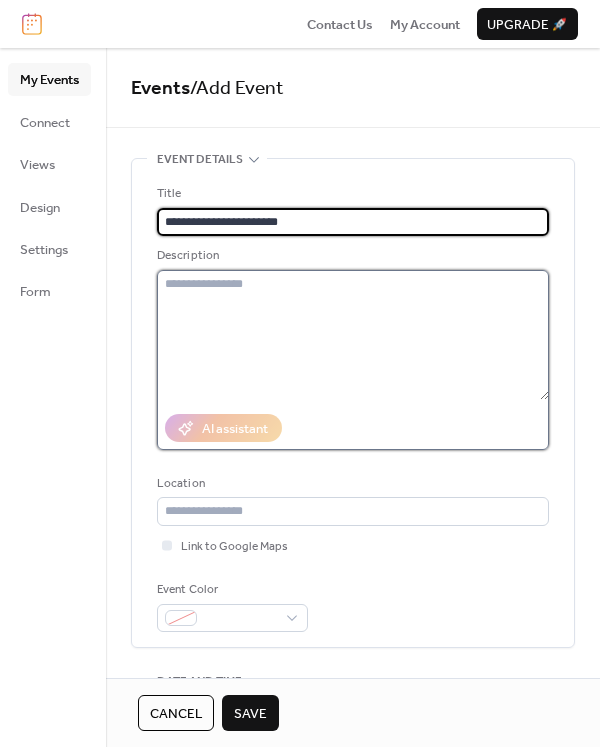 click at bounding box center [353, 335] 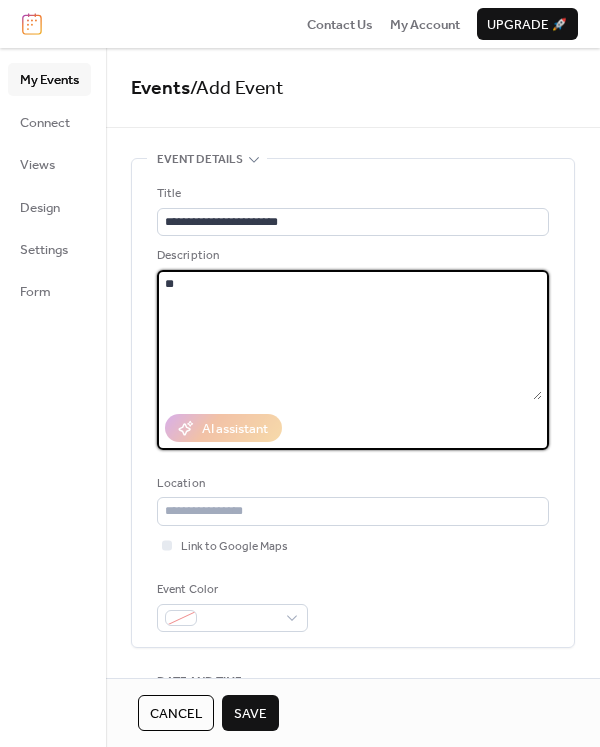 type on "*" 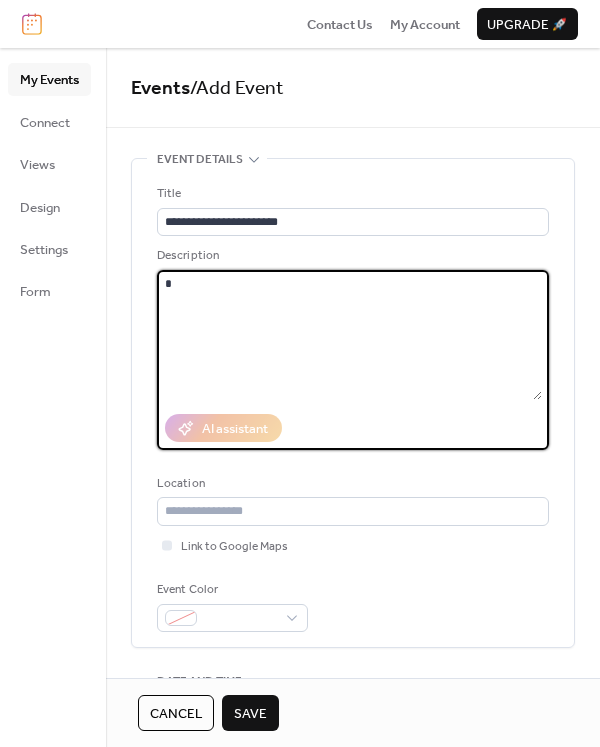 type 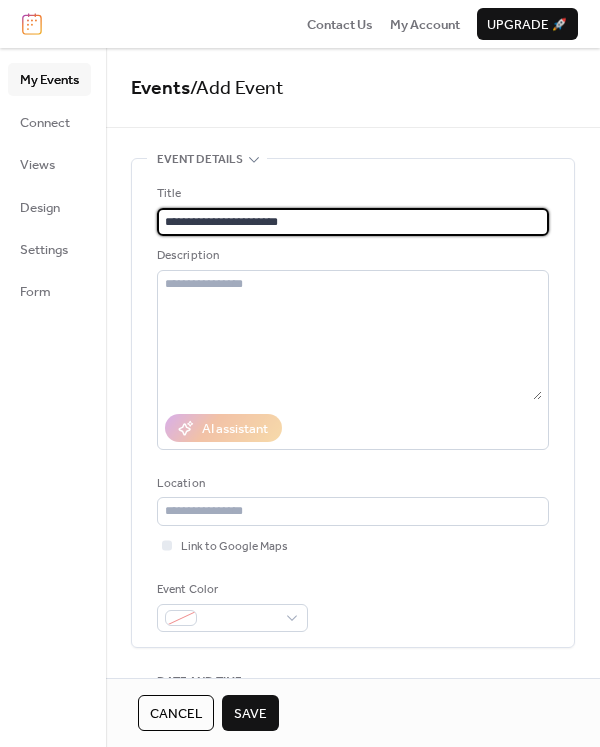 drag, startPoint x: 346, startPoint y: 227, endPoint x: 132, endPoint y: 197, distance: 216.09258 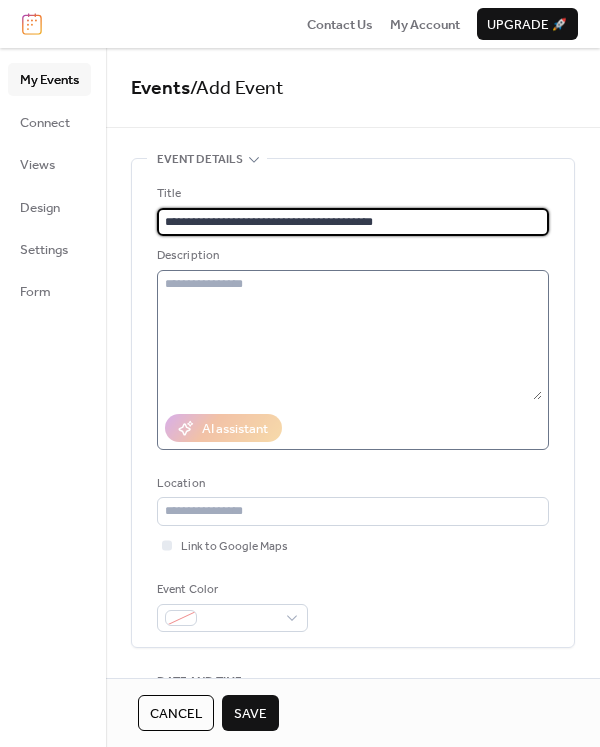 type on "**********" 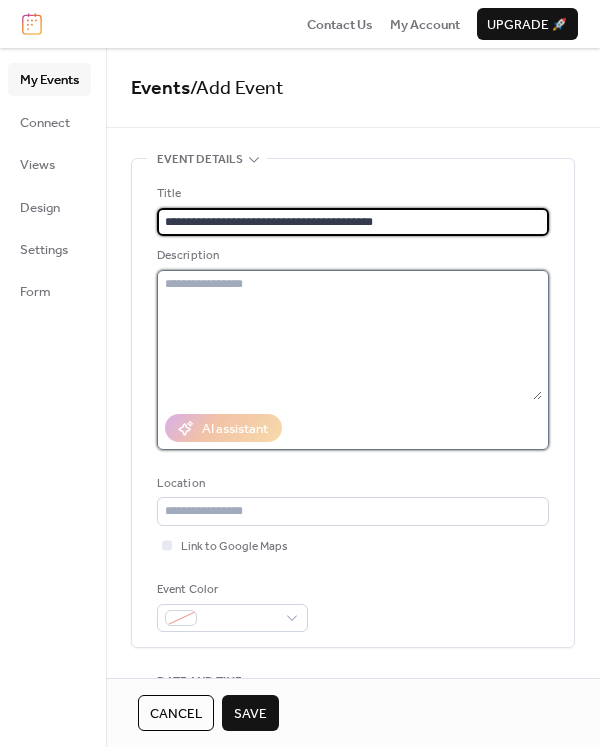 click at bounding box center [349, 335] 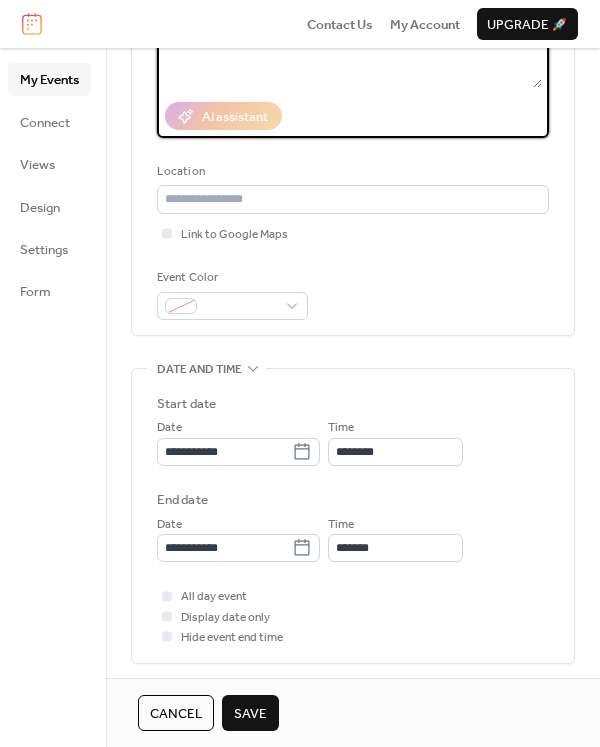scroll, scrollTop: 429, scrollLeft: 0, axis: vertical 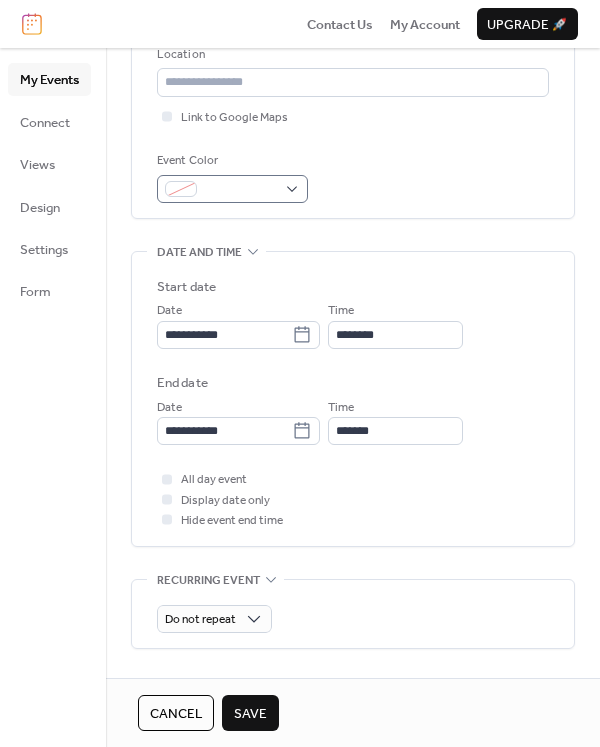 type on "**********" 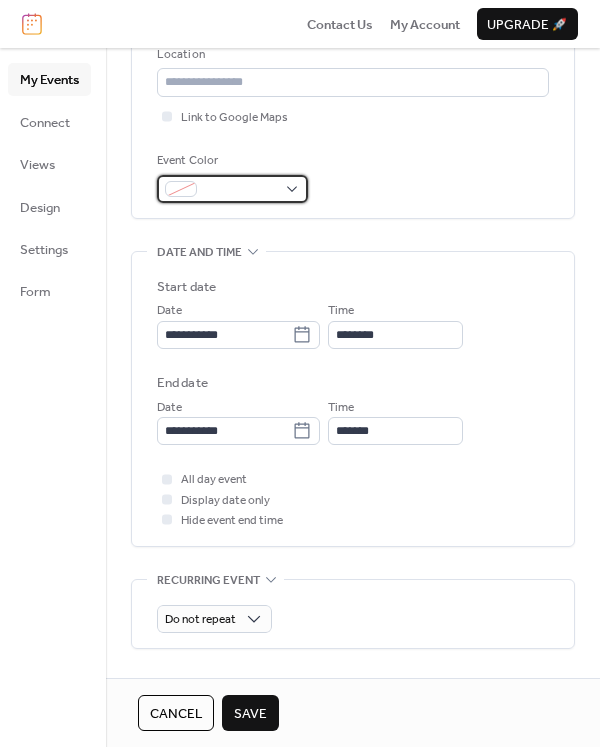 click at bounding box center (232, 189) 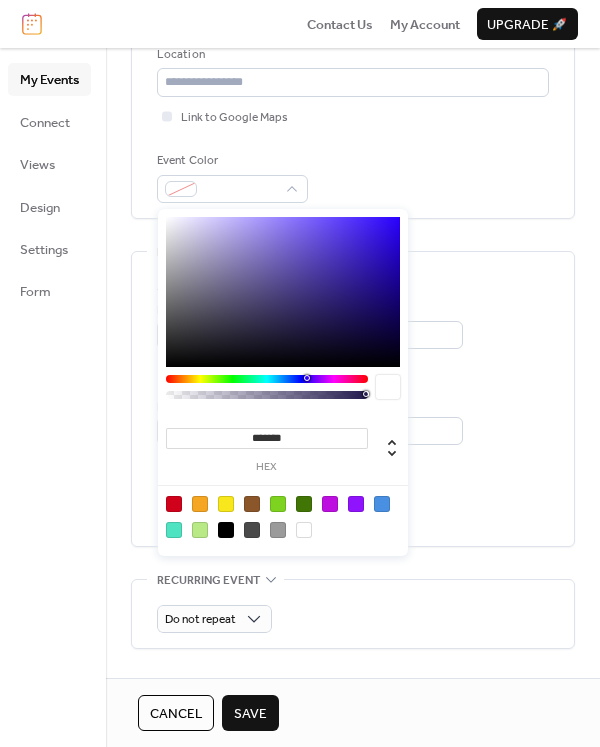 drag, startPoint x: 279, startPoint y: 507, endPoint x: 285, endPoint y: 477, distance: 30.594116 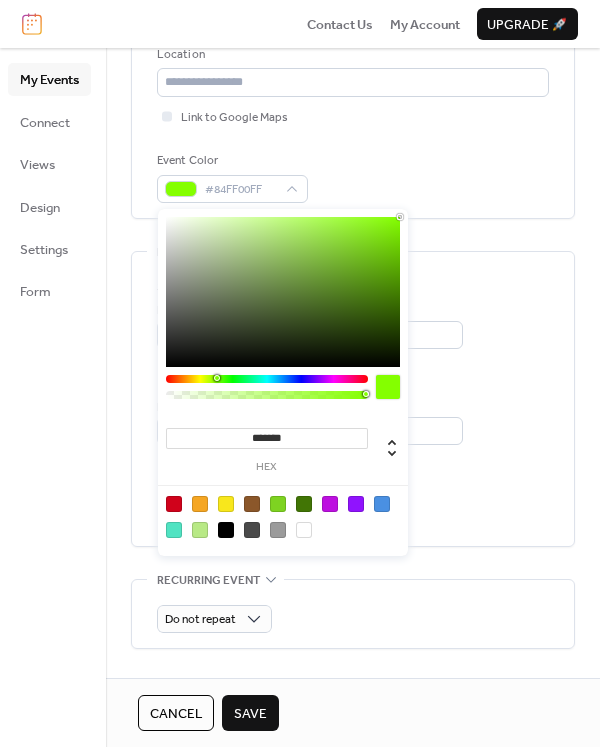 drag, startPoint x: 364, startPoint y: 242, endPoint x: 401, endPoint y: 217, distance: 44.65423 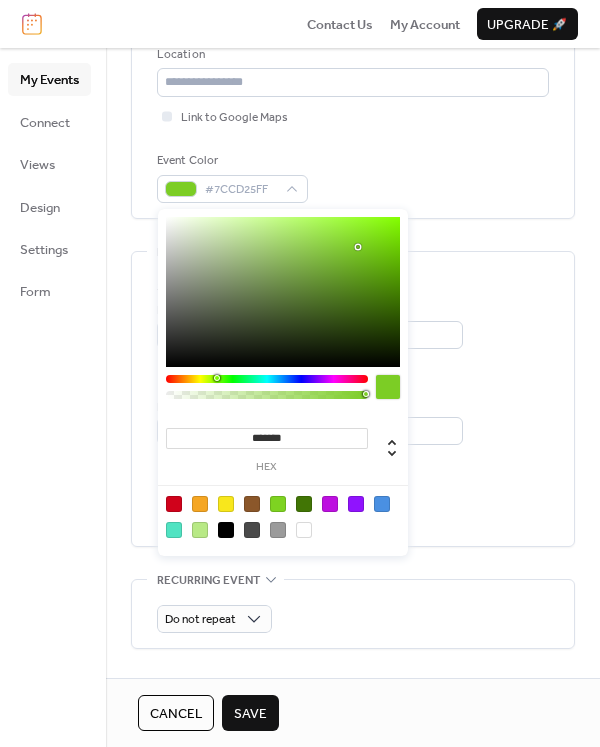 type on "*******" 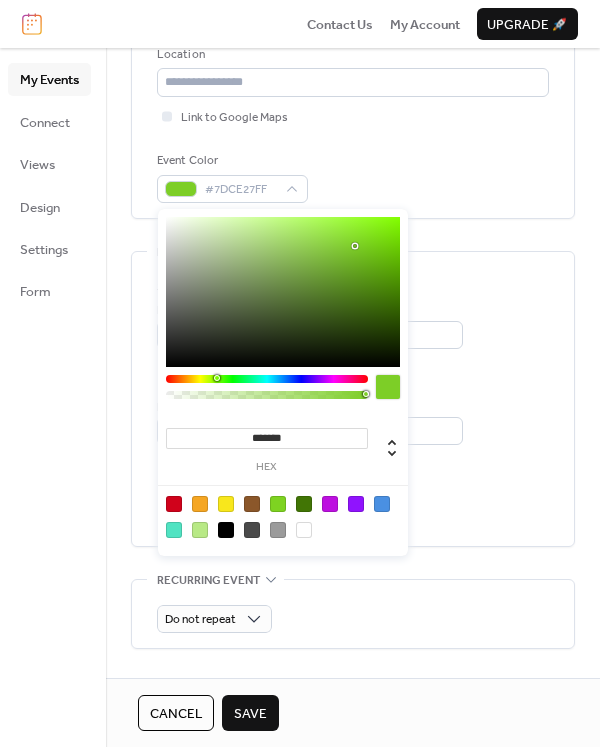 drag, startPoint x: 398, startPoint y: 224, endPoint x: 356, endPoint y: 246, distance: 47.41308 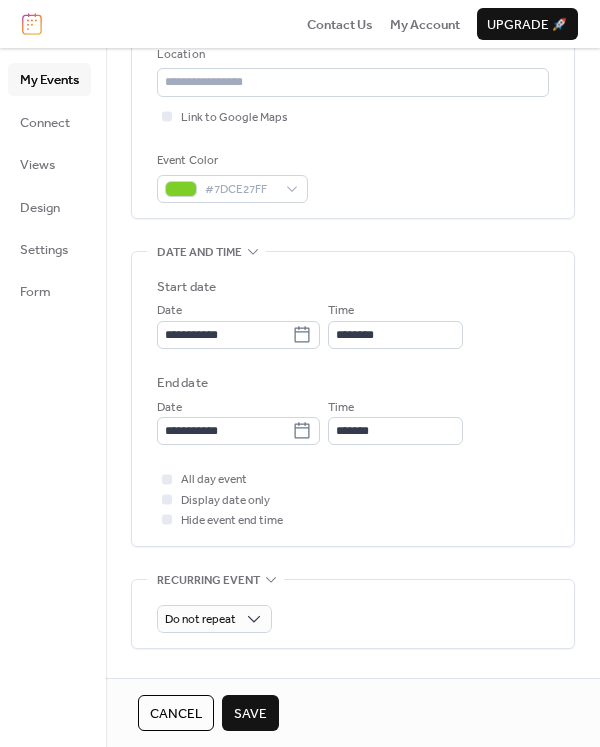 click on "**********" at bounding box center (353, 365) 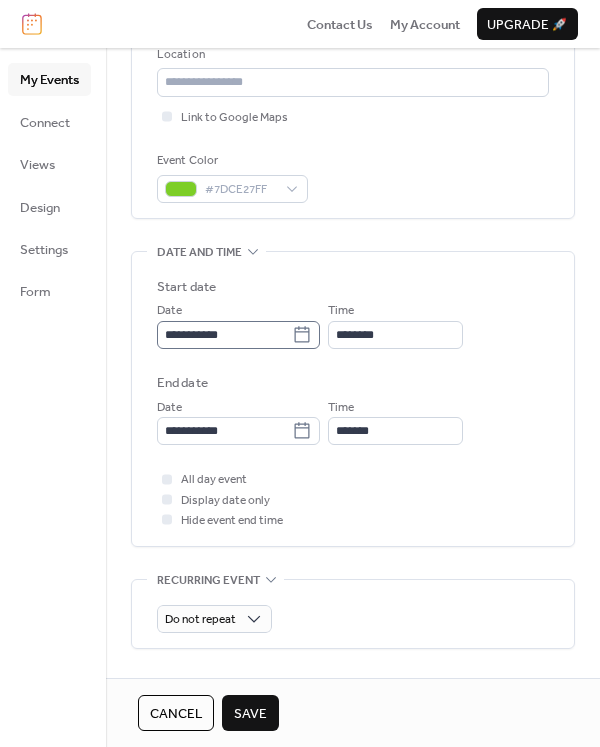 scroll, scrollTop: 433, scrollLeft: 0, axis: vertical 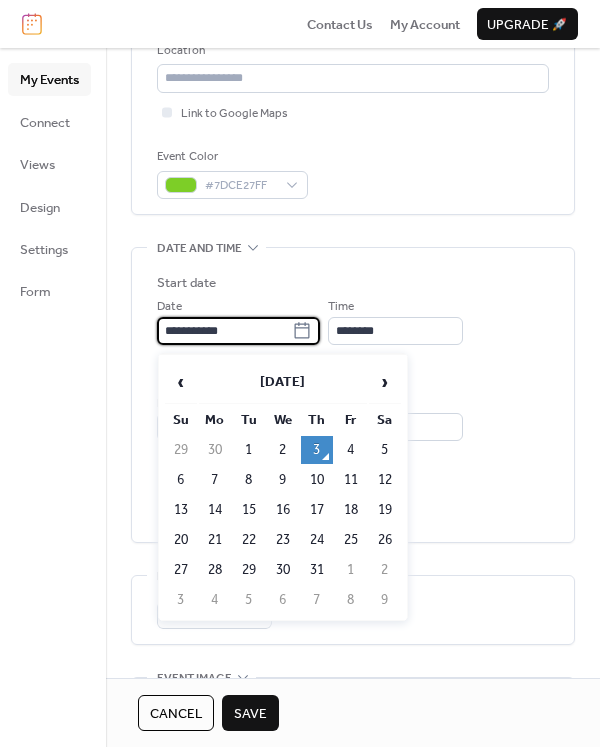 click on "**********" at bounding box center [224, 331] 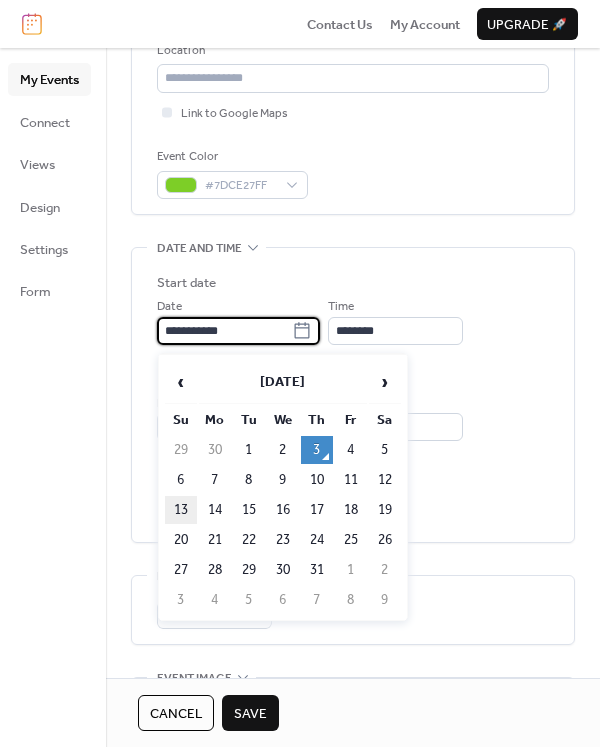 click on "13" at bounding box center (181, 510) 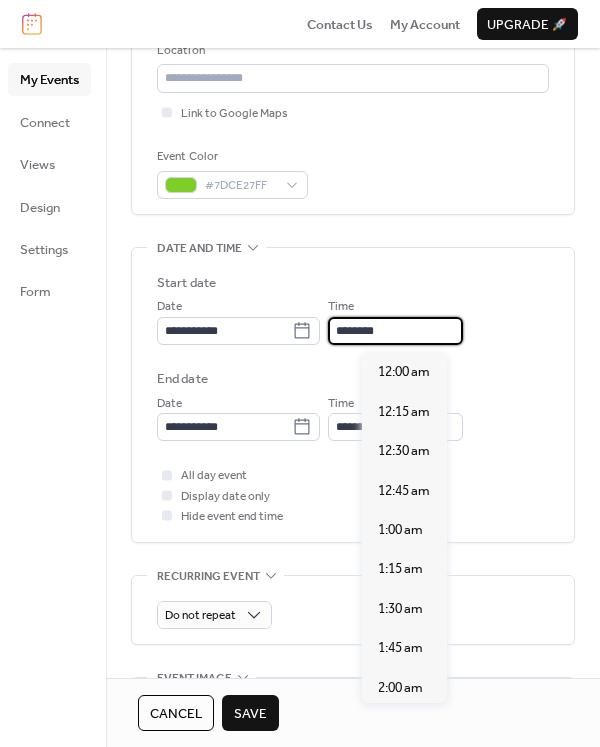 click on "********" at bounding box center [395, 331] 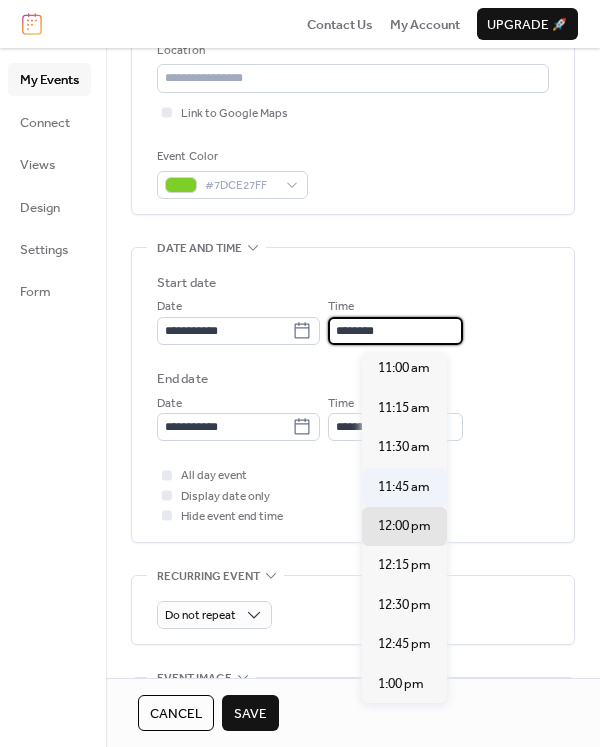 scroll, scrollTop: 1721, scrollLeft: 0, axis: vertical 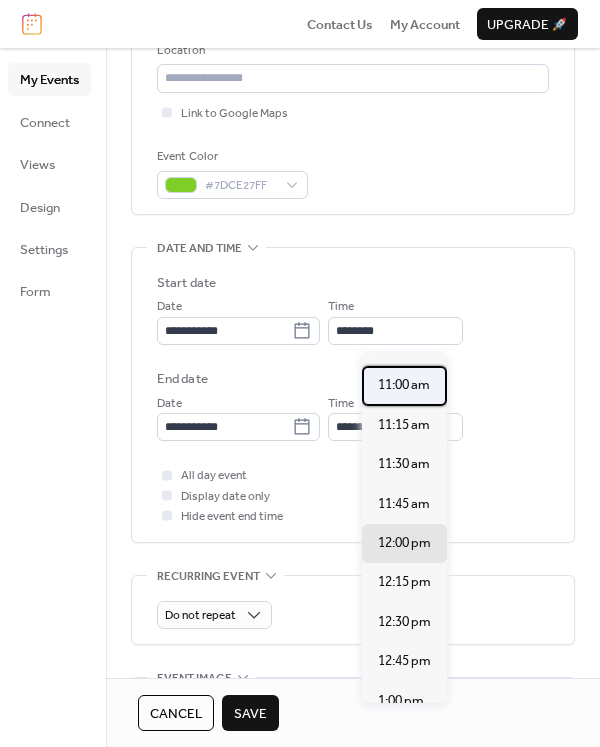 click on "11:00 am" at bounding box center [404, 385] 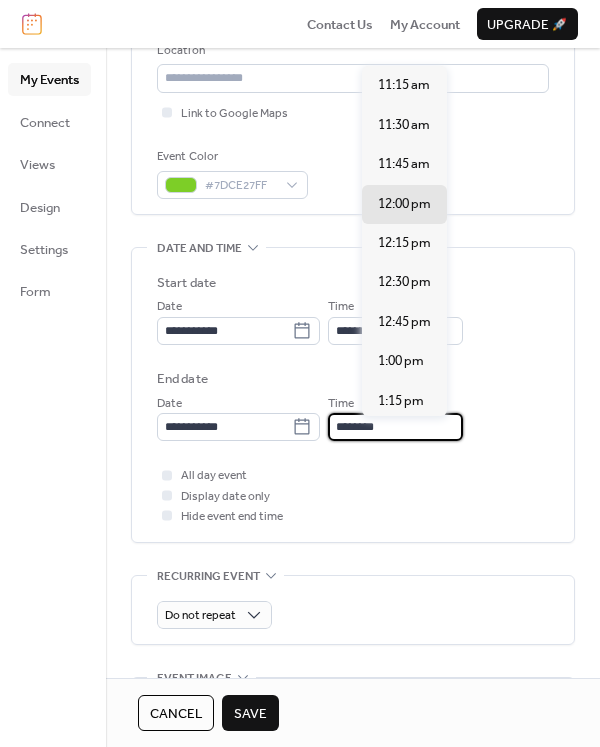 click on "********" at bounding box center [395, 427] 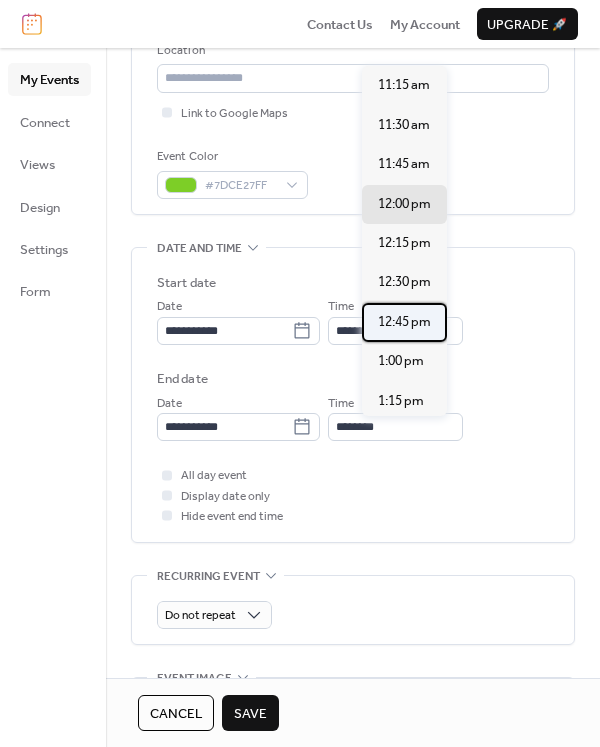 click on "12:45 pm" at bounding box center [404, 322] 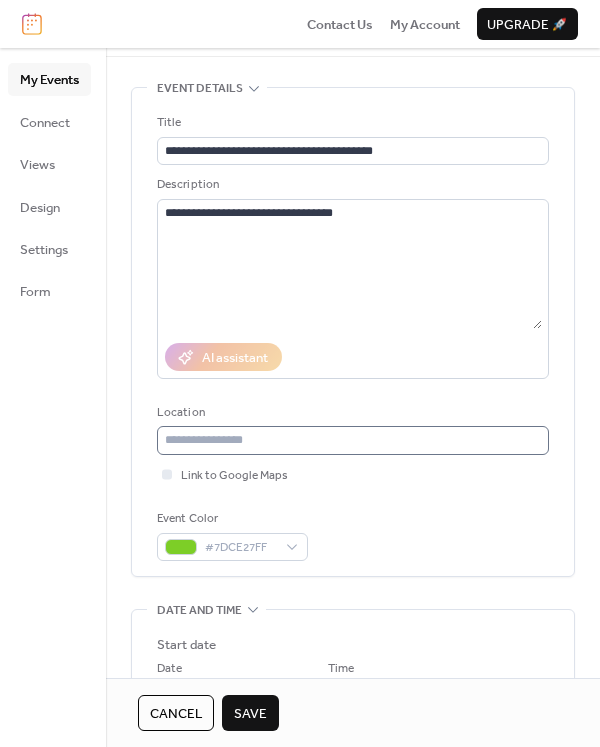 scroll, scrollTop: 0, scrollLeft: 0, axis: both 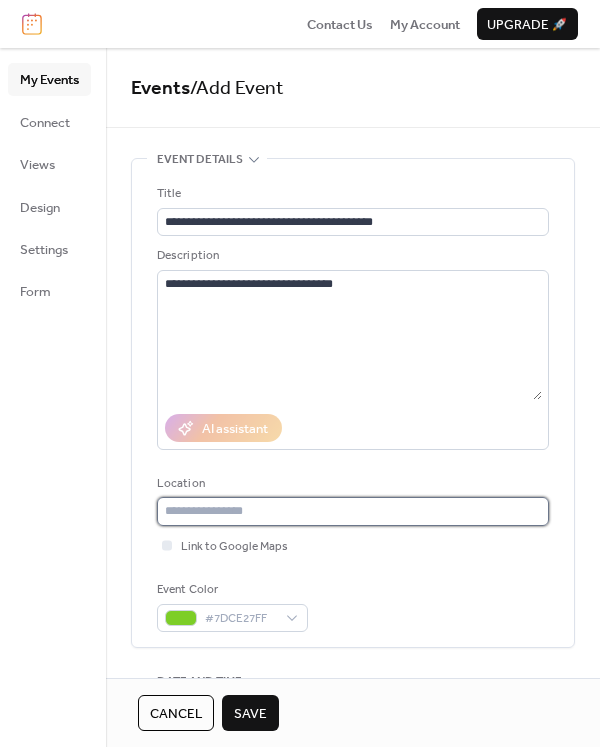 click at bounding box center (353, 511) 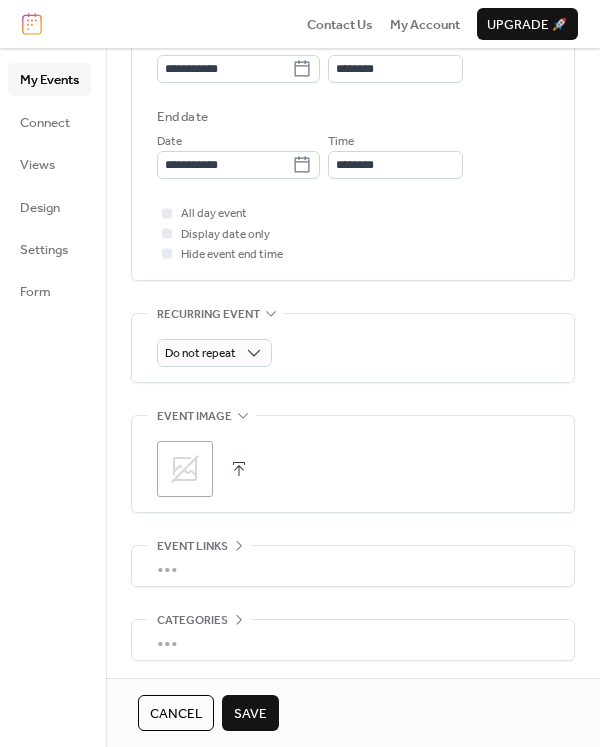 scroll, scrollTop: 776, scrollLeft: 0, axis: vertical 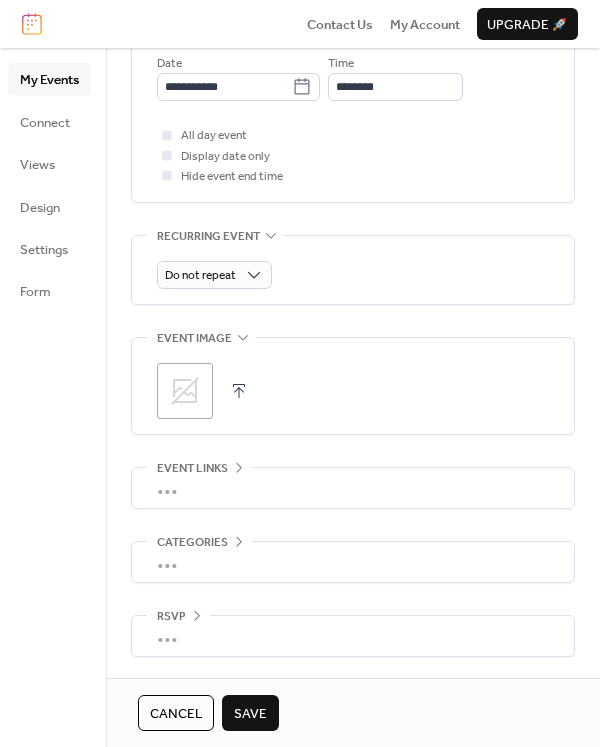 type on "**********" 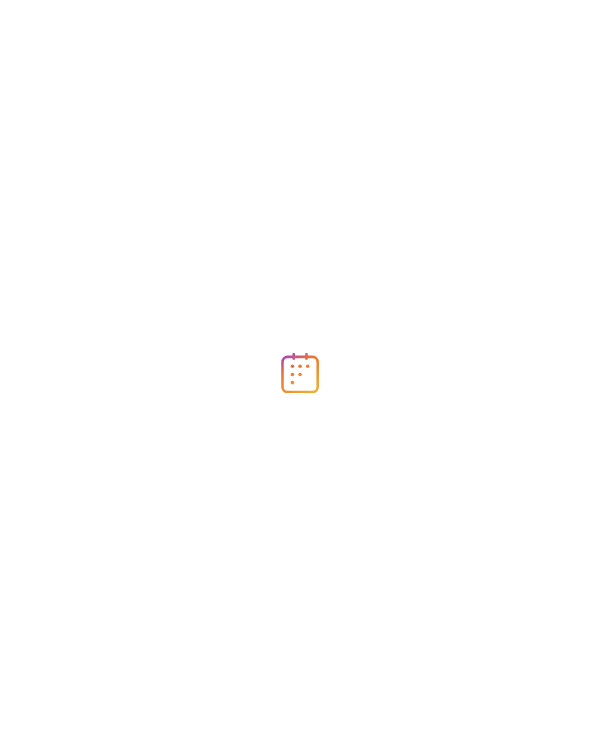 scroll, scrollTop: 0, scrollLeft: 0, axis: both 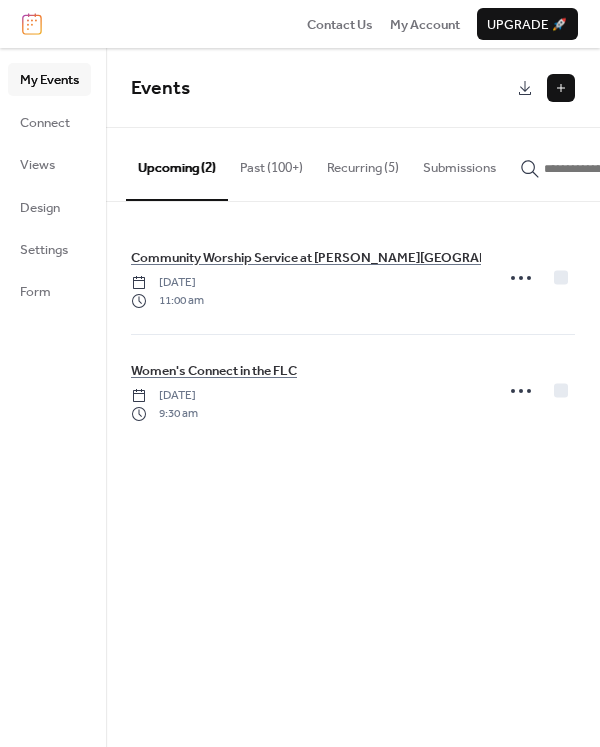 click on "Recurring  (5)" at bounding box center [363, 163] 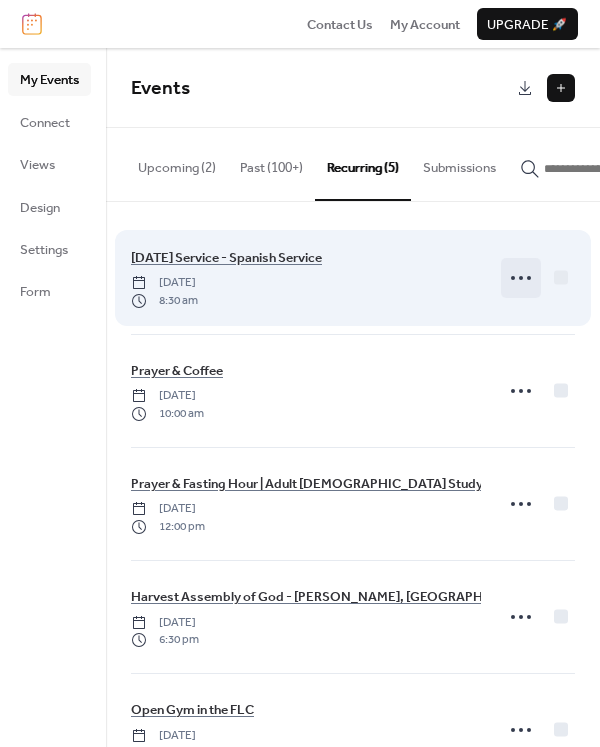 click 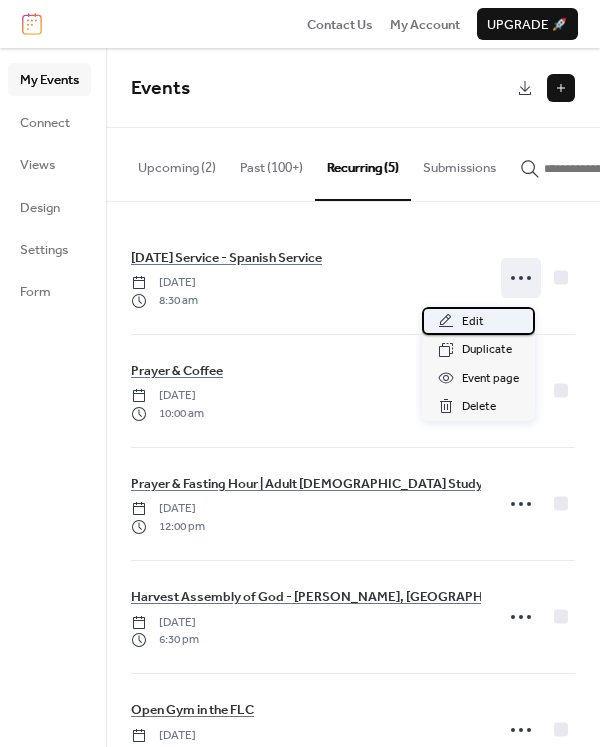 click on "Edit" at bounding box center (478, 321) 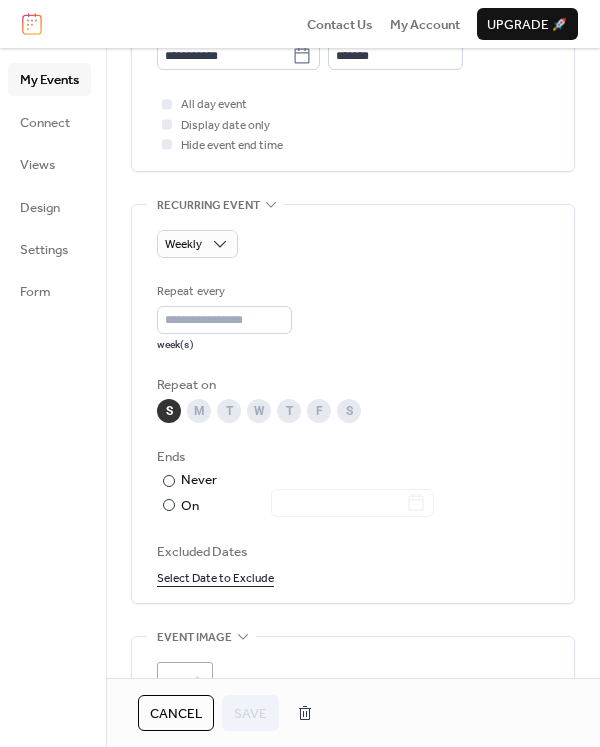 scroll, scrollTop: 833, scrollLeft: 0, axis: vertical 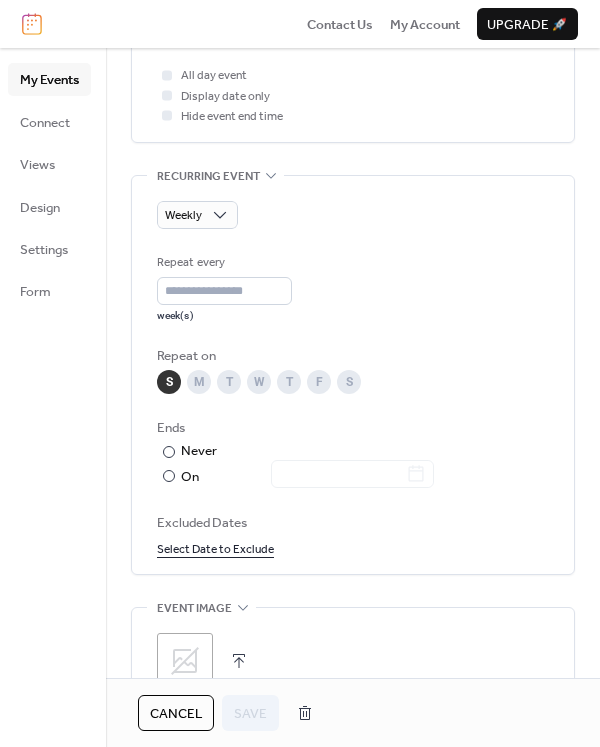 click on "Select Date to Exclude" at bounding box center [215, 548] 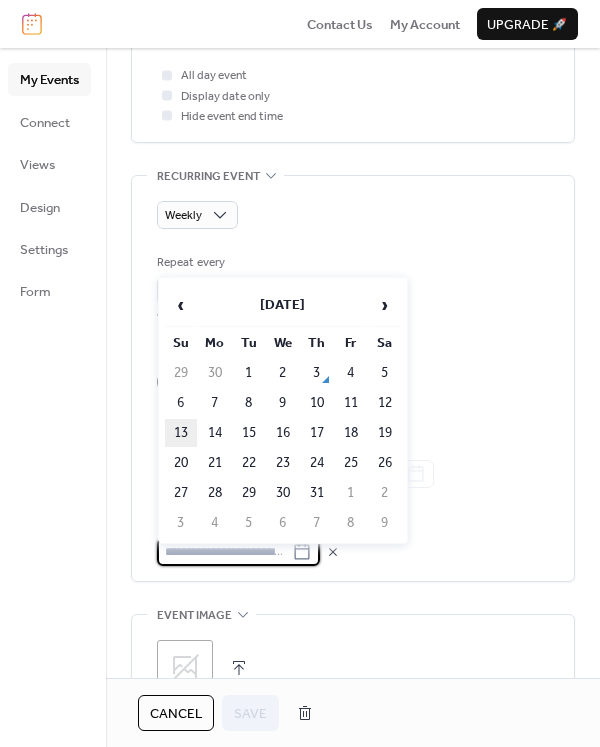 click on "13" at bounding box center [181, 433] 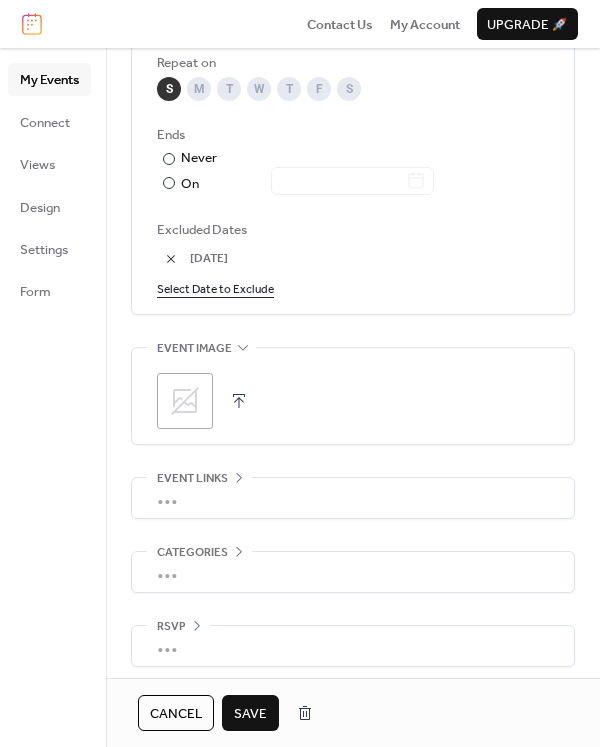 scroll, scrollTop: 1141, scrollLeft: 0, axis: vertical 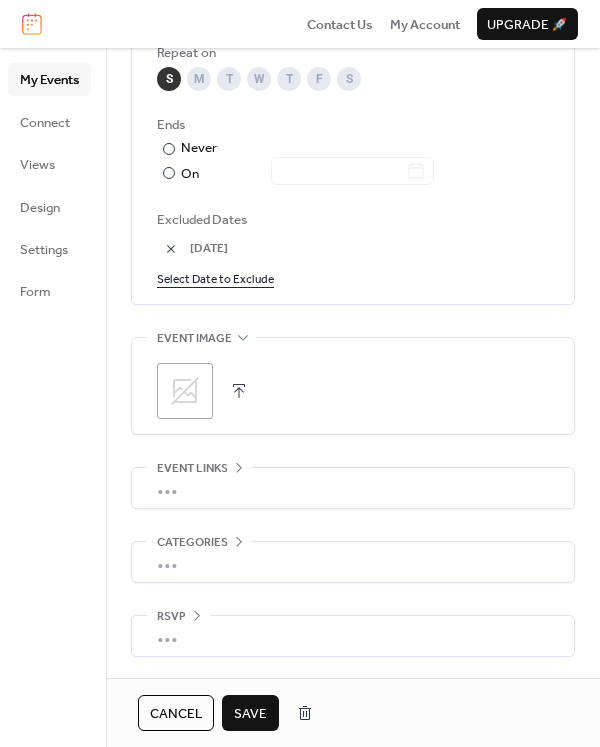 click on "Save" at bounding box center (250, 714) 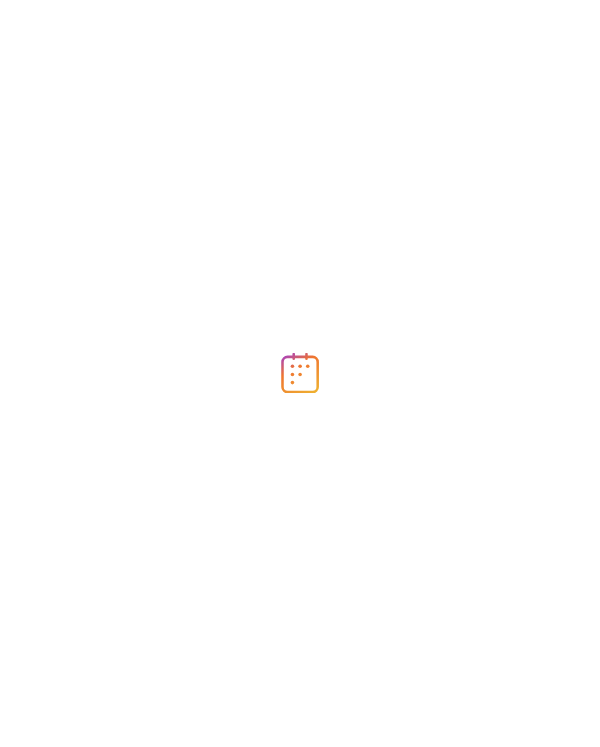 scroll, scrollTop: 0, scrollLeft: 0, axis: both 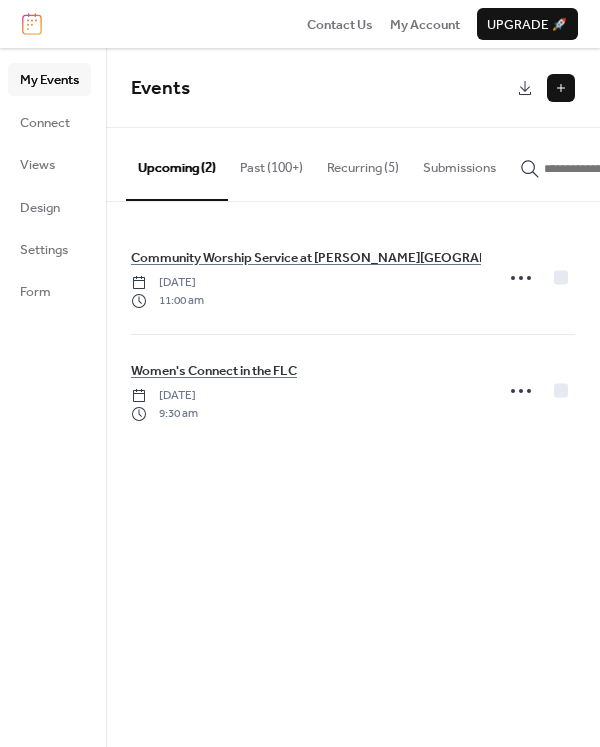 click at bounding box center [561, 88] 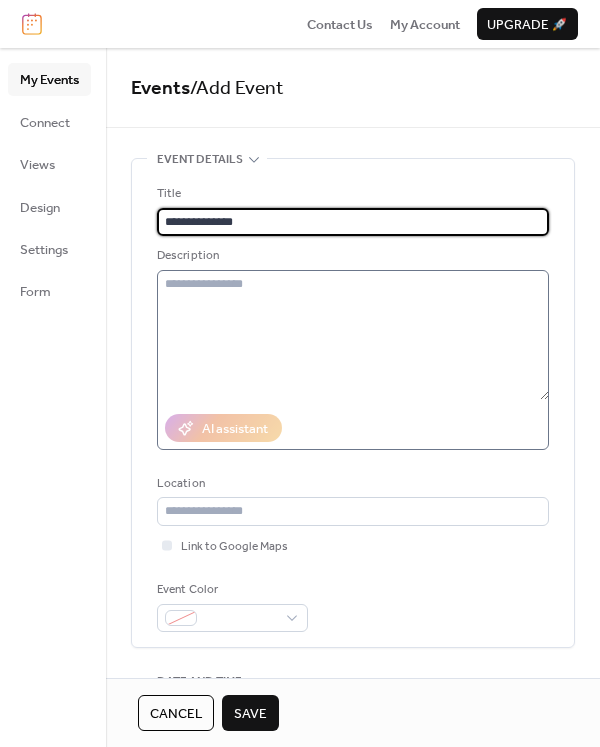 type on "**********" 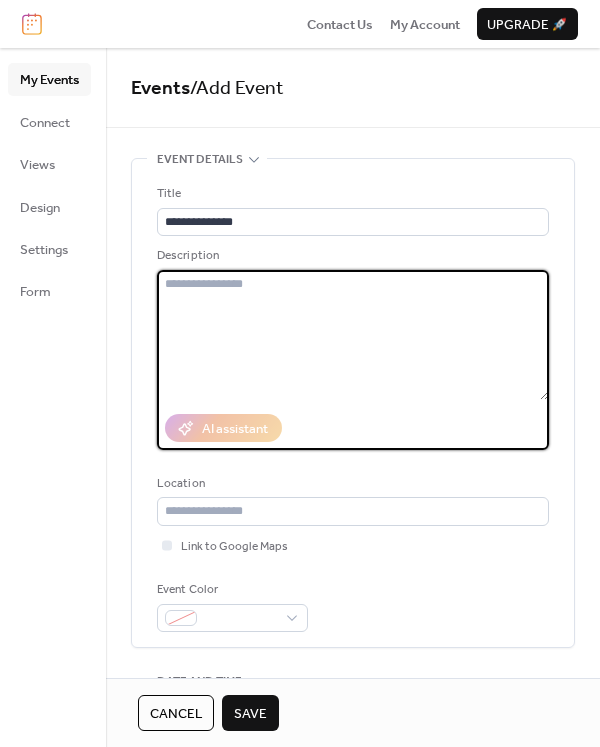 click at bounding box center [353, 335] 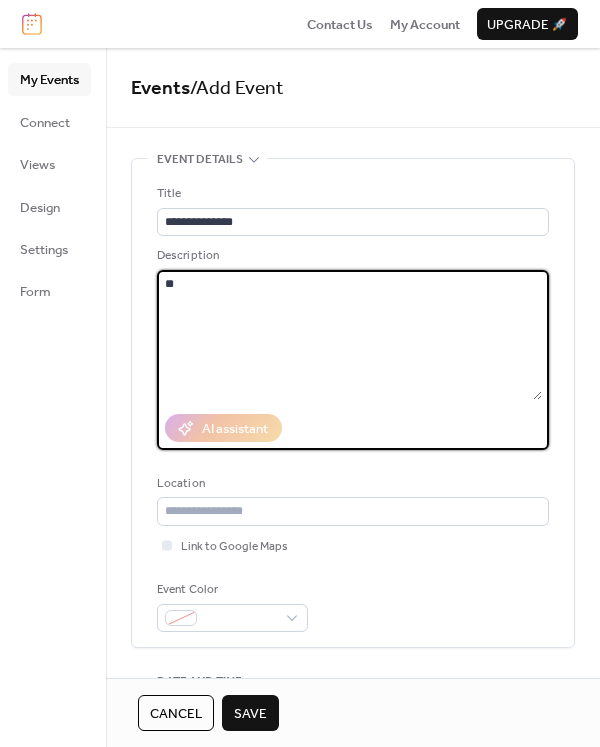 type on "*" 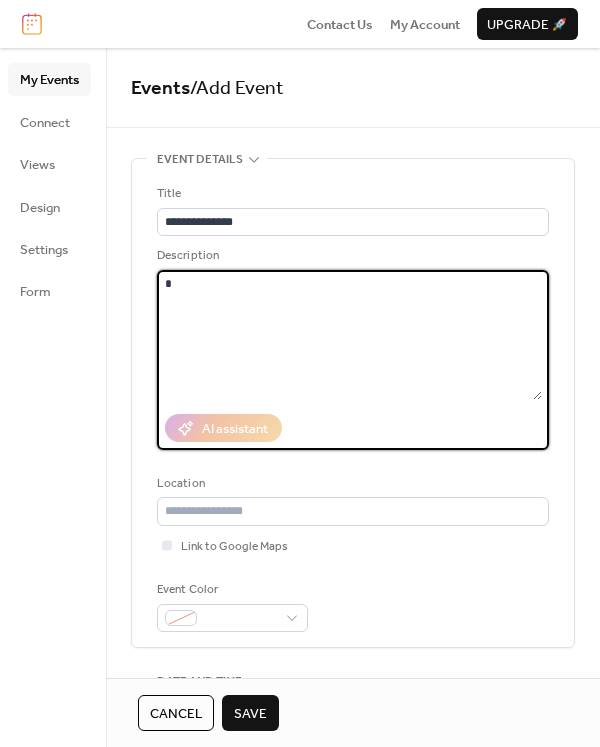 type 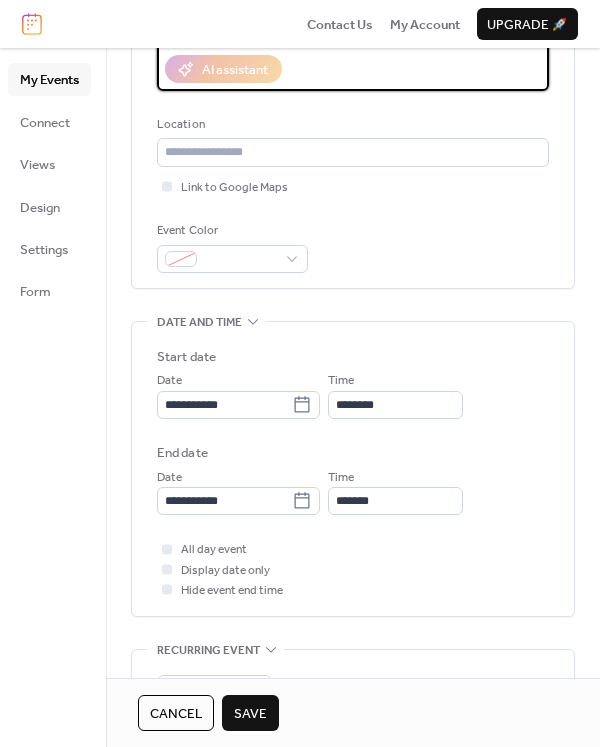 scroll, scrollTop: 363, scrollLeft: 0, axis: vertical 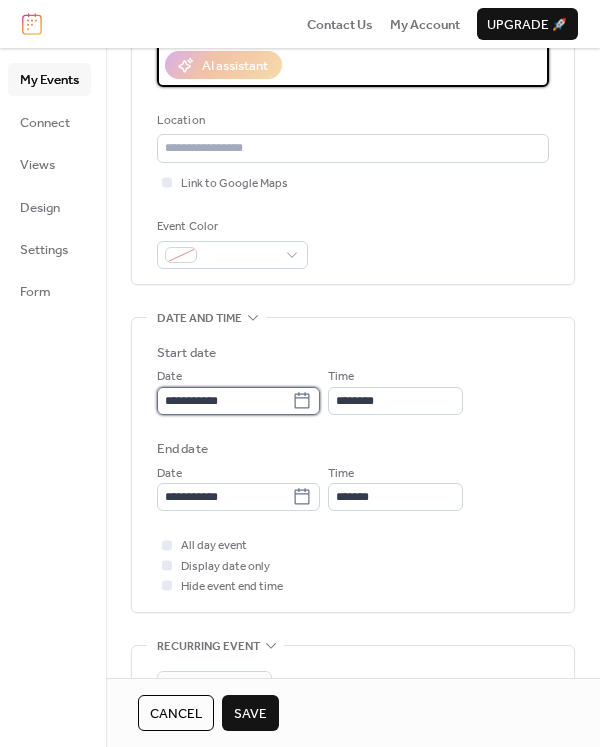 click on "**********" at bounding box center (224, 401) 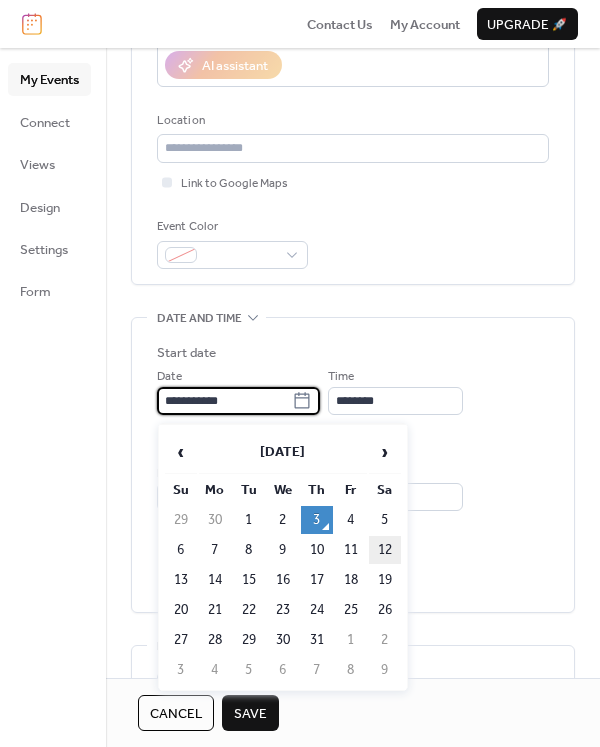 click on "12" at bounding box center (385, 550) 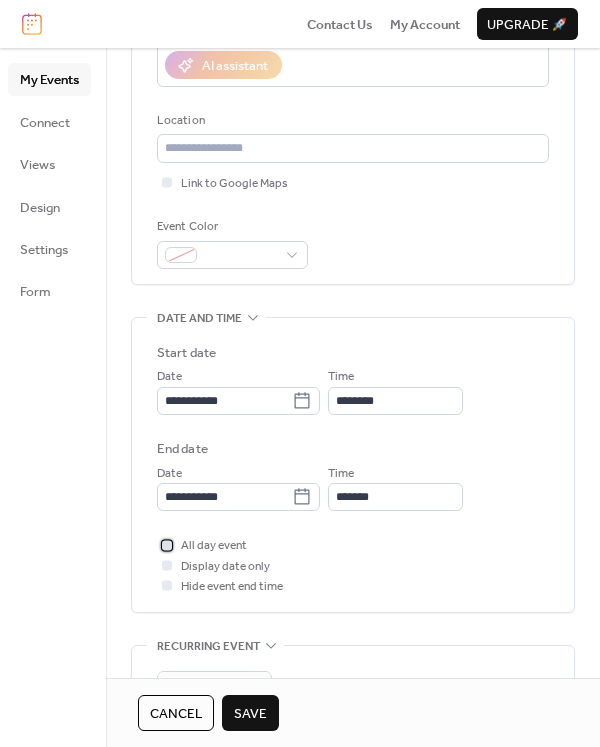 click at bounding box center [167, 545] 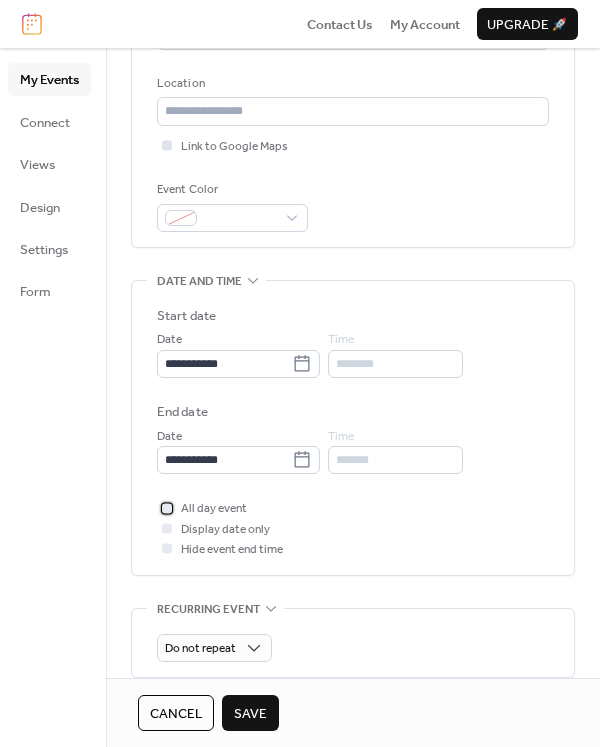 scroll, scrollTop: 222, scrollLeft: 0, axis: vertical 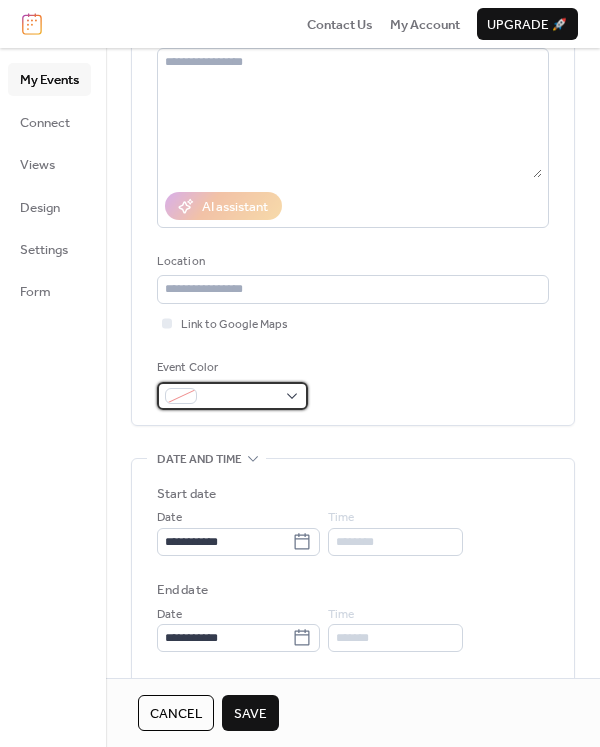 click at bounding box center [240, 397] 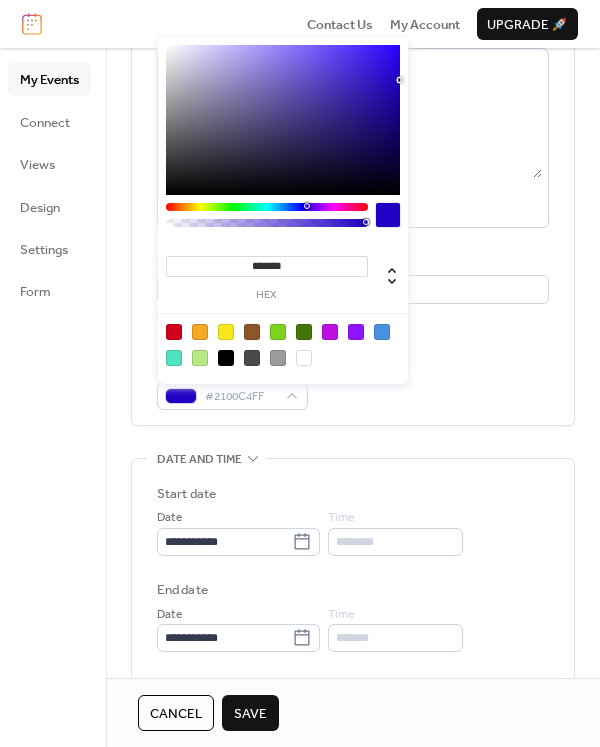 drag, startPoint x: 382, startPoint y: 114, endPoint x: 406, endPoint y: 79, distance: 42.43819 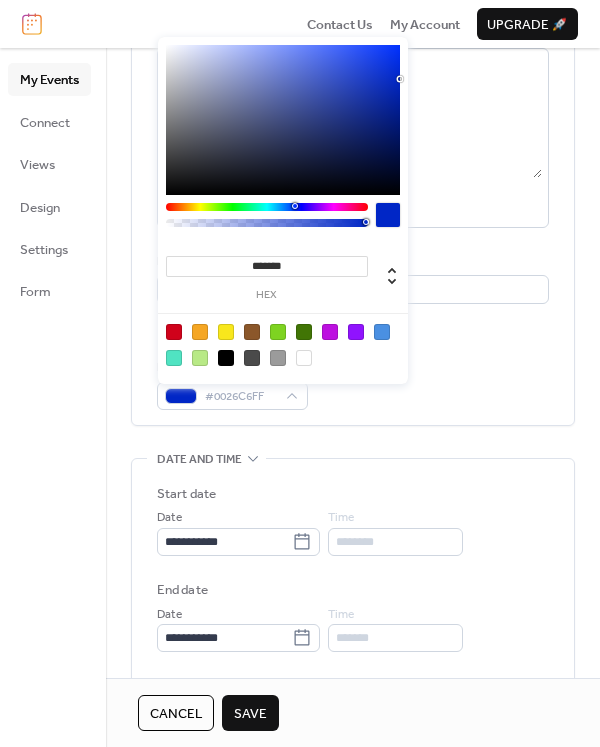 type on "*******" 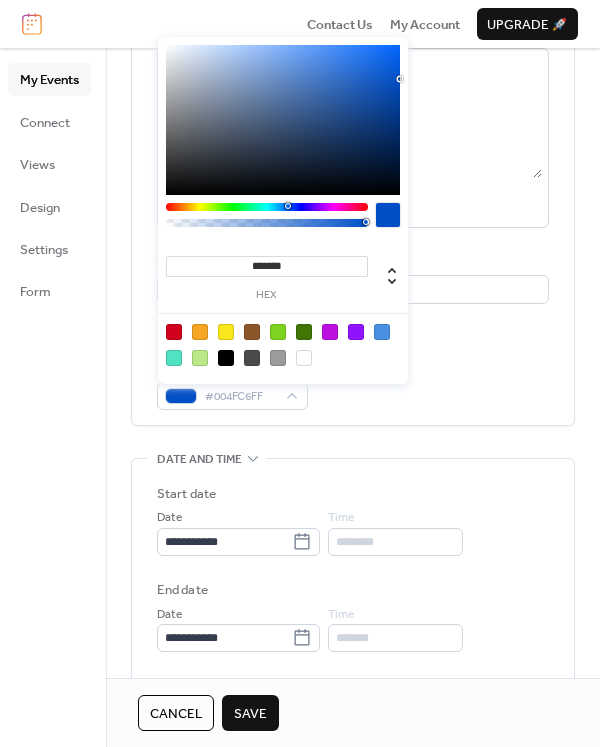 drag, startPoint x: 306, startPoint y: 208, endPoint x: 287, endPoint y: 202, distance: 19.924858 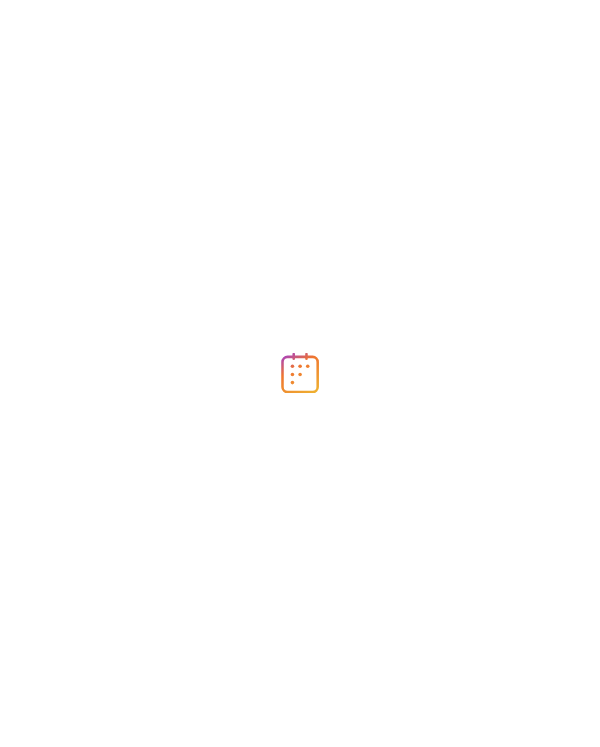 scroll, scrollTop: 0, scrollLeft: 0, axis: both 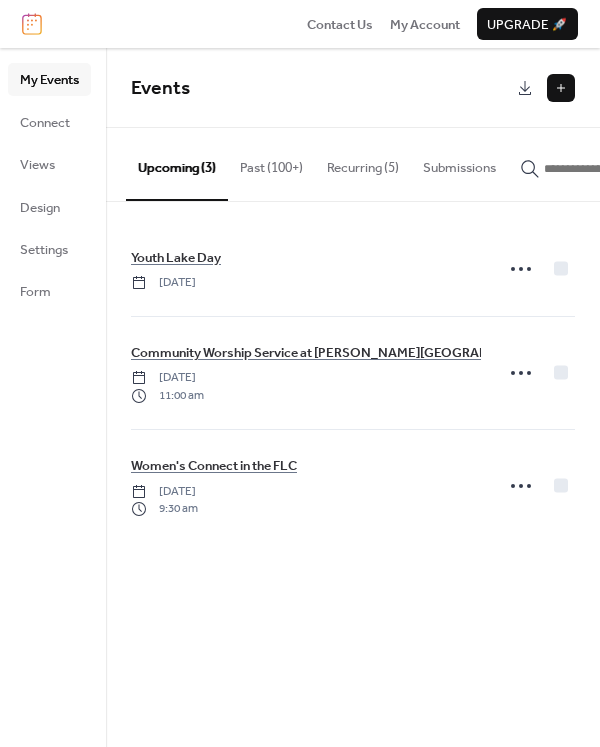 click at bounding box center [561, 88] 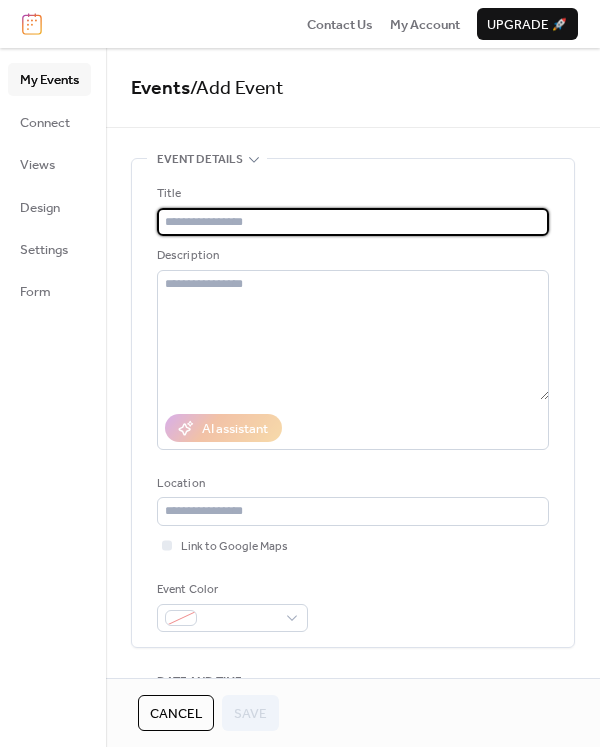 scroll, scrollTop: 31, scrollLeft: 0, axis: vertical 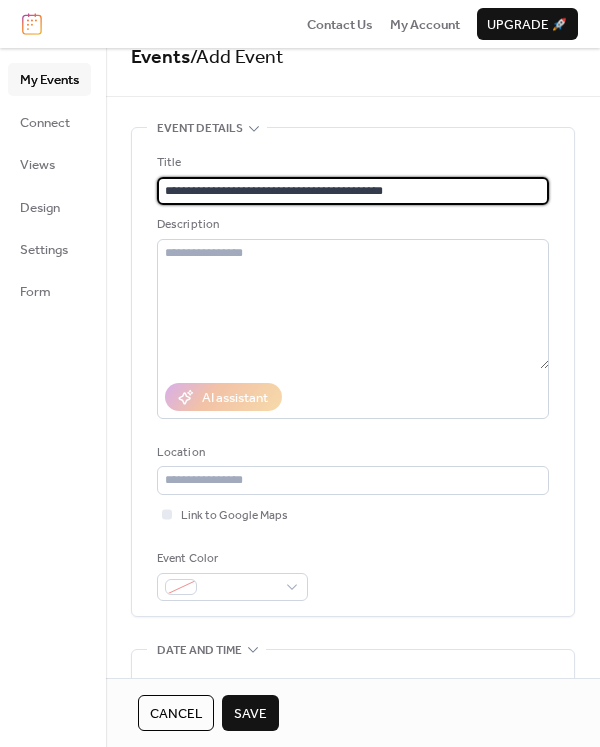 click on "**********" at bounding box center (353, 191) 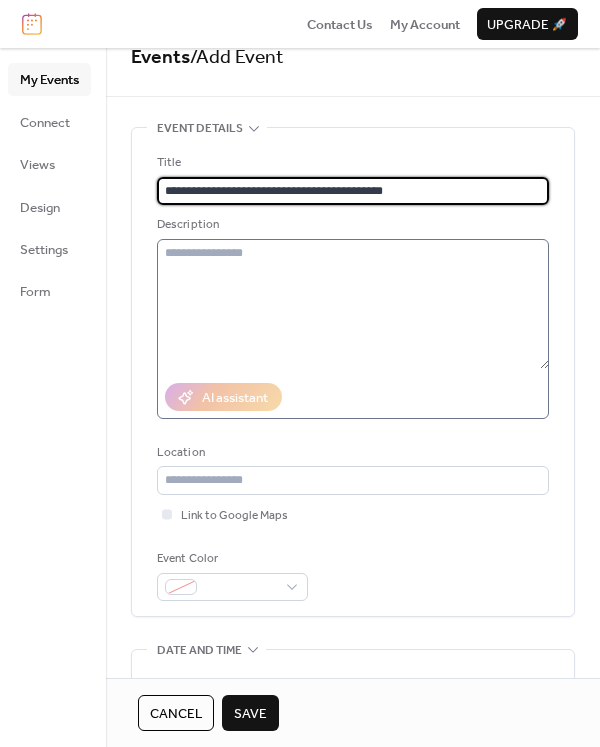 type on "**********" 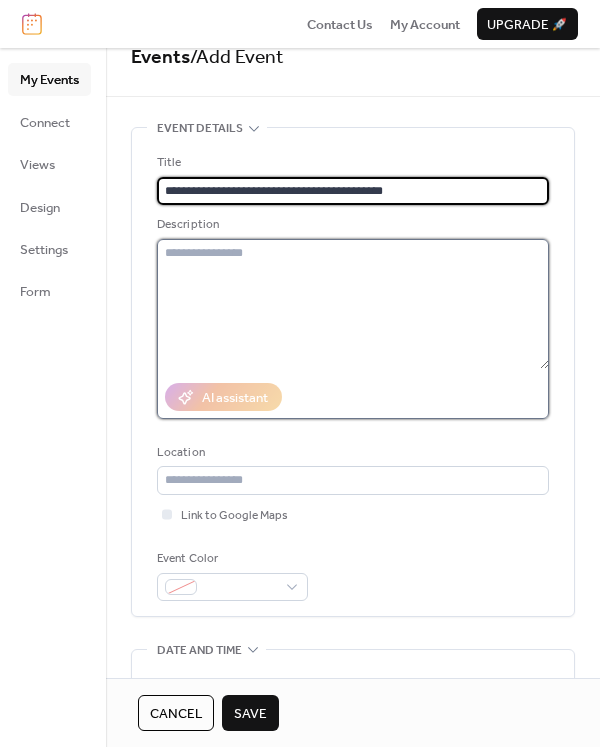 click at bounding box center [353, 304] 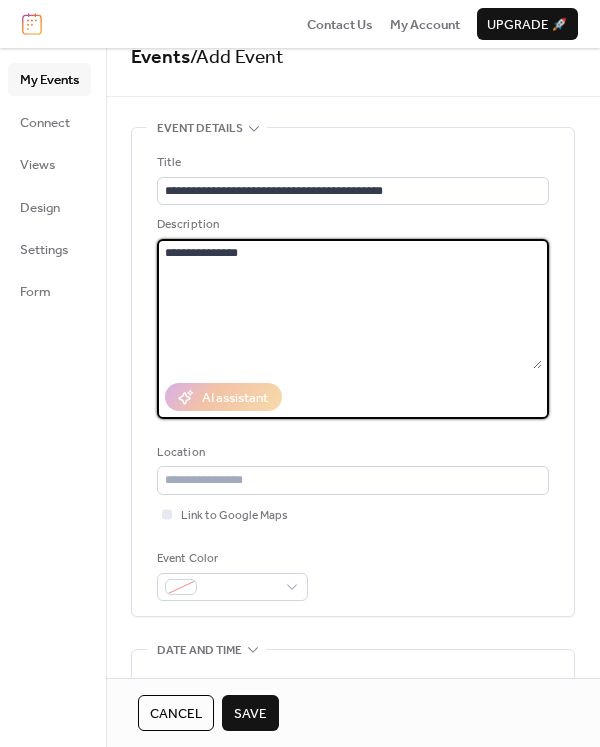click on "**********" at bounding box center (349, 304) 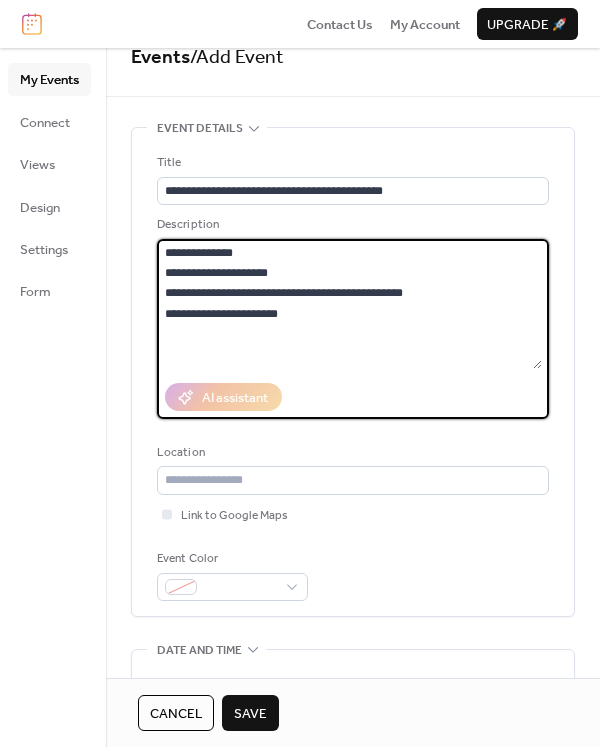 scroll, scrollTop: 237, scrollLeft: 0, axis: vertical 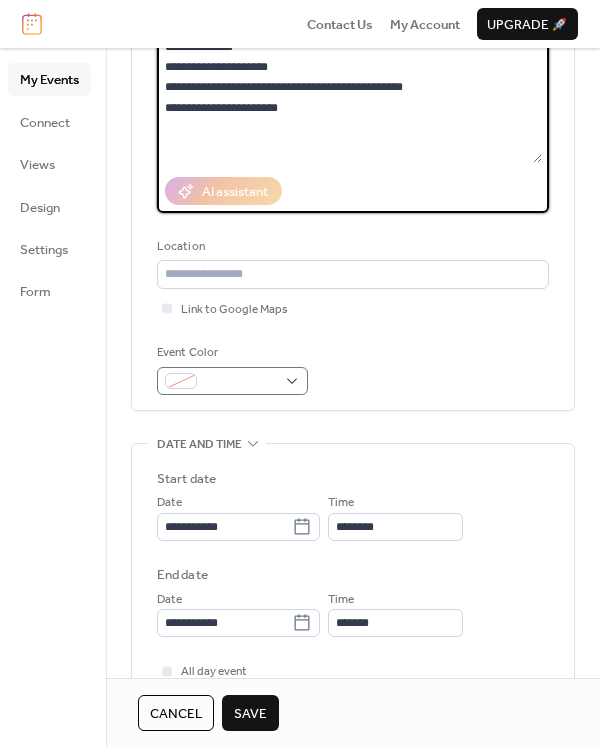 type on "**********" 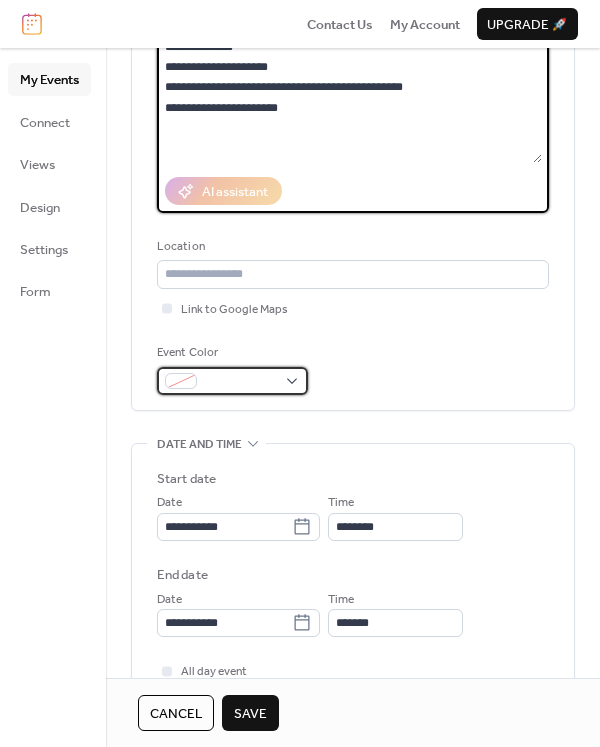 click at bounding box center [232, 381] 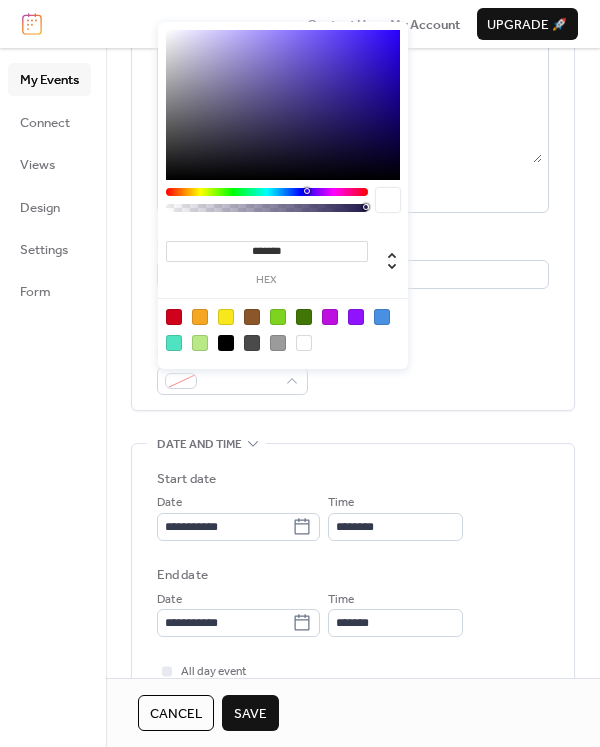 click at bounding box center [304, 343] 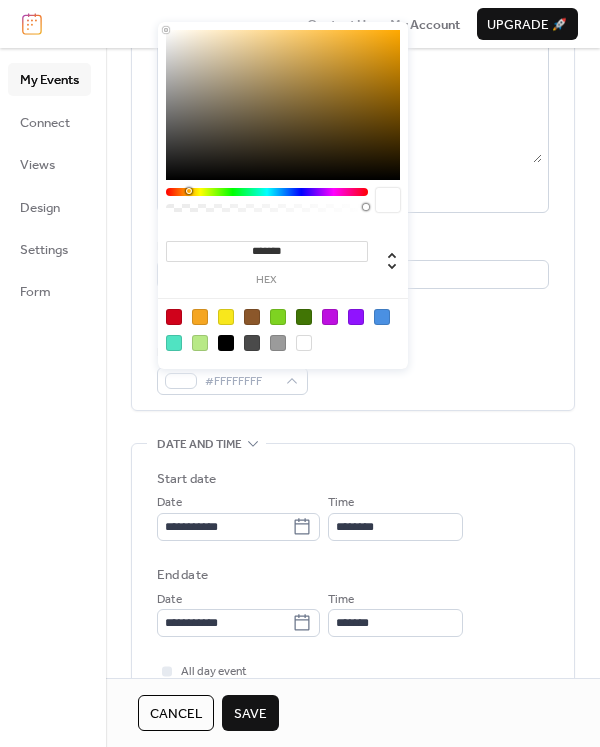 drag, startPoint x: 306, startPoint y: 193, endPoint x: 188, endPoint y: 199, distance: 118.15244 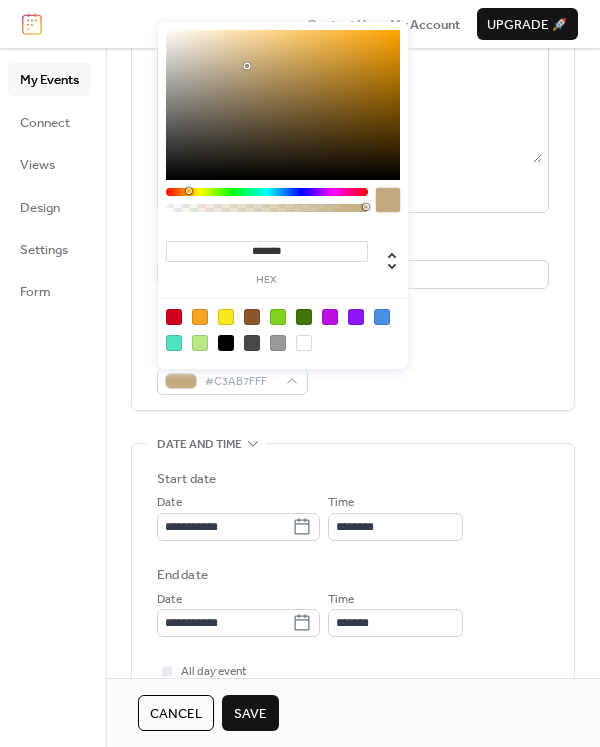 drag, startPoint x: 188, startPoint y: 38, endPoint x: 249, endPoint y: 67, distance: 67.54258 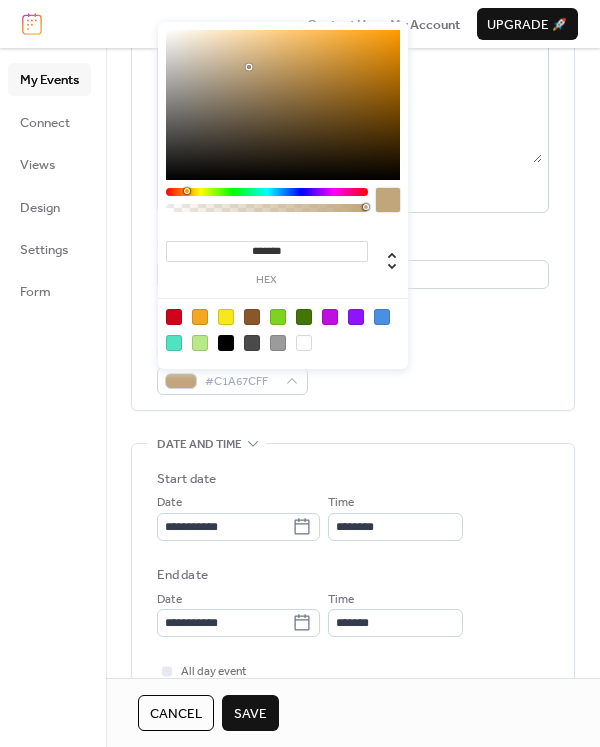 type on "*******" 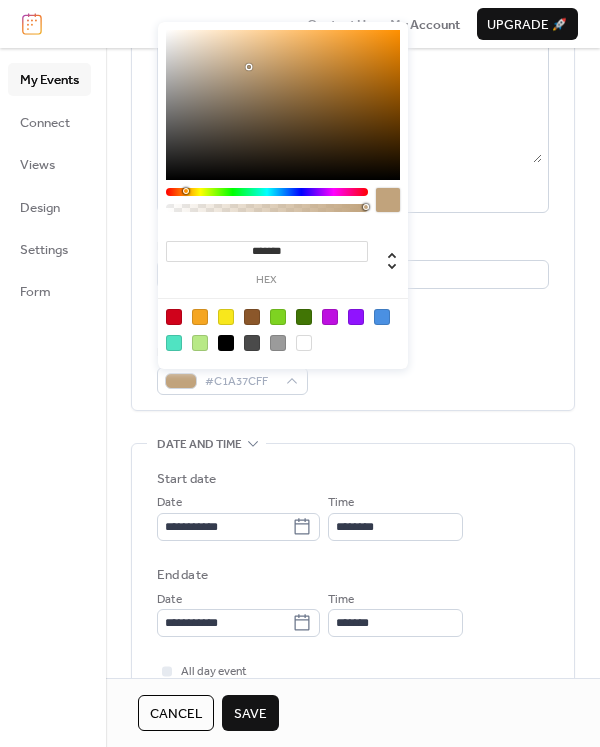 click at bounding box center [186, 191] 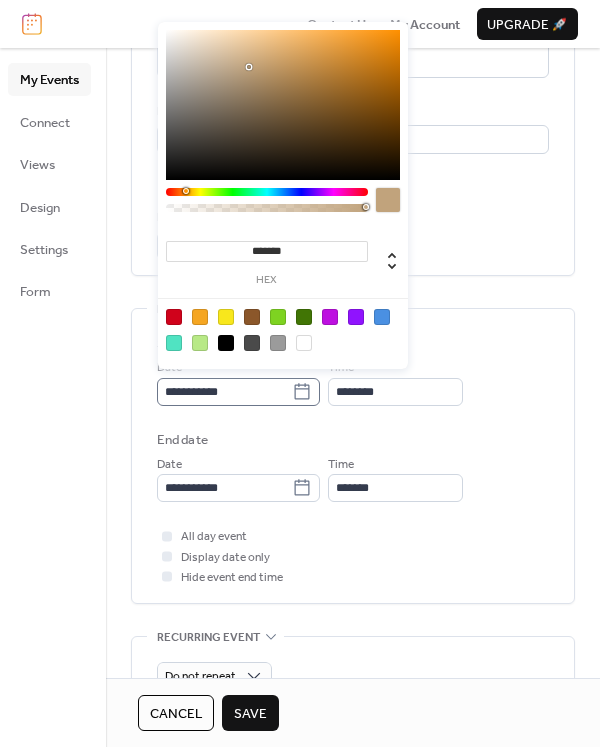 scroll, scrollTop: 334, scrollLeft: 0, axis: vertical 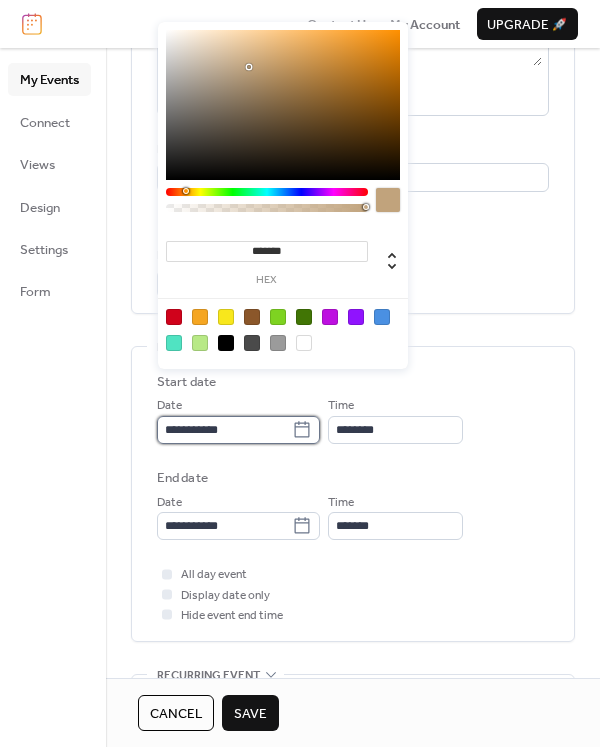 click on "**********" at bounding box center (224, 430) 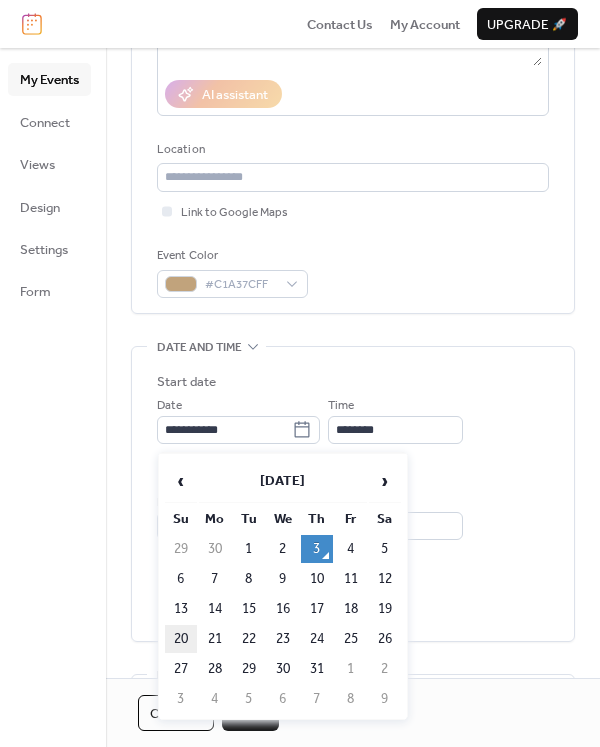click on "20" at bounding box center (181, 639) 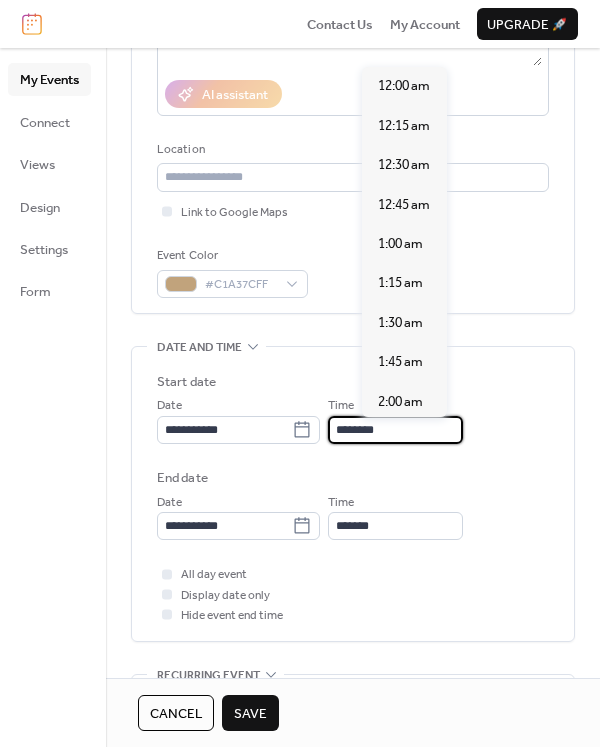 click on "********" at bounding box center [395, 430] 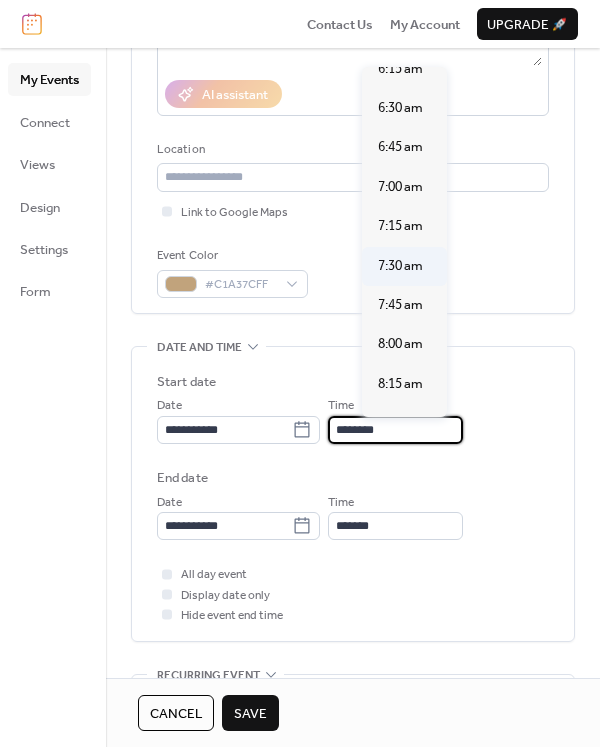 scroll, scrollTop: 1035, scrollLeft: 0, axis: vertical 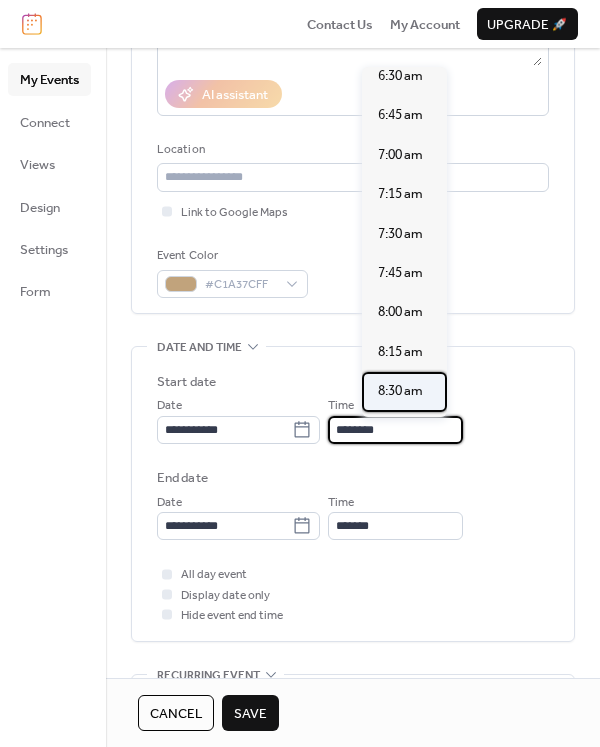 click on "8:30 am" at bounding box center (404, 391) 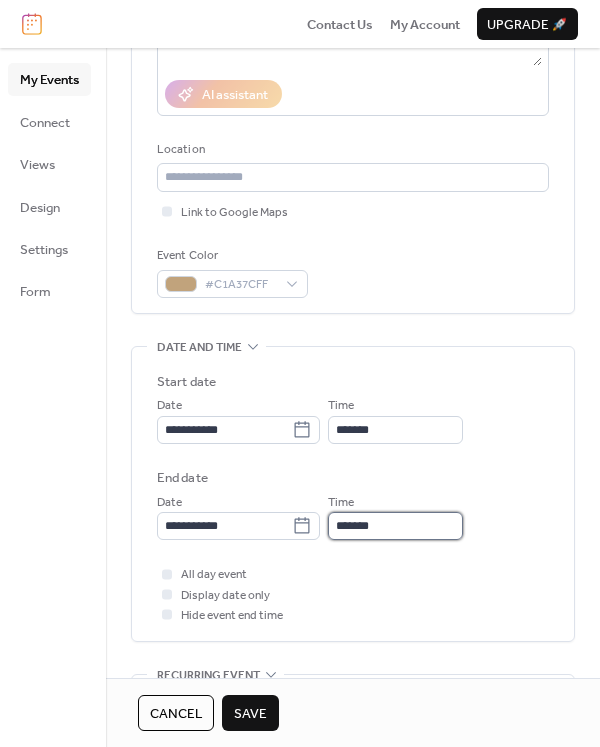 click on "*******" at bounding box center [395, 526] 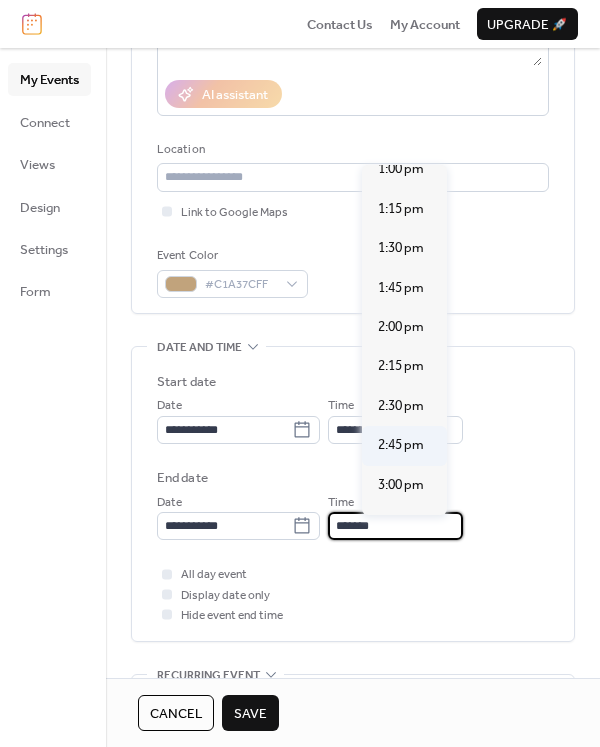 scroll, scrollTop: 689, scrollLeft: 0, axis: vertical 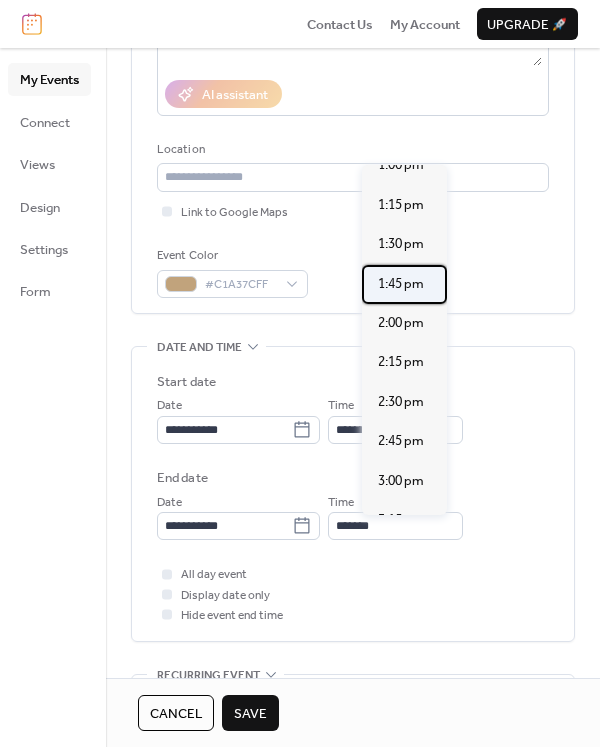 click on "1:45 pm" at bounding box center [401, 284] 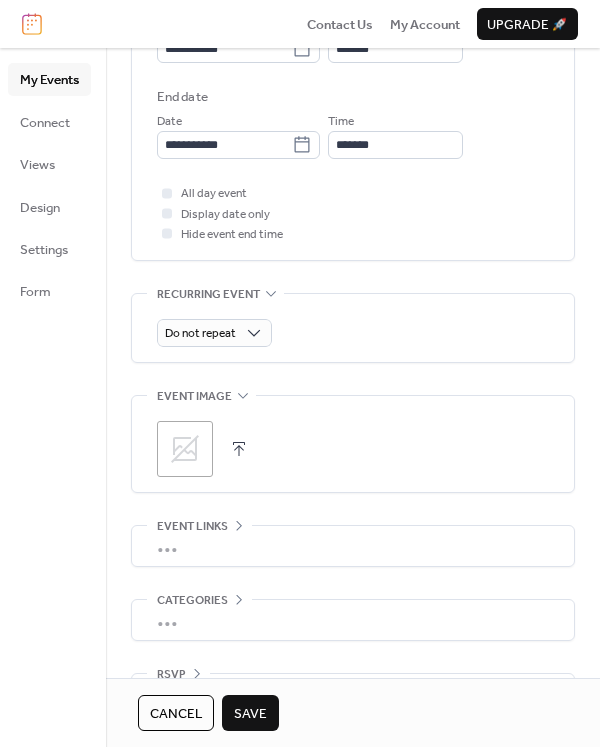 scroll, scrollTop: 776, scrollLeft: 0, axis: vertical 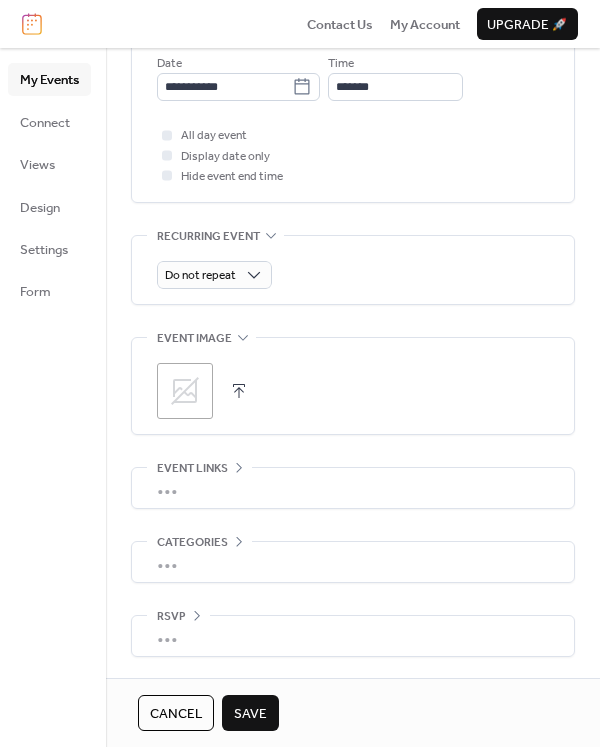 click on "Save" at bounding box center [250, 714] 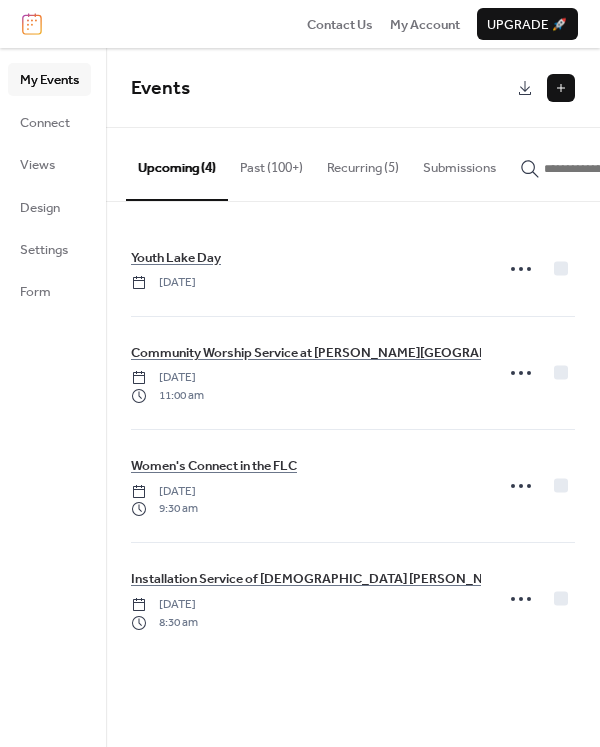 click on "Recurring  (5)" at bounding box center [363, 163] 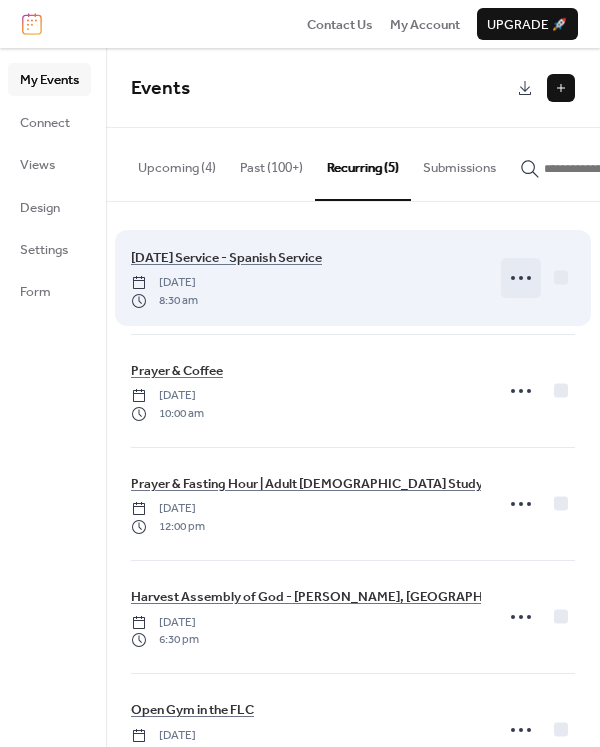 click 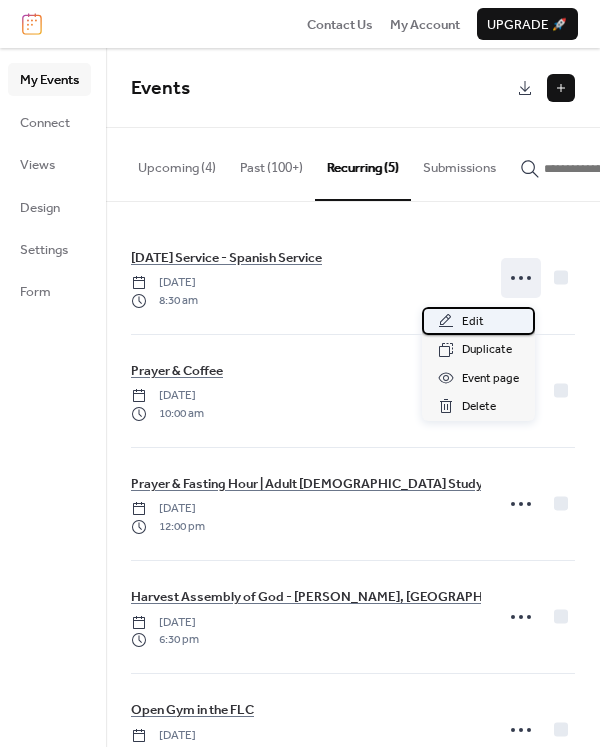 click on "Edit" at bounding box center (478, 321) 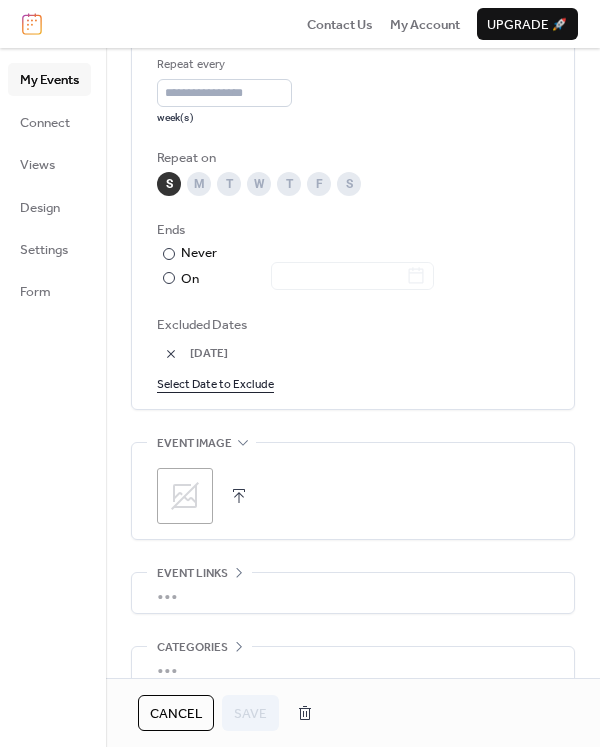 scroll, scrollTop: 1061, scrollLeft: 0, axis: vertical 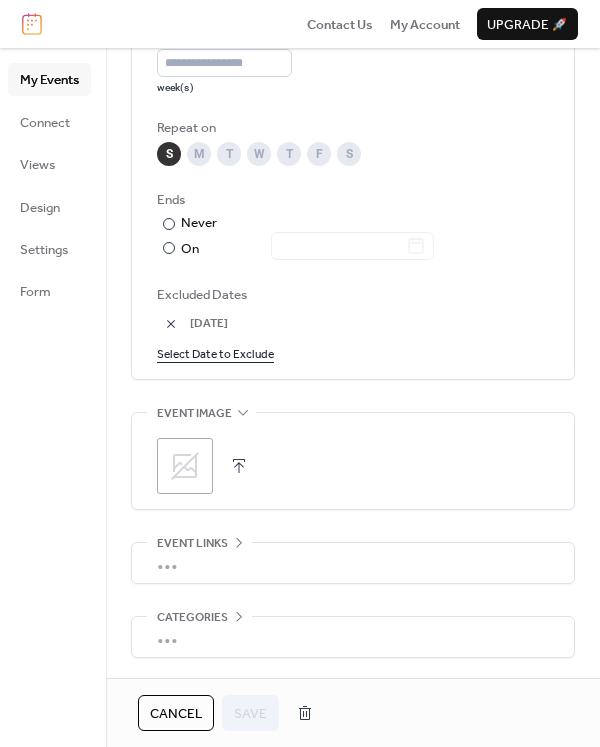 click on "Select Date to Exclude" at bounding box center (215, 353) 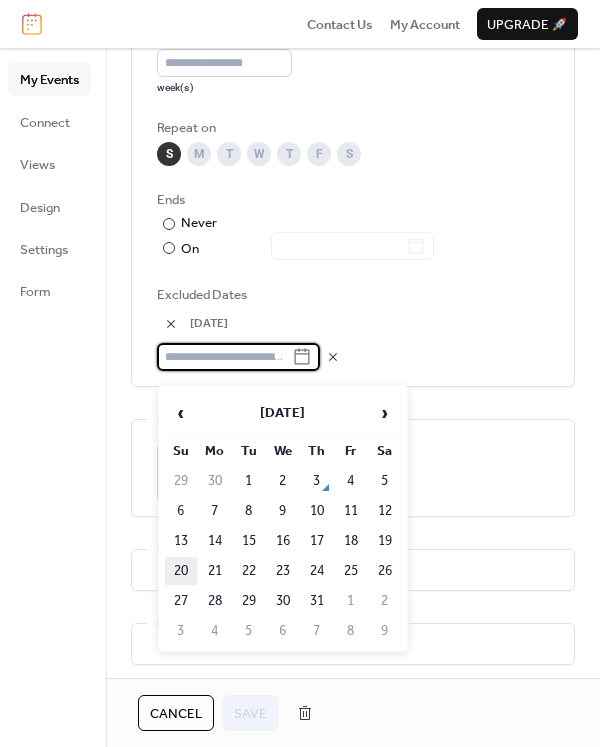 click on "20" at bounding box center (181, 571) 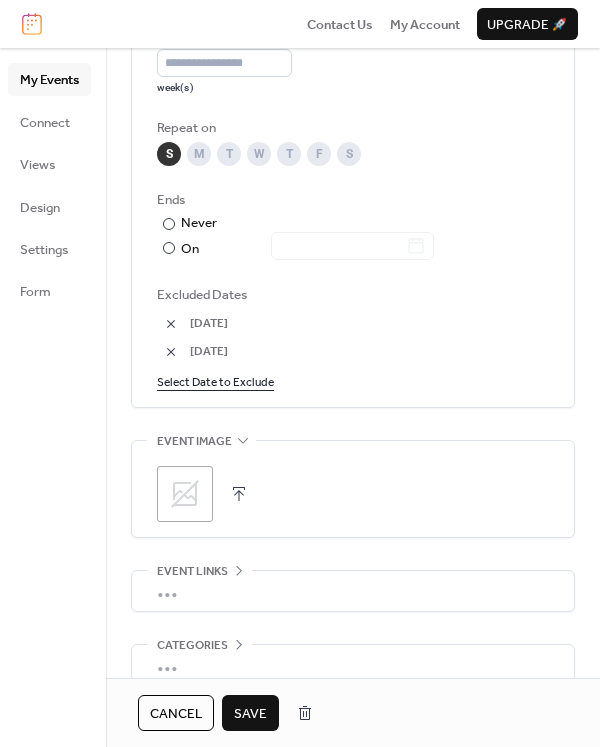 click on "Save" at bounding box center (250, 714) 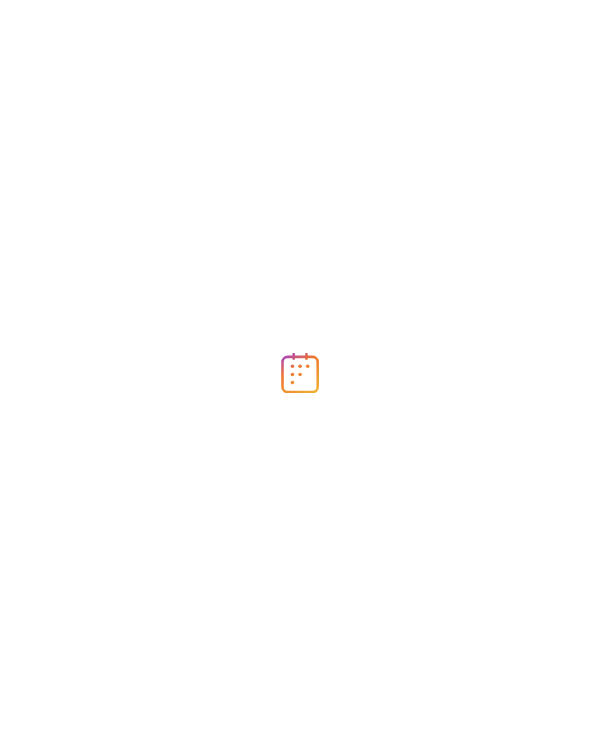 scroll, scrollTop: 0, scrollLeft: 0, axis: both 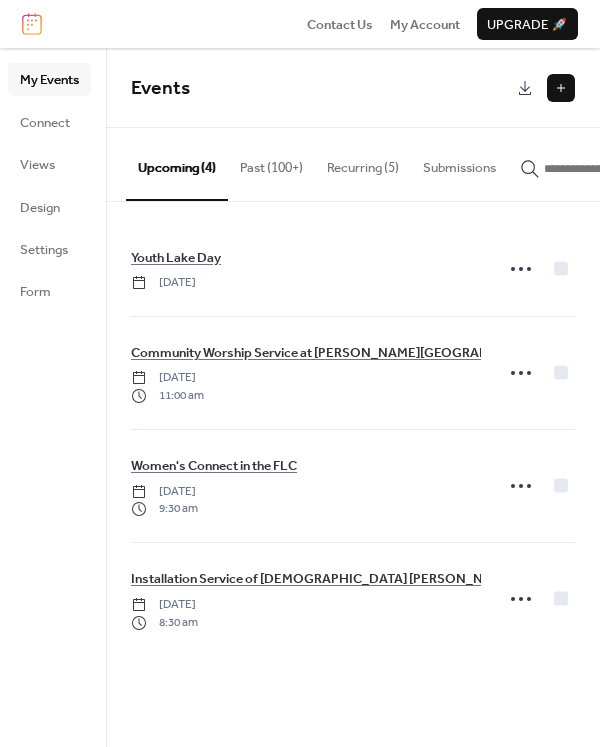 click at bounding box center [561, 88] 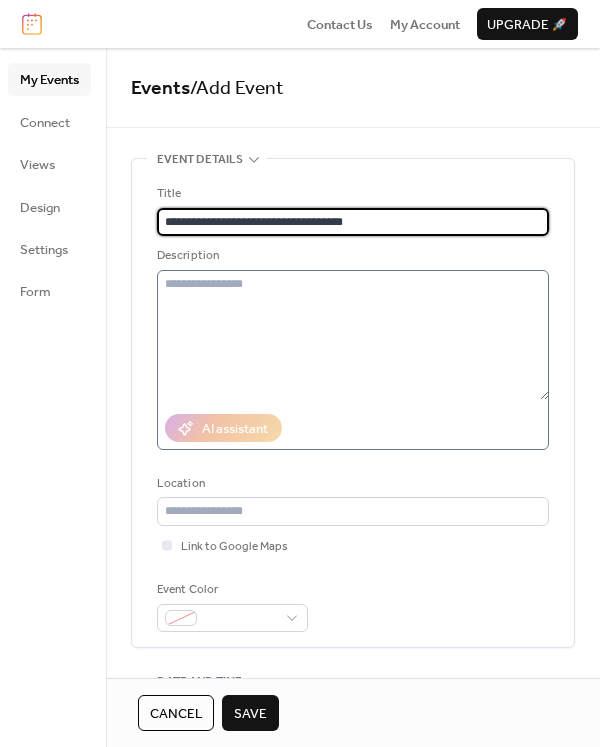 type on "**********" 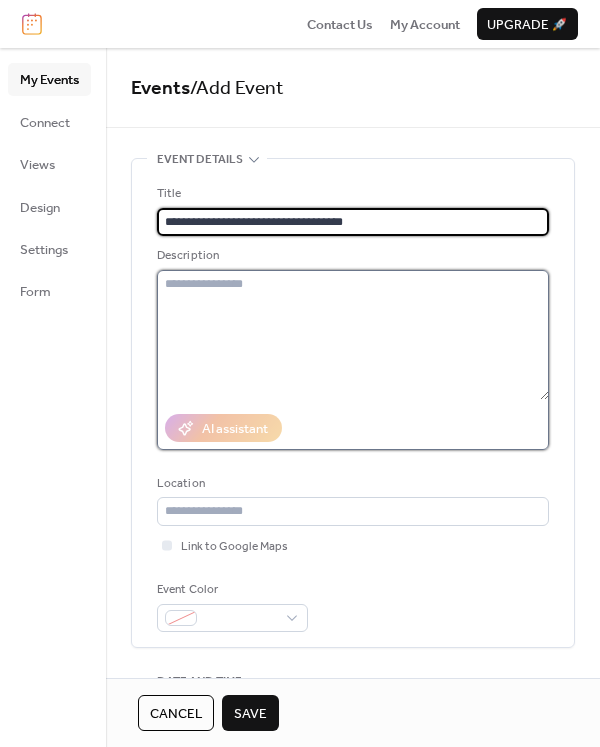 click at bounding box center (353, 335) 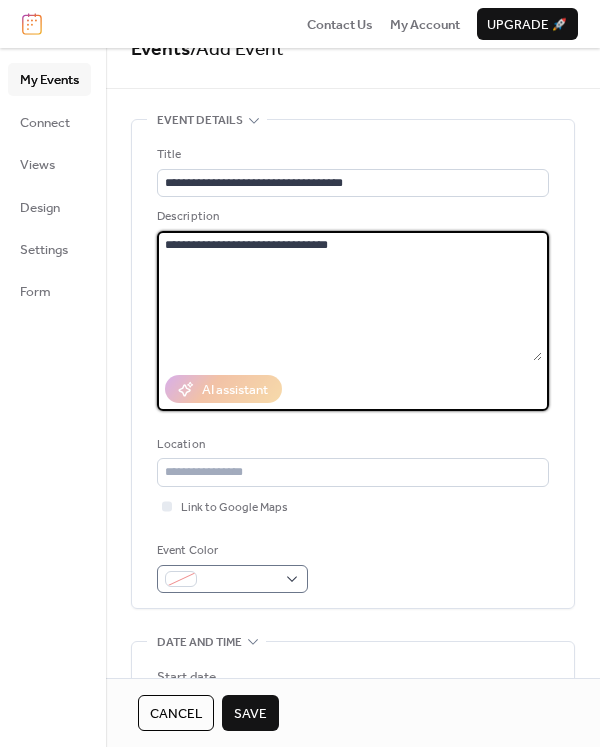 scroll, scrollTop: 81, scrollLeft: 0, axis: vertical 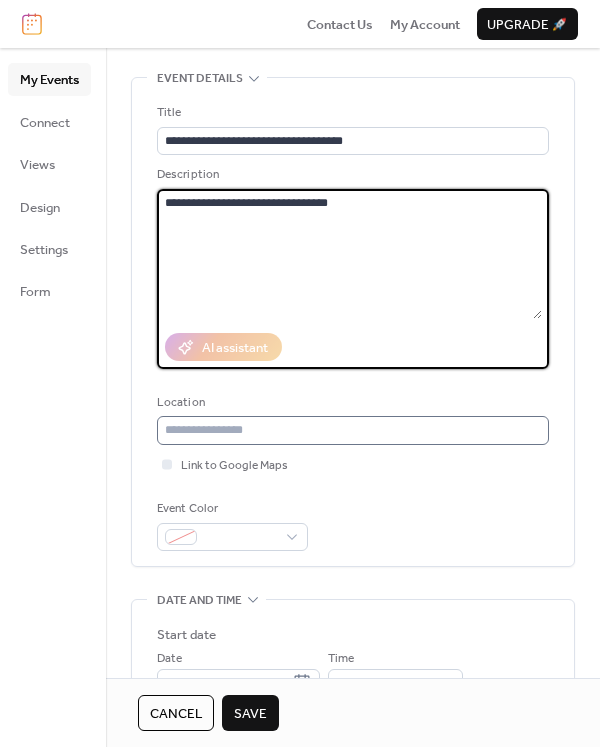 type on "**********" 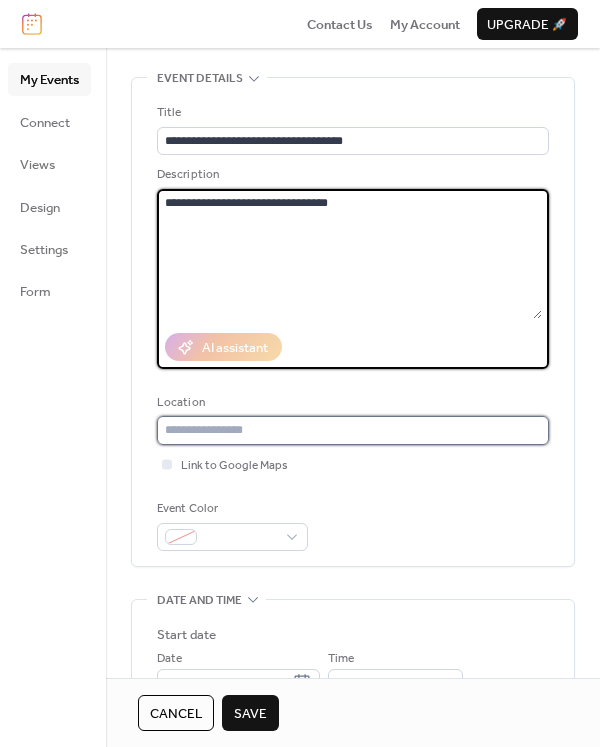 click at bounding box center [353, 430] 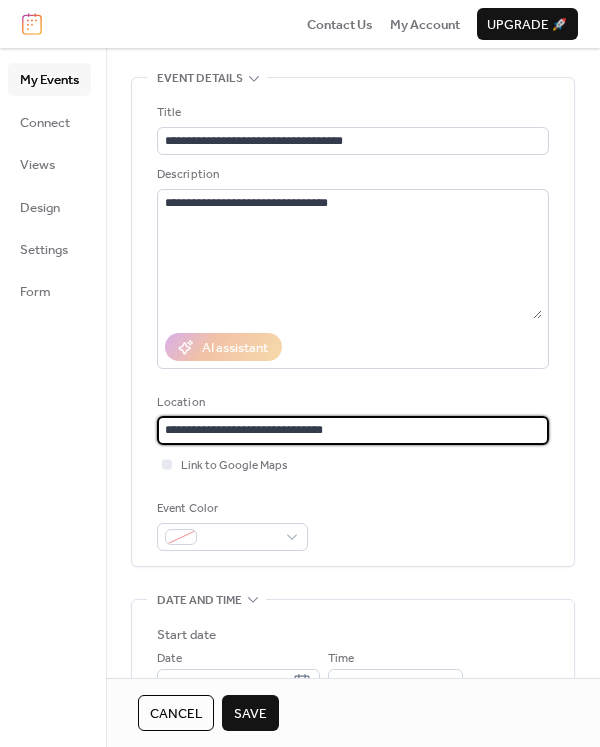 click on "**********" at bounding box center [353, 430] 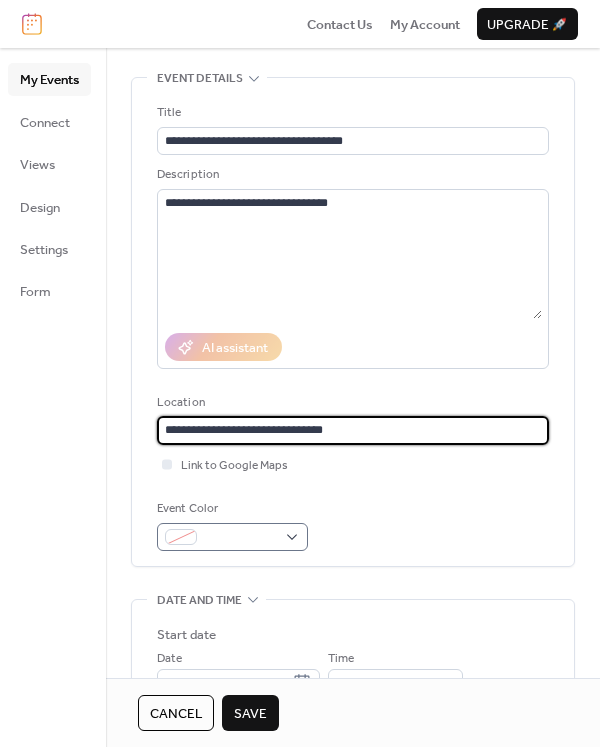 type on "**********" 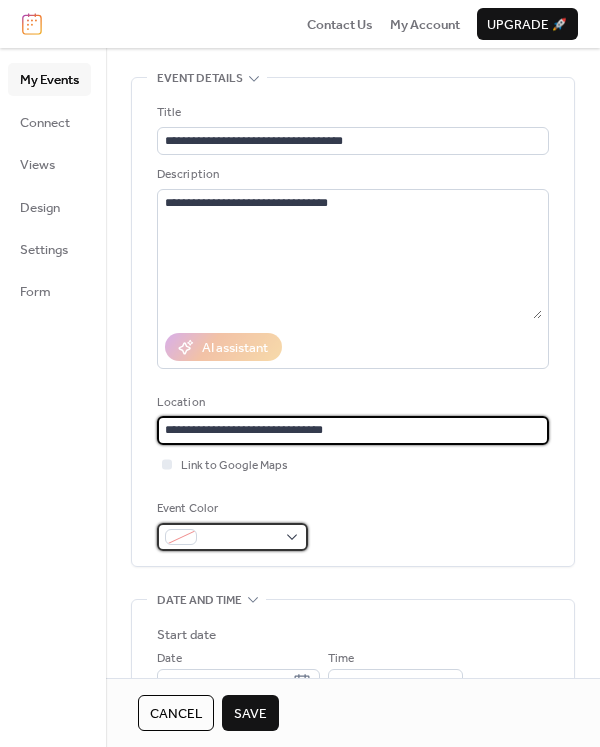 click at bounding box center (240, 538) 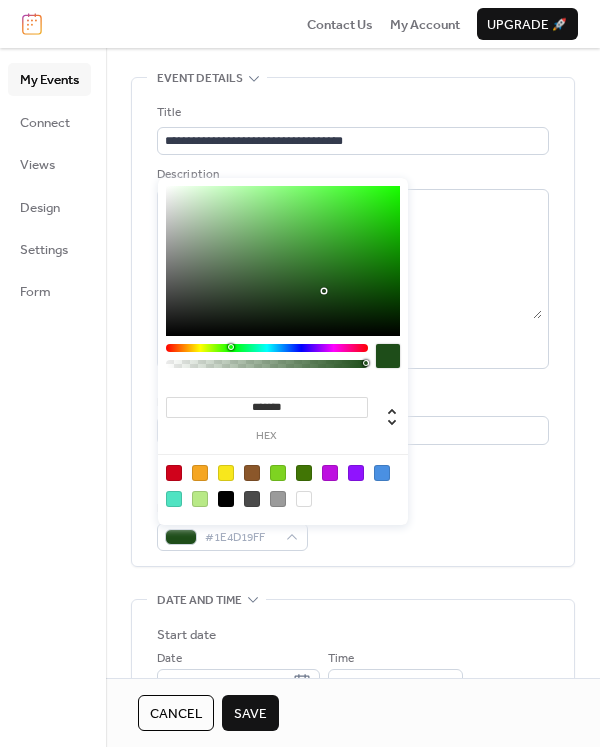 drag, startPoint x: 307, startPoint y: 349, endPoint x: 229, endPoint y: 352, distance: 78.05767 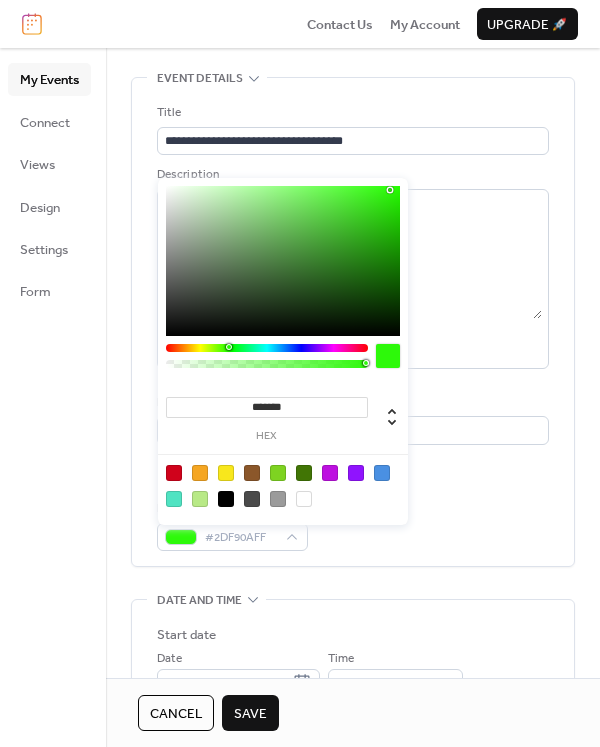 type on "*******" 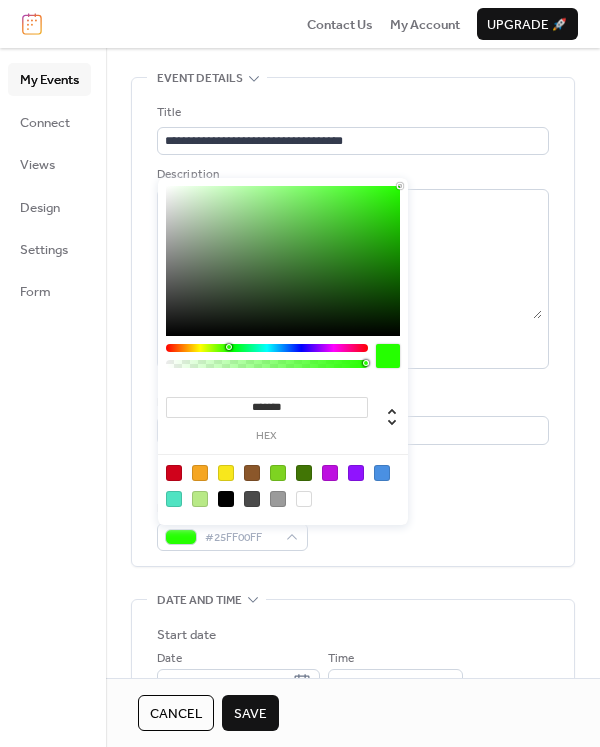 drag, startPoint x: 320, startPoint y: 293, endPoint x: 400, endPoint y: 184, distance: 135.20724 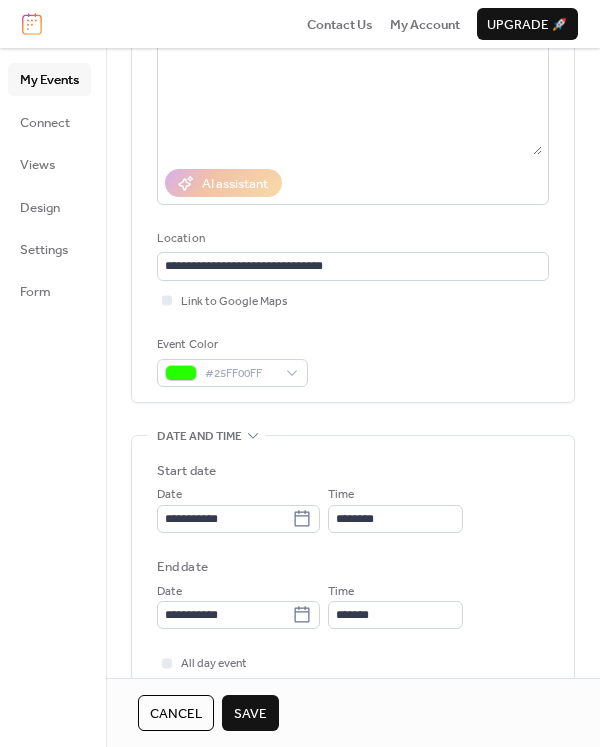 scroll, scrollTop: 287, scrollLeft: 0, axis: vertical 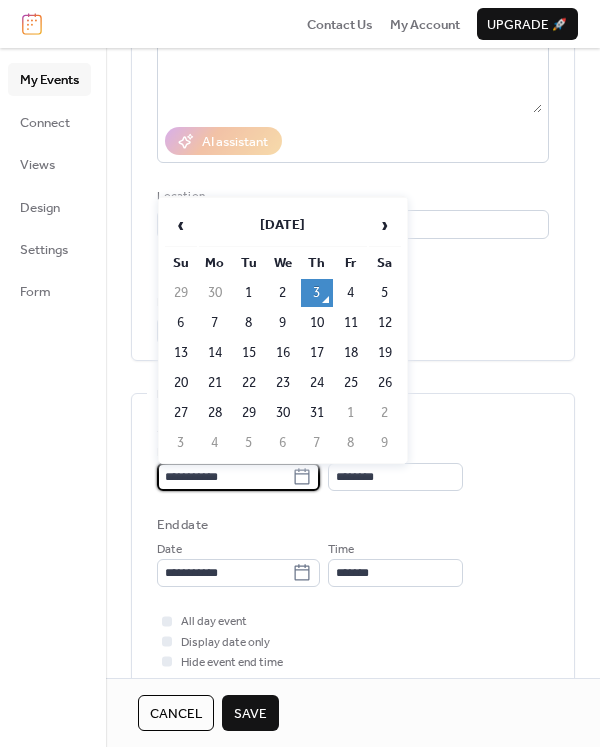 click on "**********" at bounding box center (224, 477) 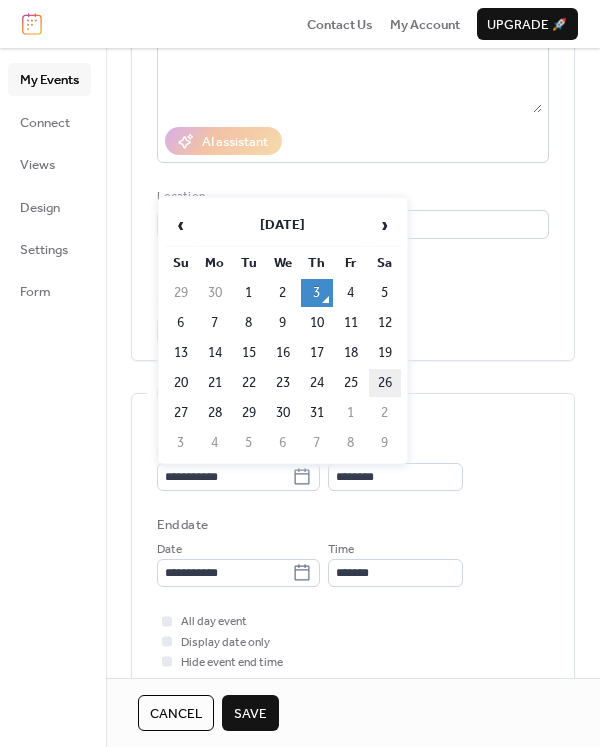 click on "26" at bounding box center (385, 383) 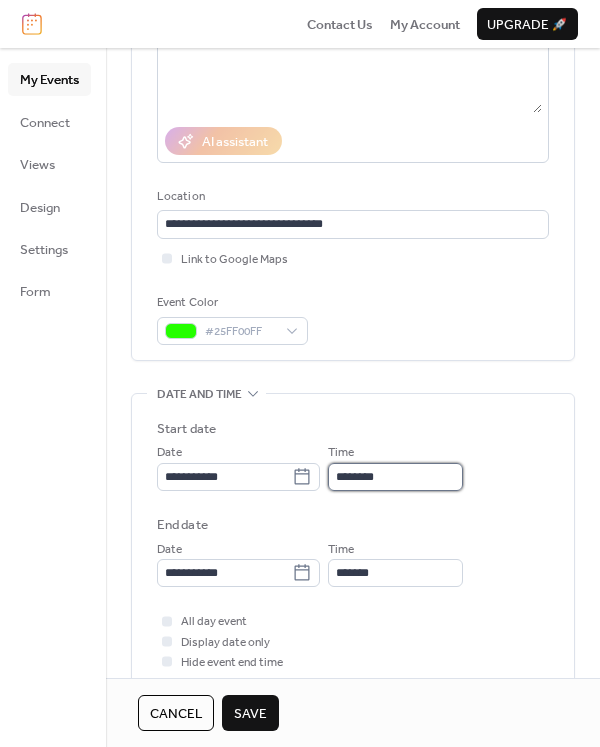 click on "********" at bounding box center (395, 477) 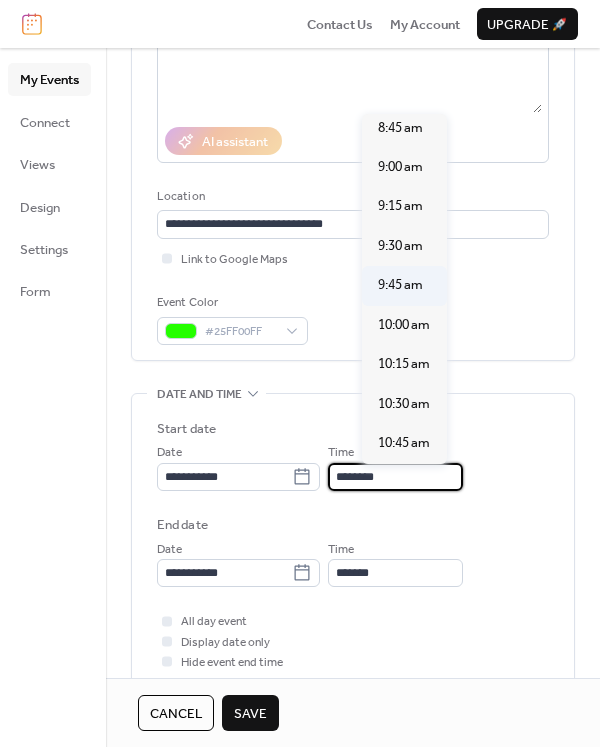 scroll, scrollTop: 1343, scrollLeft: 0, axis: vertical 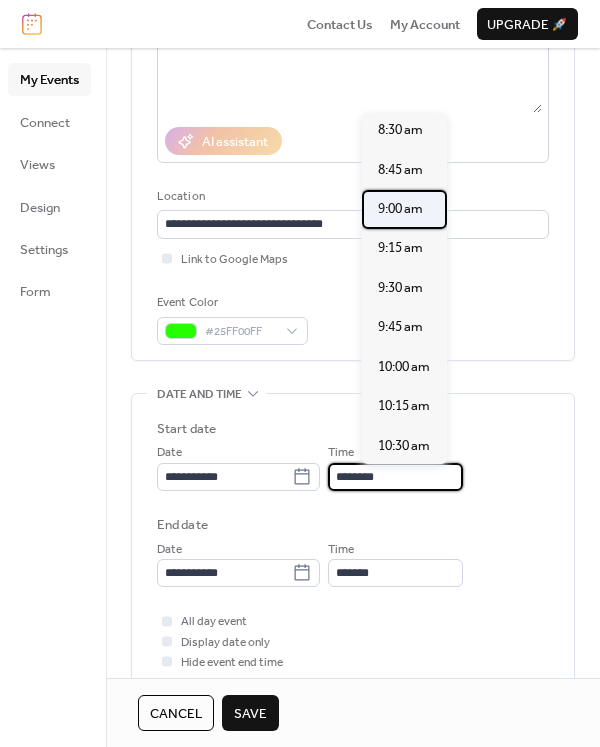 click on "9:00 am" at bounding box center (400, 209) 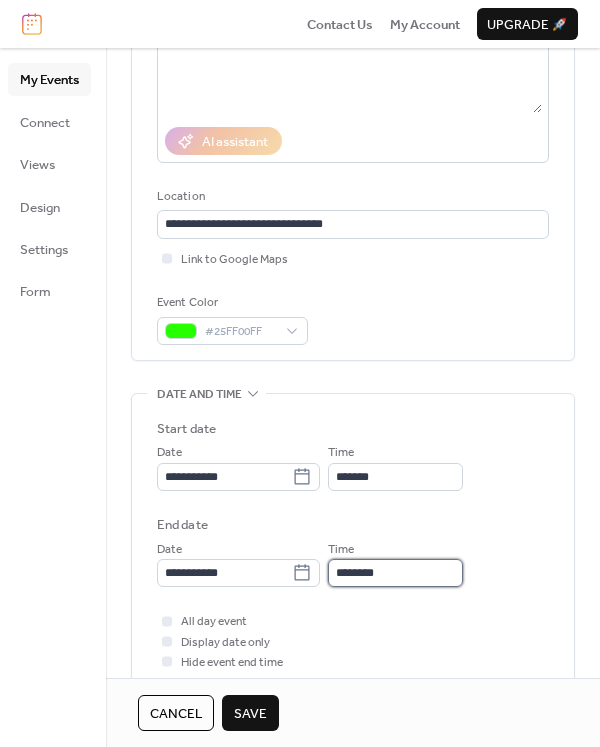 click on "********" at bounding box center [395, 573] 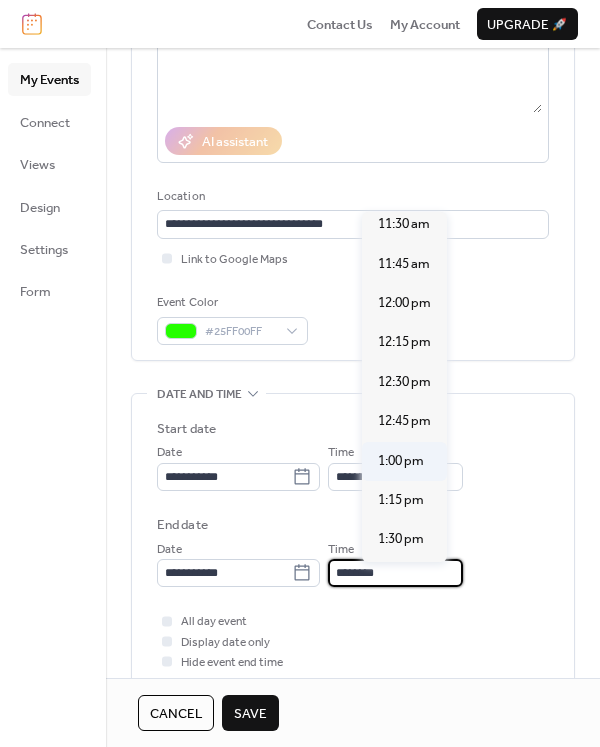 scroll, scrollTop: 540, scrollLeft: 0, axis: vertical 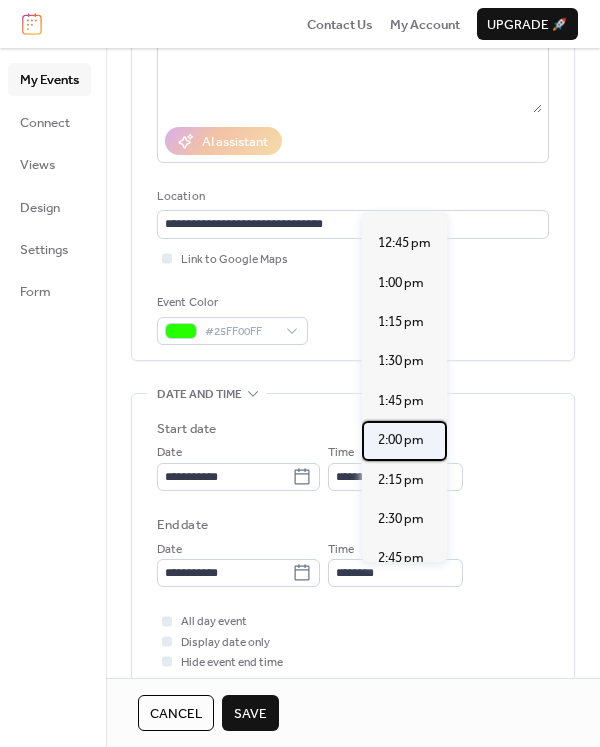 click on "2:00 pm" at bounding box center [401, 440] 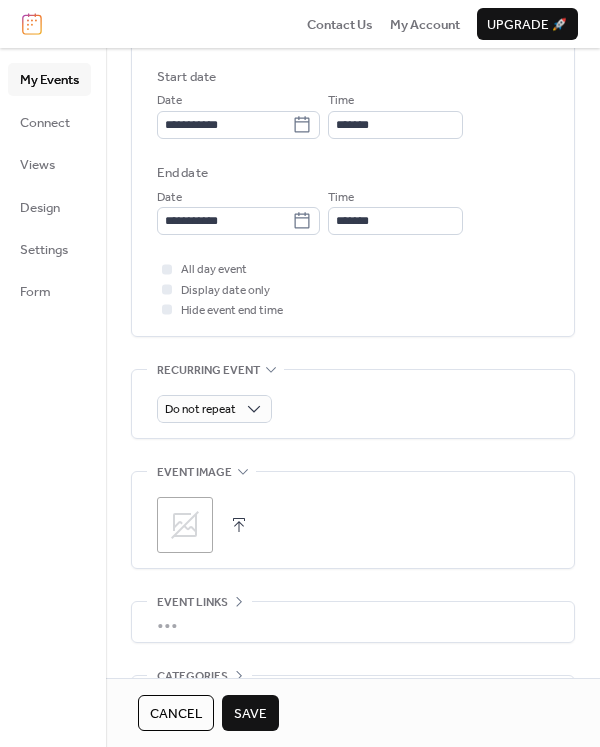 scroll, scrollTop: 776, scrollLeft: 0, axis: vertical 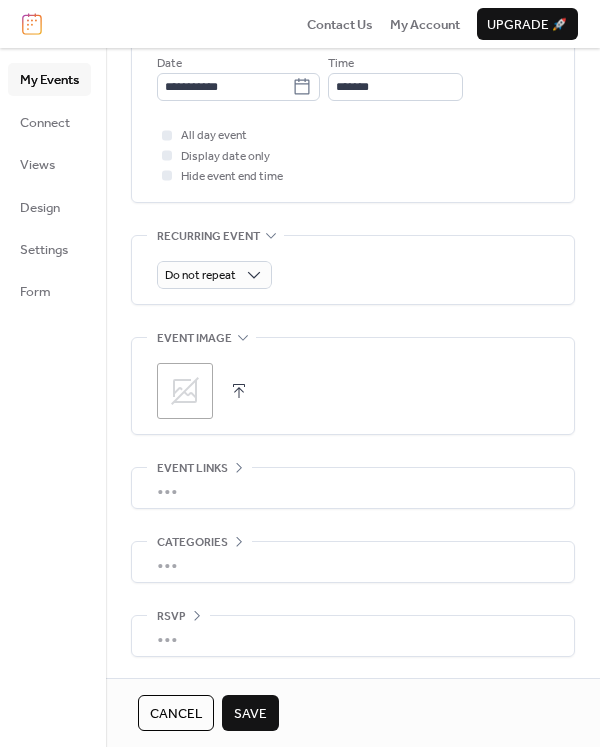 click on "Save" at bounding box center (250, 714) 